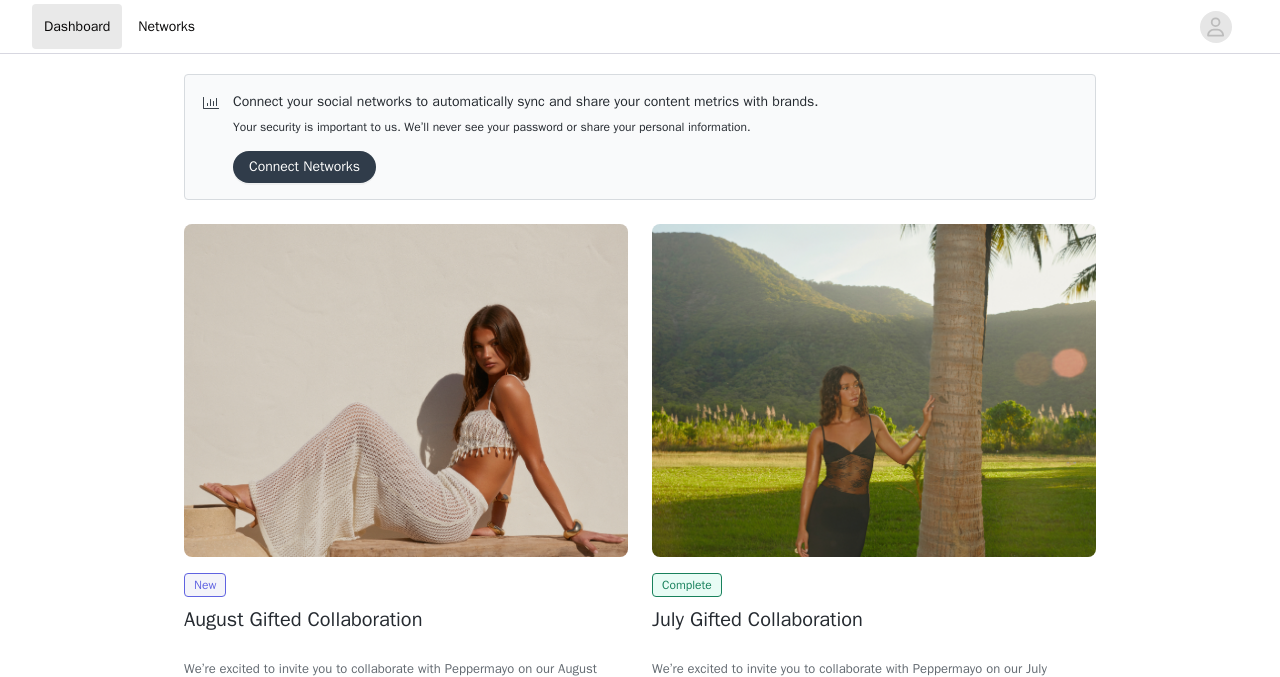 scroll, scrollTop: 0, scrollLeft: 0, axis: both 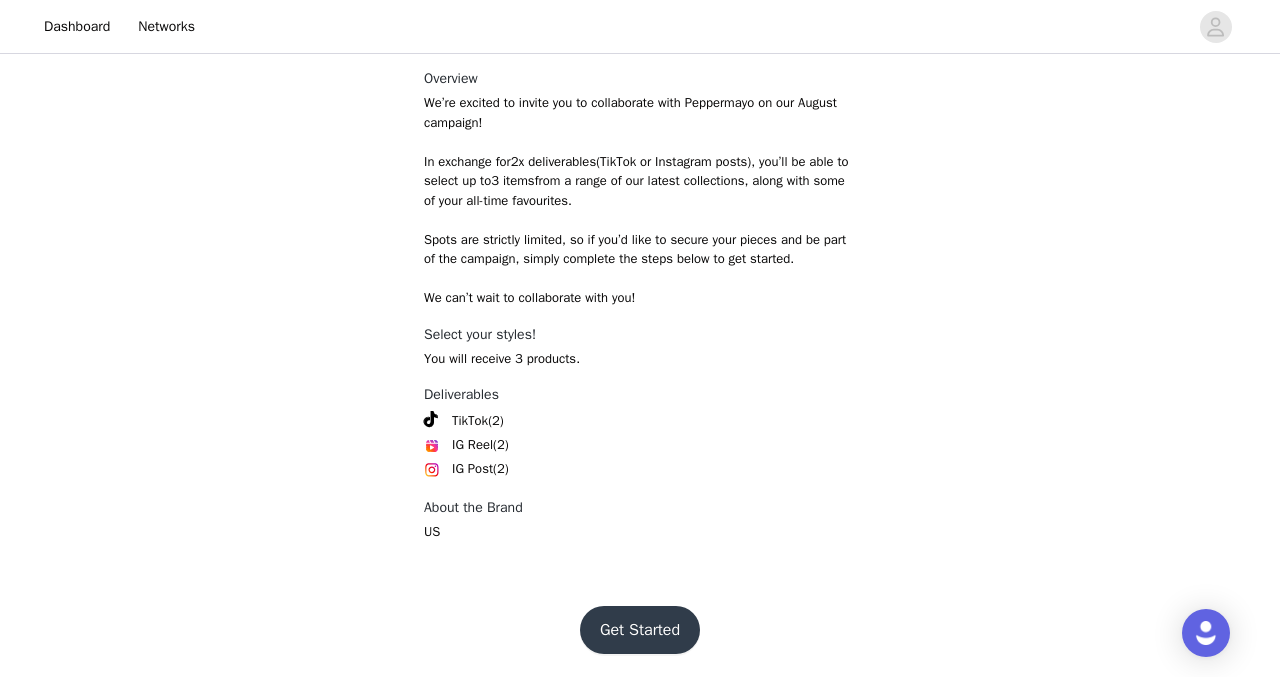click on "Get Started" at bounding box center (640, 630) 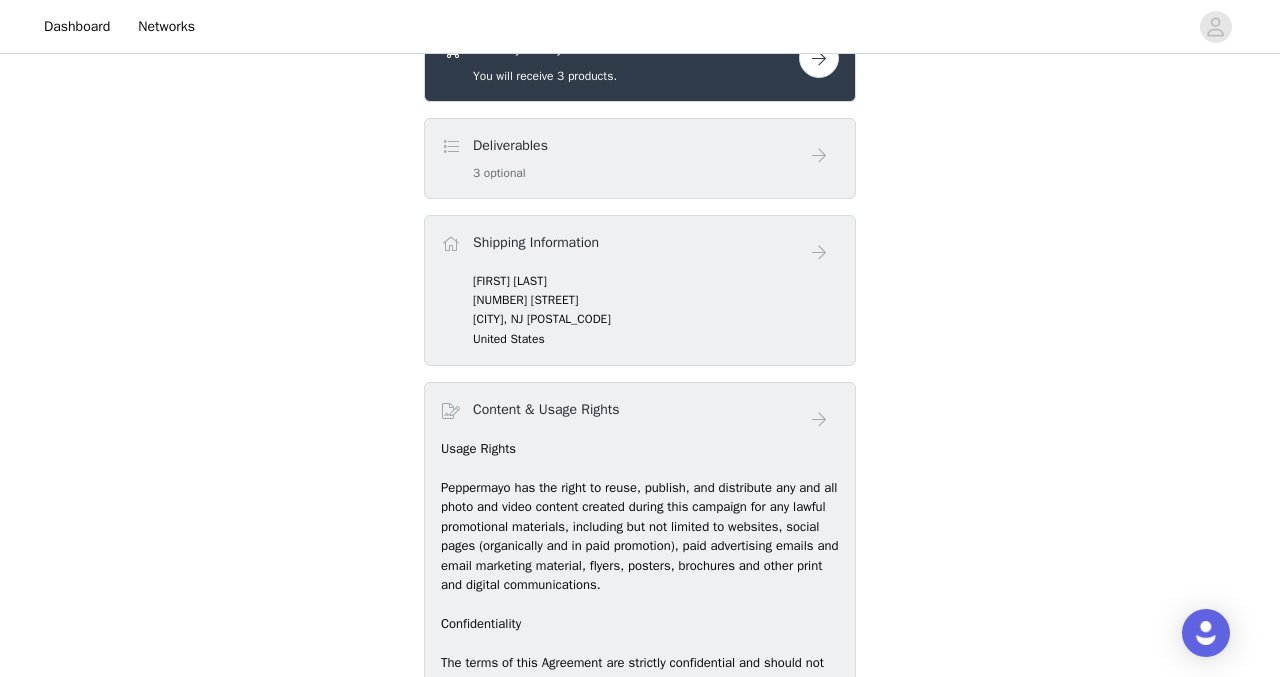 scroll, scrollTop: 767, scrollLeft: 0, axis: vertical 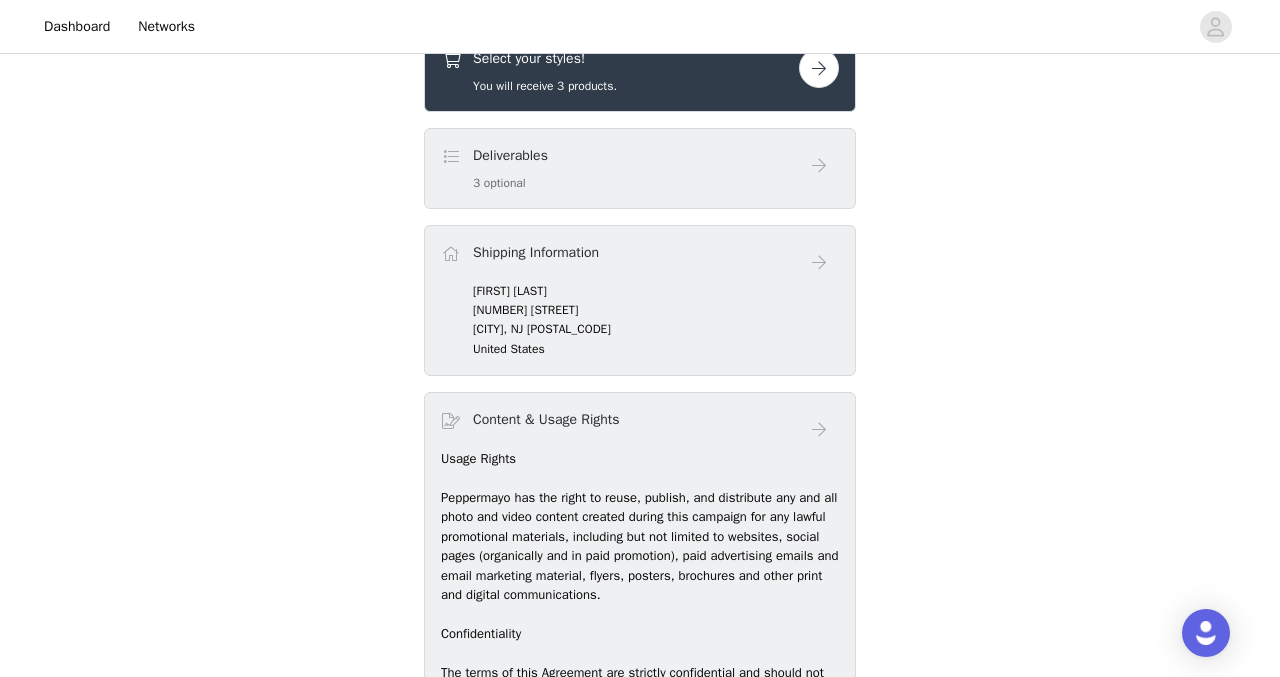 click at bounding box center (819, 68) 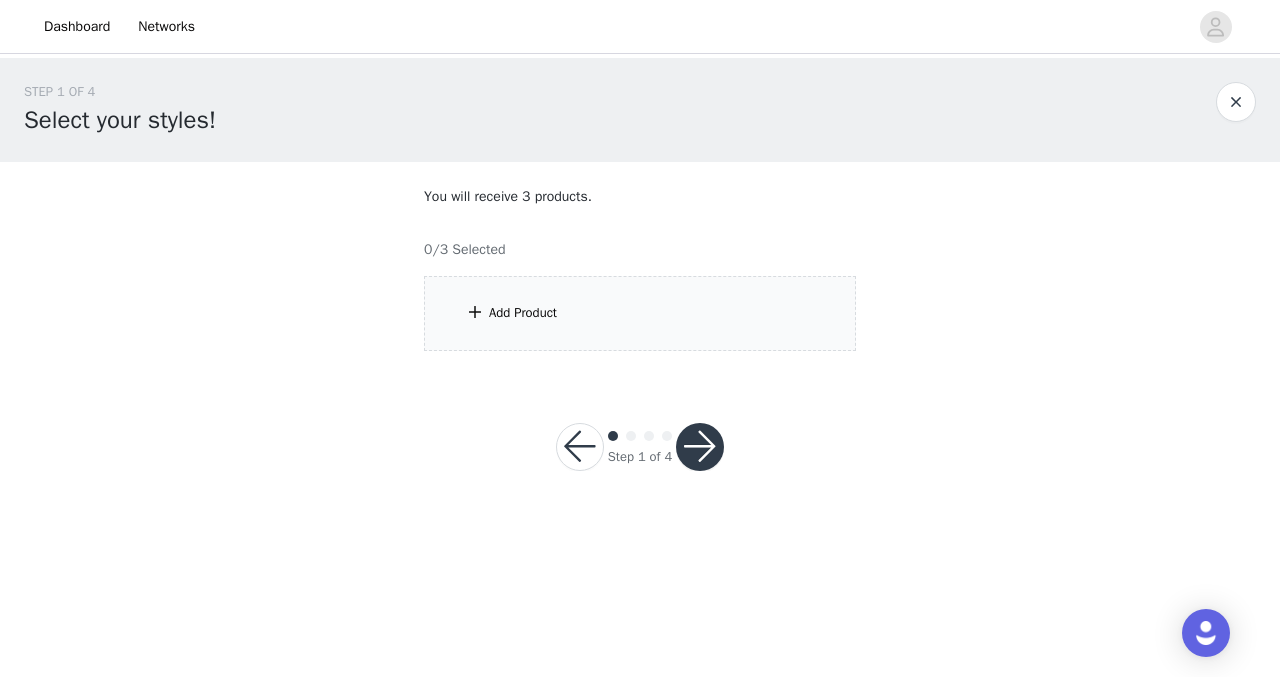 click on "Add Product" at bounding box center [640, 313] 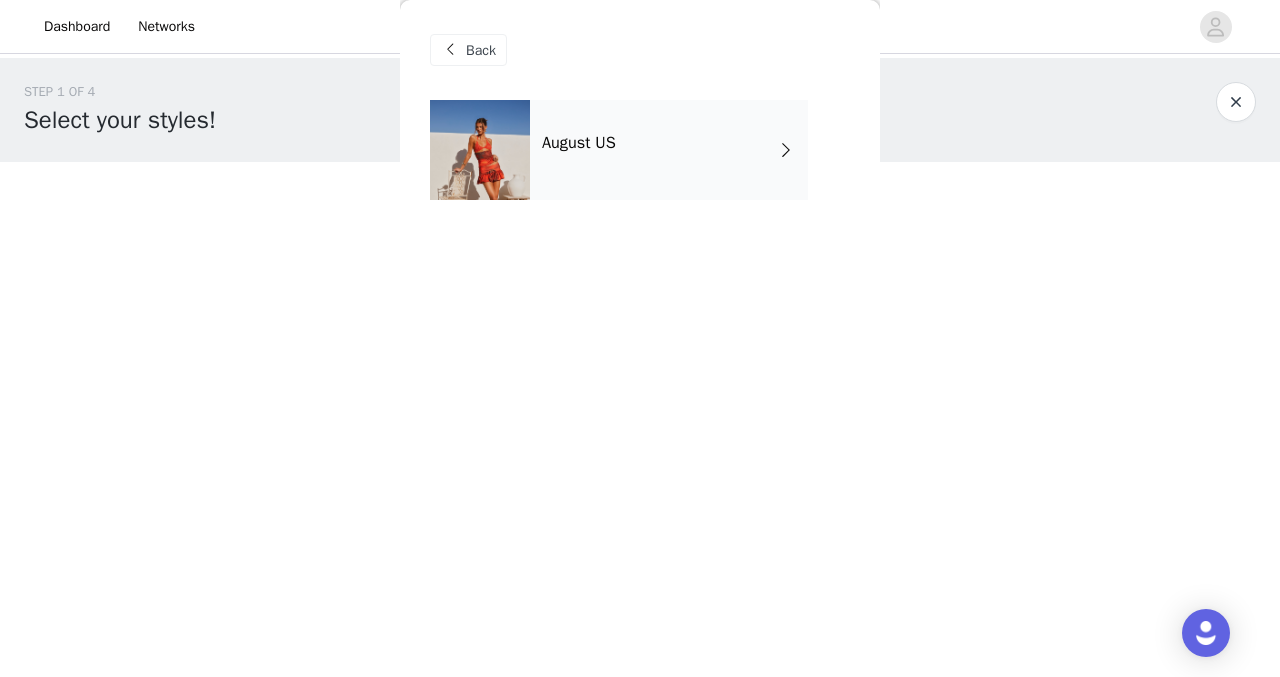 click on "August US" at bounding box center (669, 150) 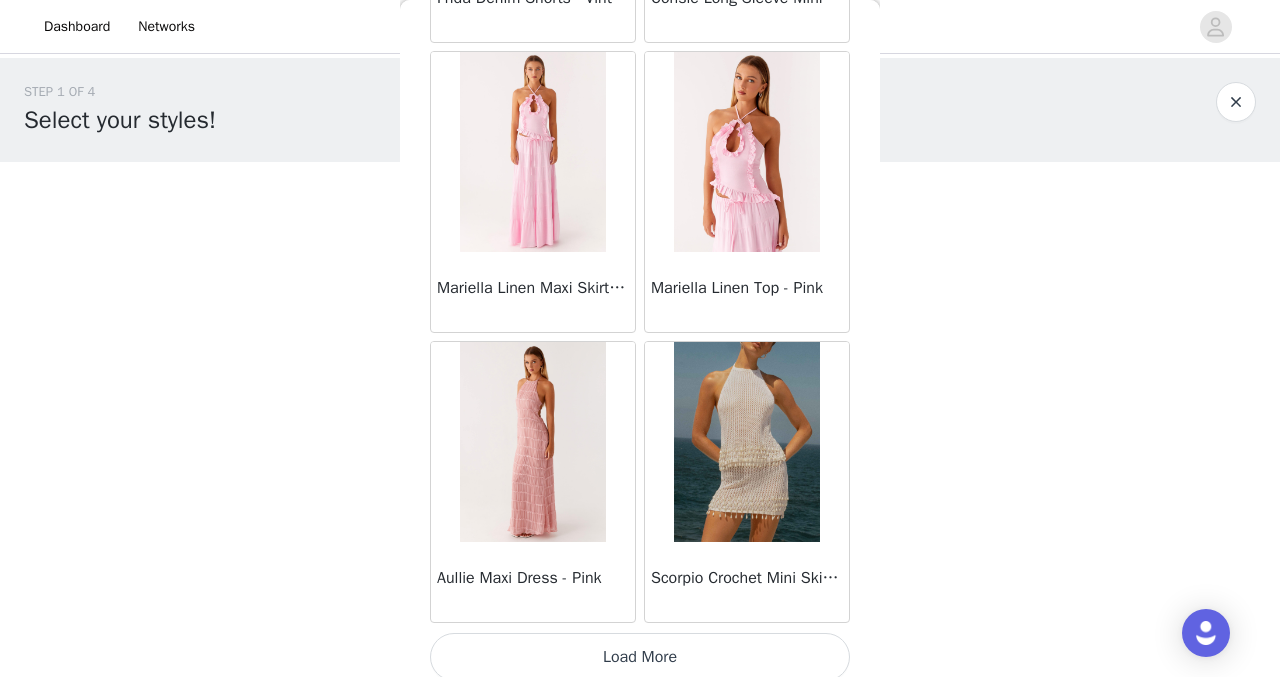 scroll, scrollTop: 2383, scrollLeft: 0, axis: vertical 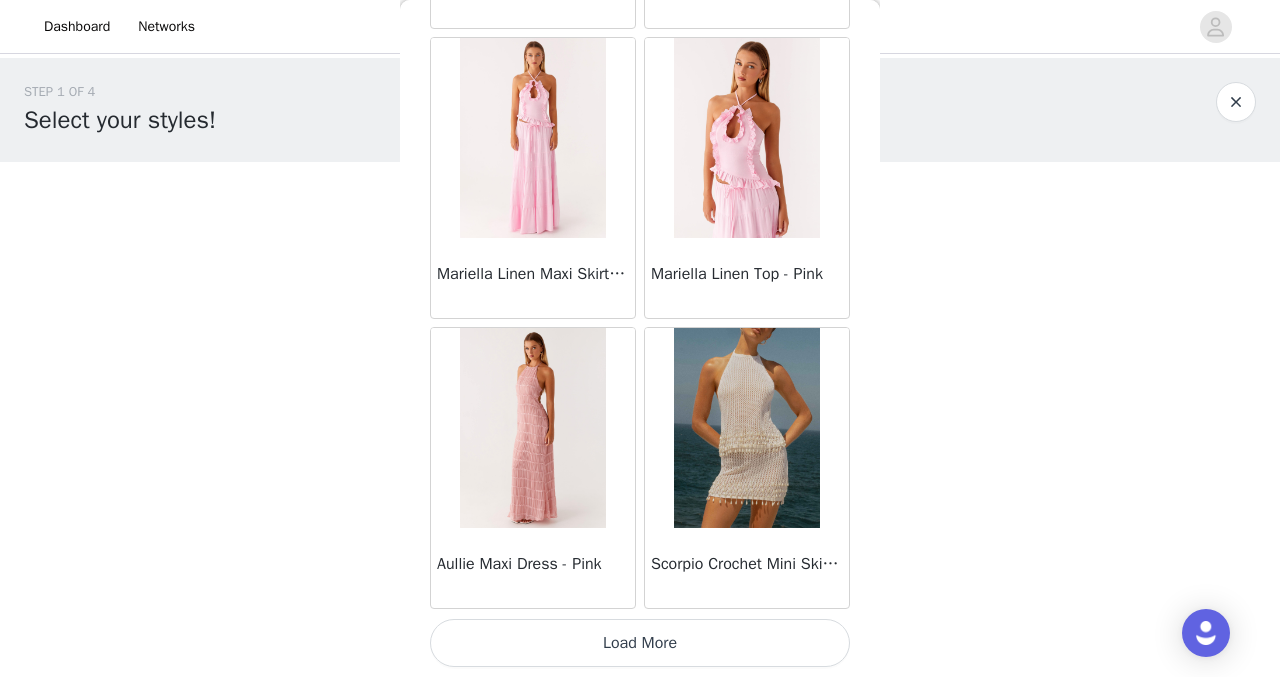 click on "Load More" at bounding box center (640, 643) 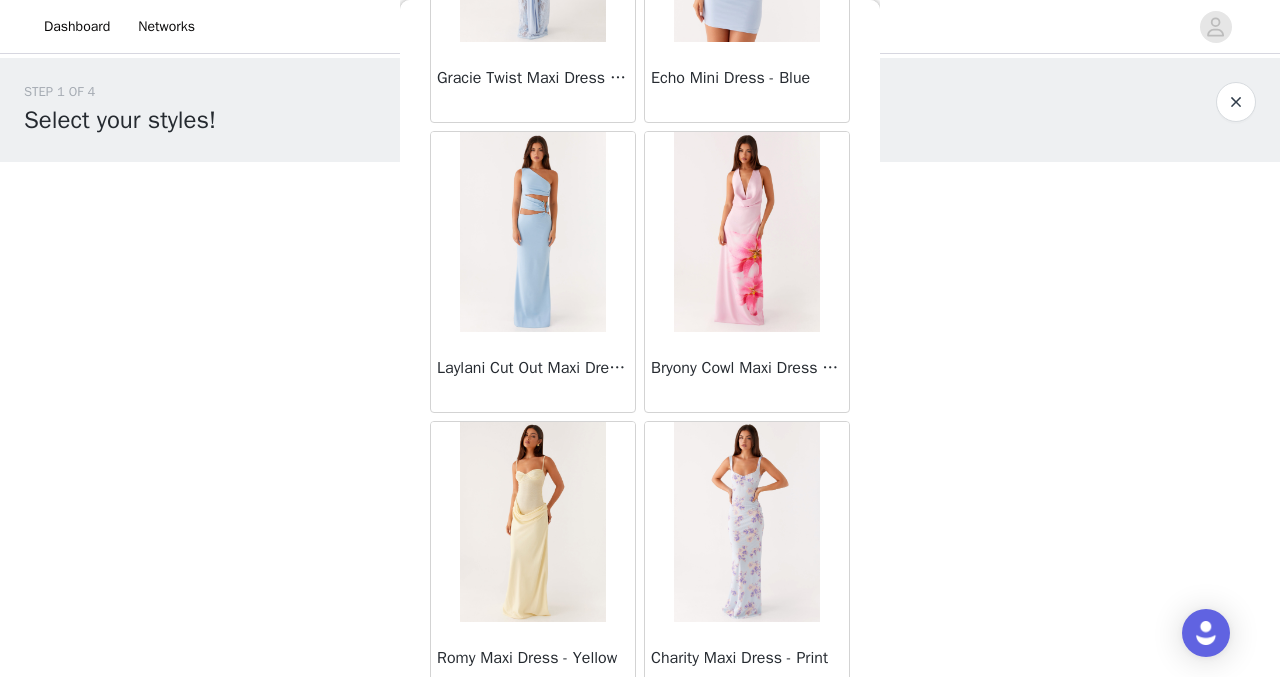 scroll, scrollTop: 5283, scrollLeft: 0, axis: vertical 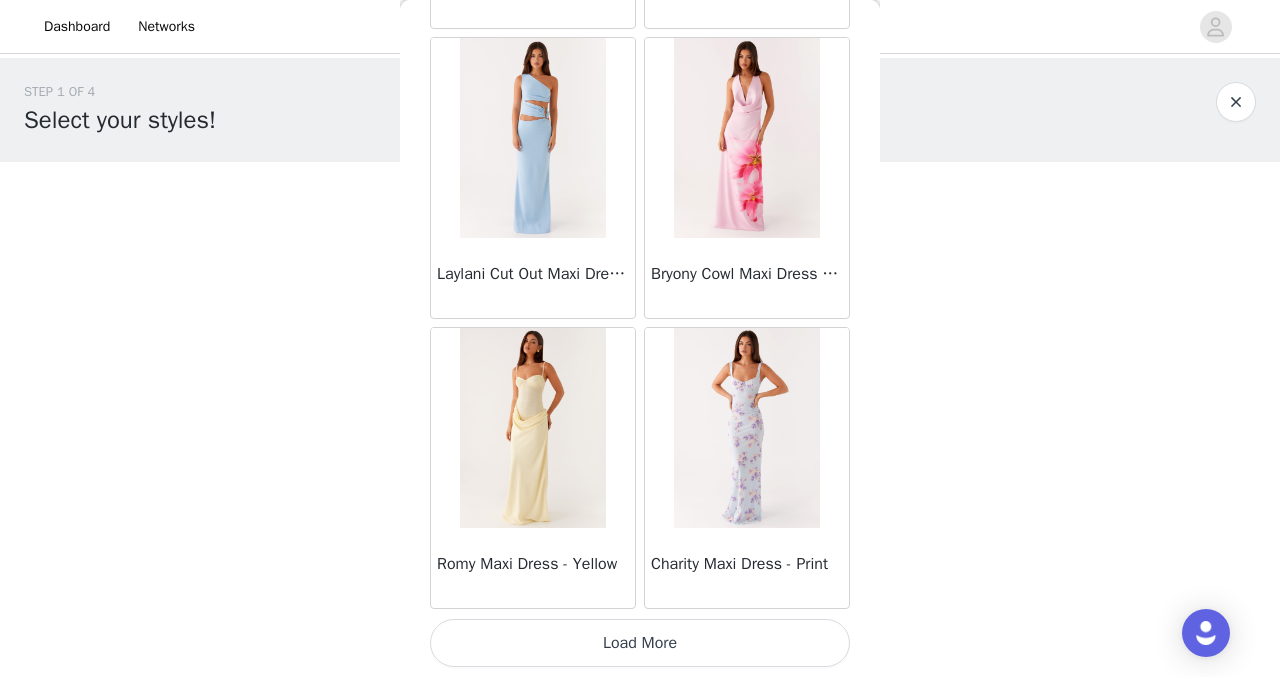 click on "Load More" at bounding box center [640, 643] 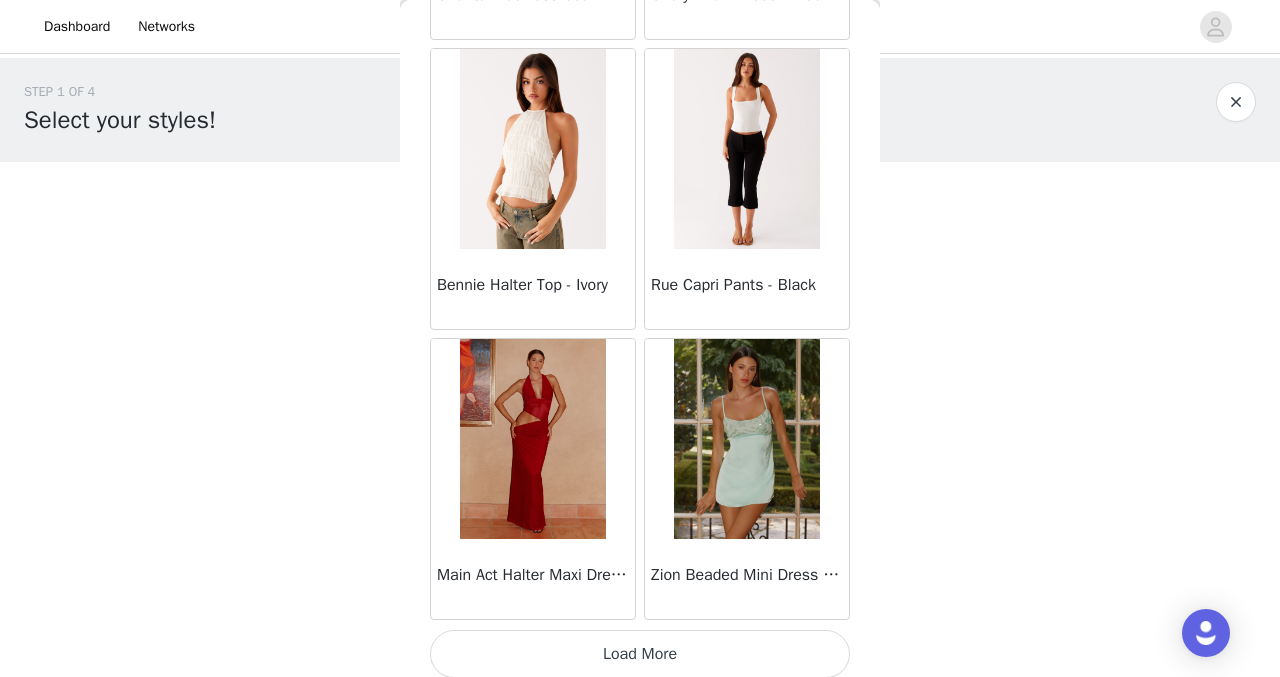 scroll, scrollTop: 8183, scrollLeft: 0, axis: vertical 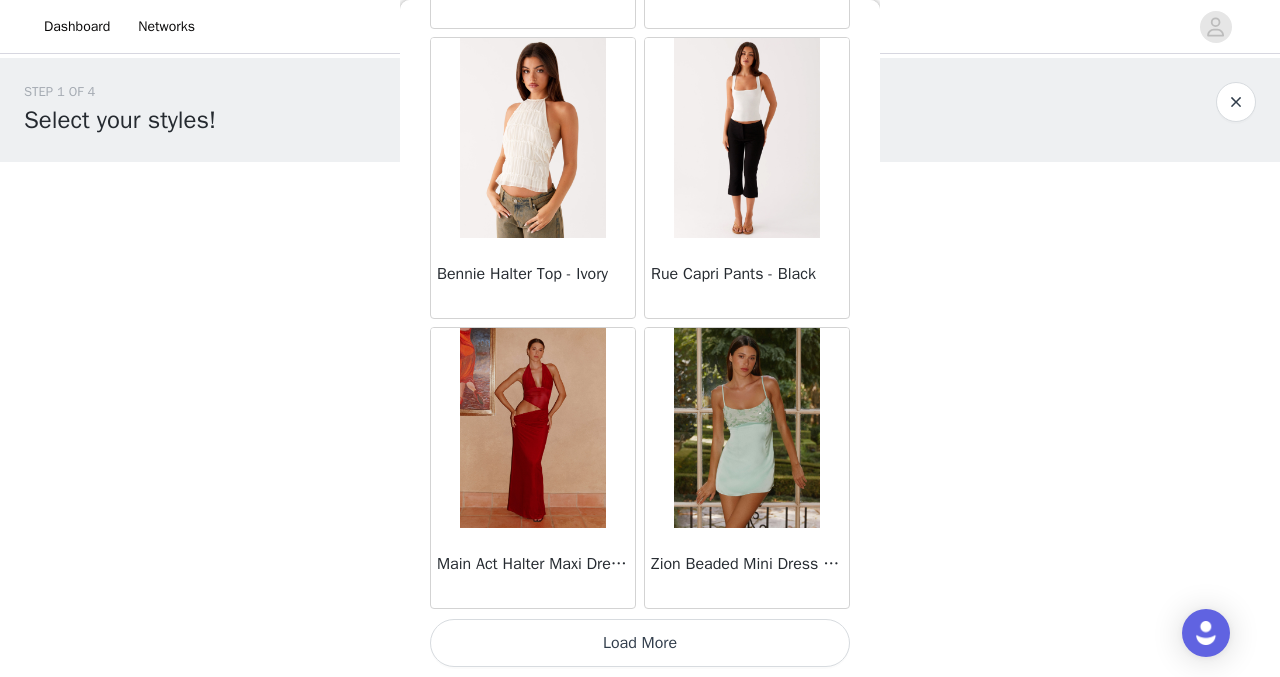 click on "Load More" at bounding box center [640, 643] 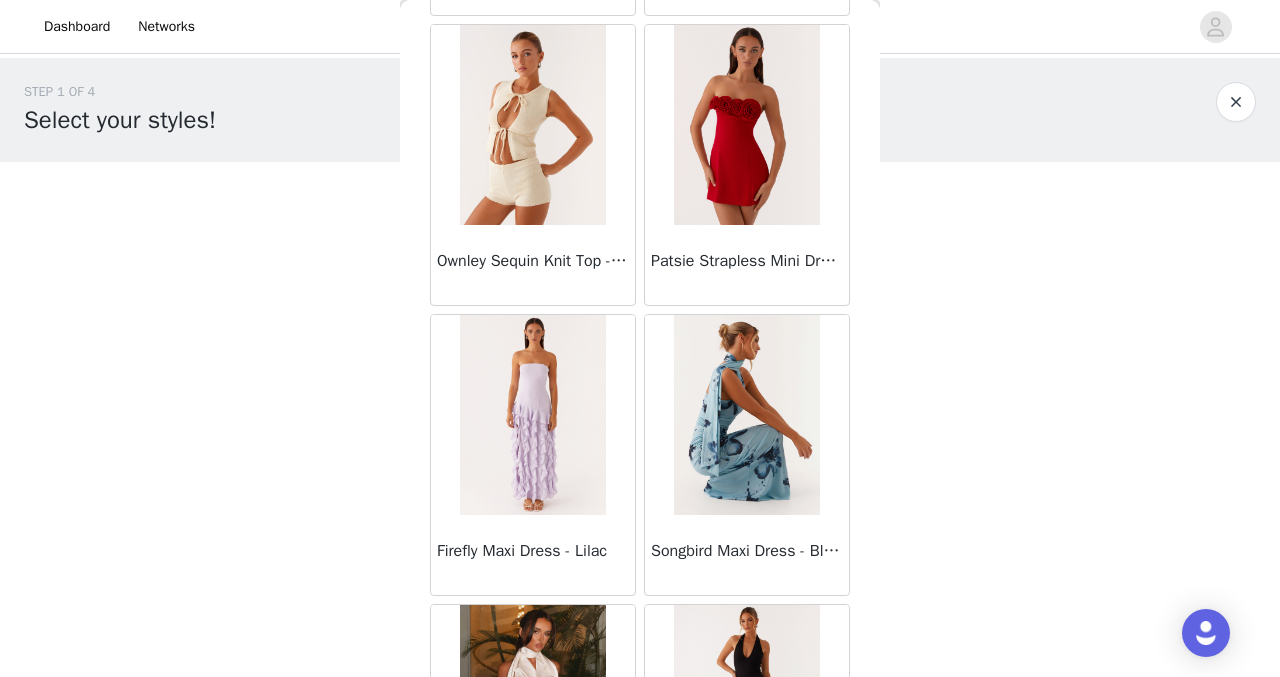 scroll, scrollTop: 11083, scrollLeft: 0, axis: vertical 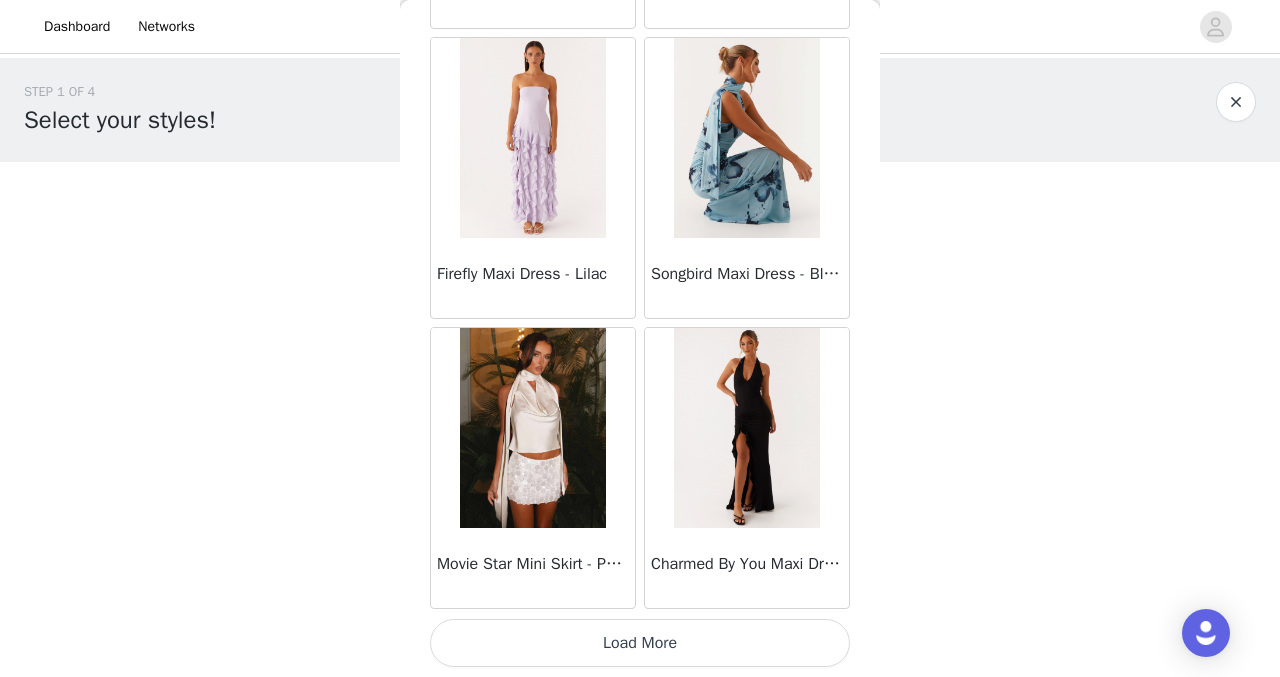 click on "Load More" at bounding box center [640, 643] 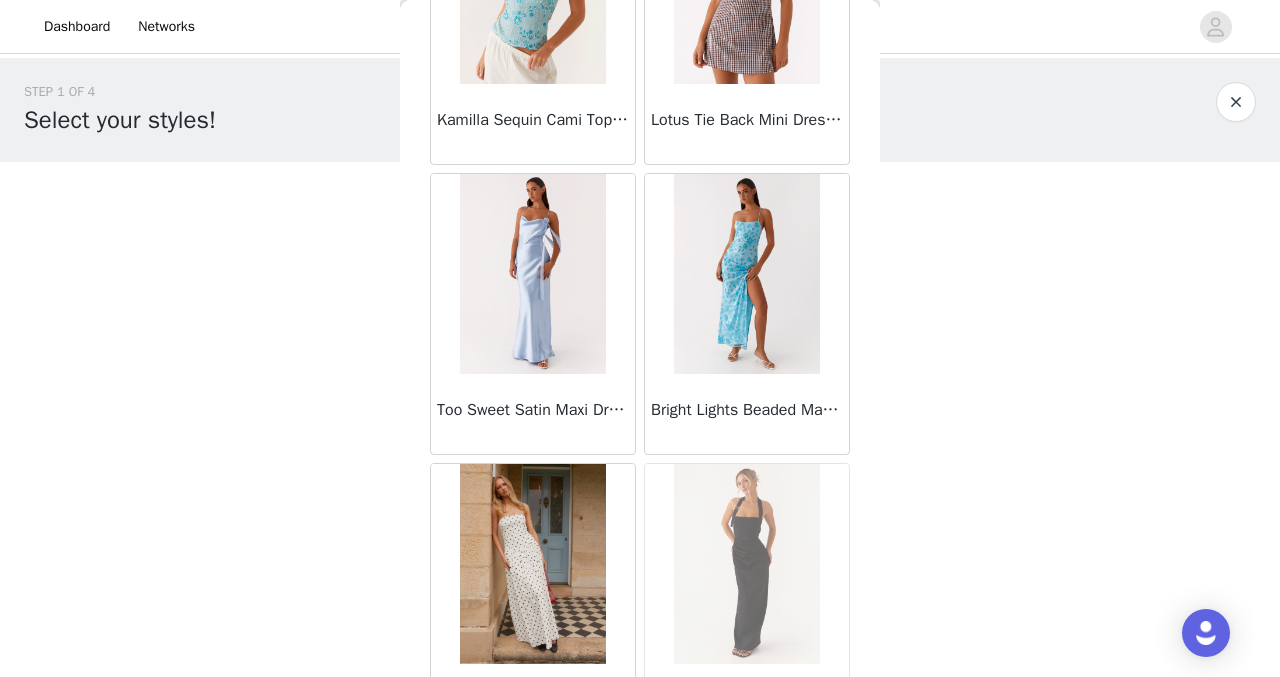 scroll, scrollTop: 13983, scrollLeft: 0, axis: vertical 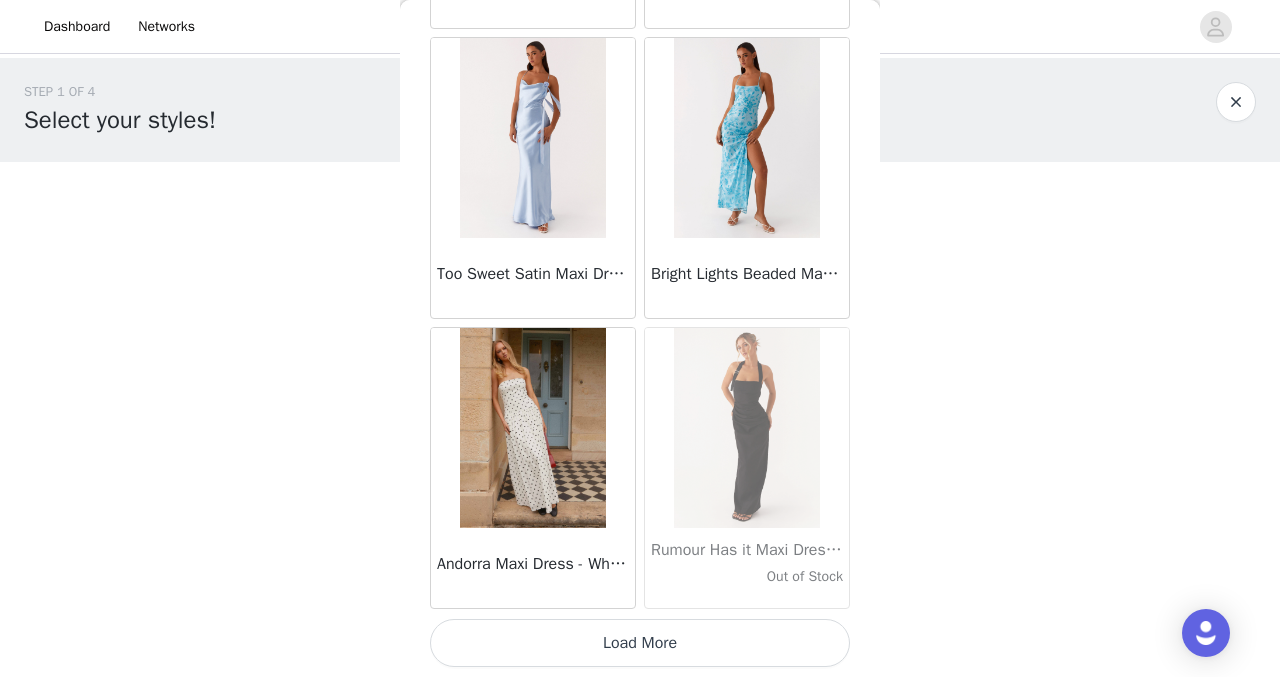click on "Load More" at bounding box center (640, 643) 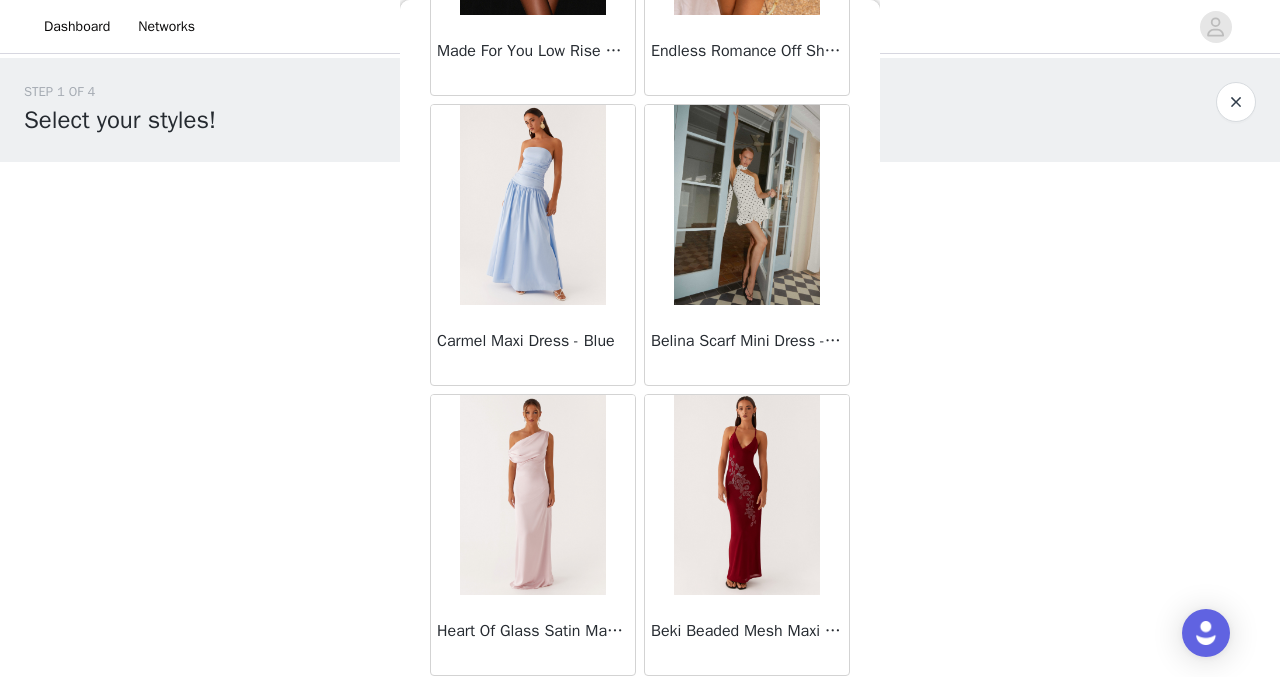 scroll, scrollTop: 16883, scrollLeft: 0, axis: vertical 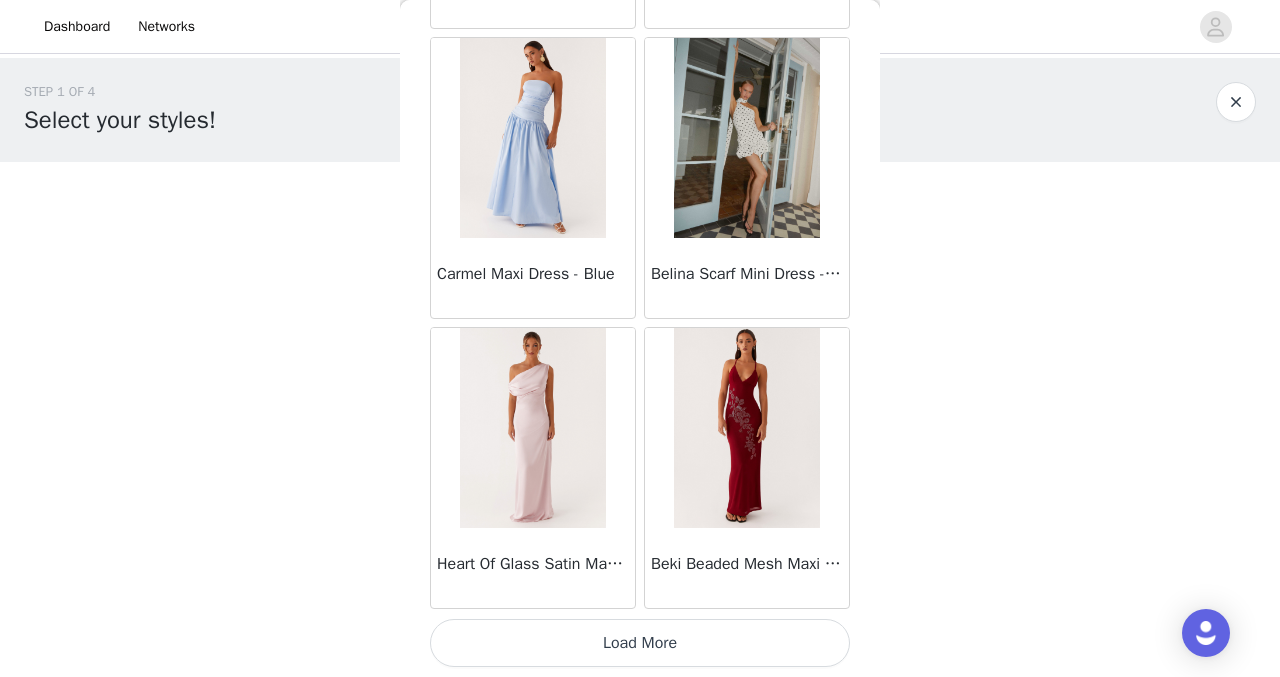click on "Load More" at bounding box center (640, 643) 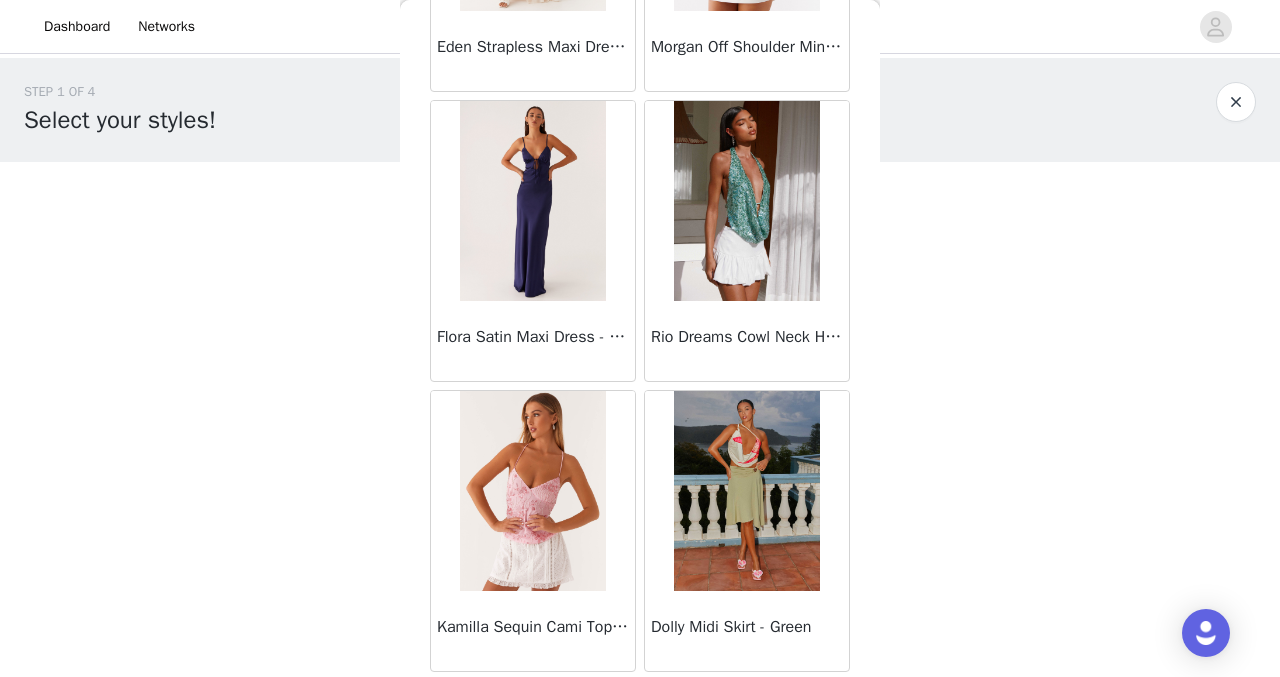 scroll, scrollTop: 19783, scrollLeft: 0, axis: vertical 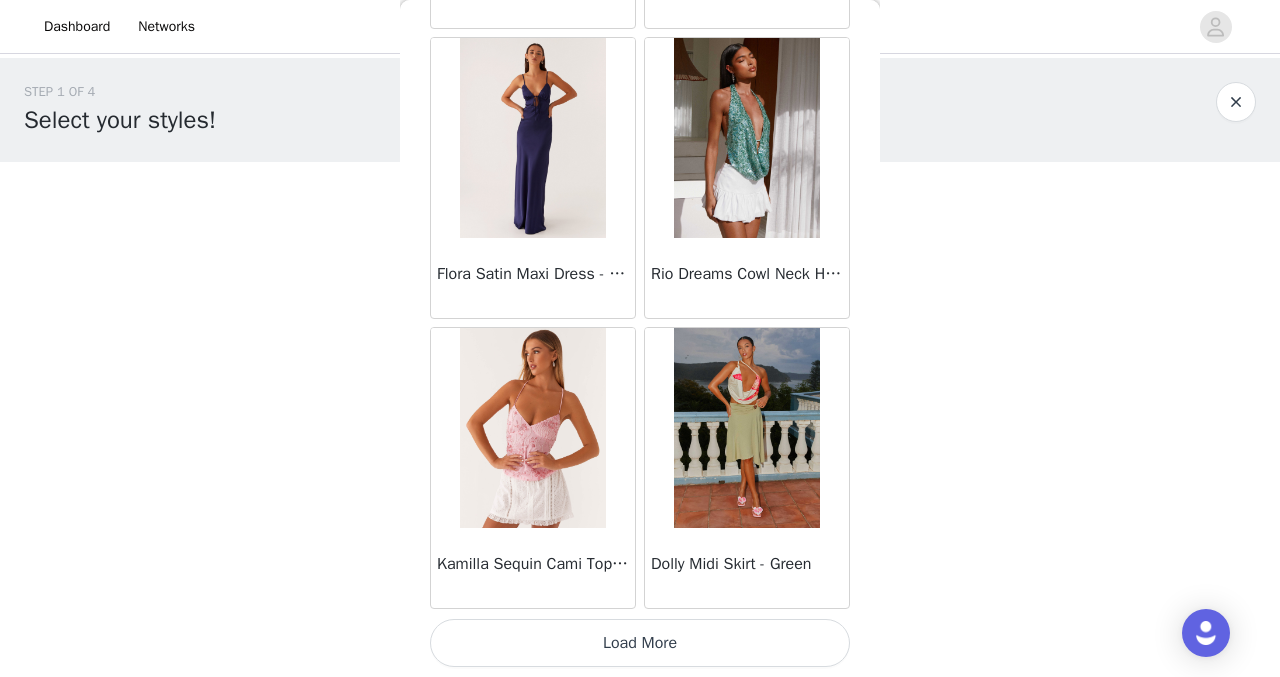 click on "Load More" at bounding box center (640, 643) 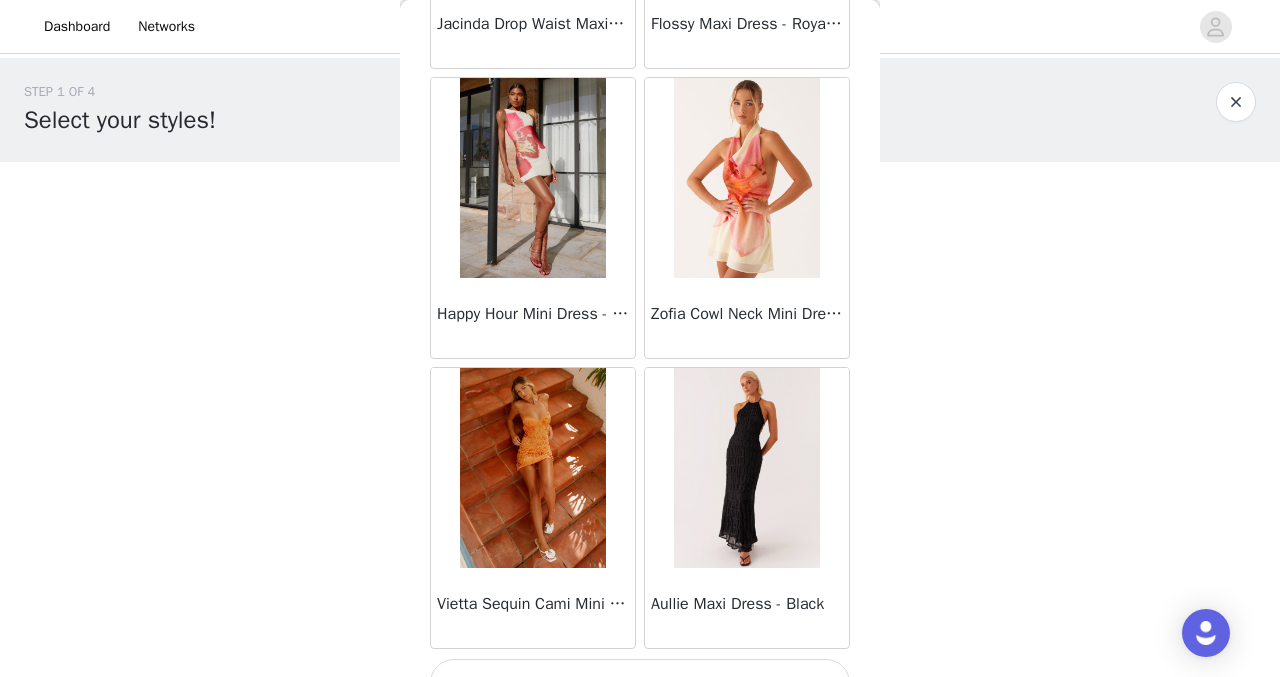 scroll, scrollTop: 22683, scrollLeft: 0, axis: vertical 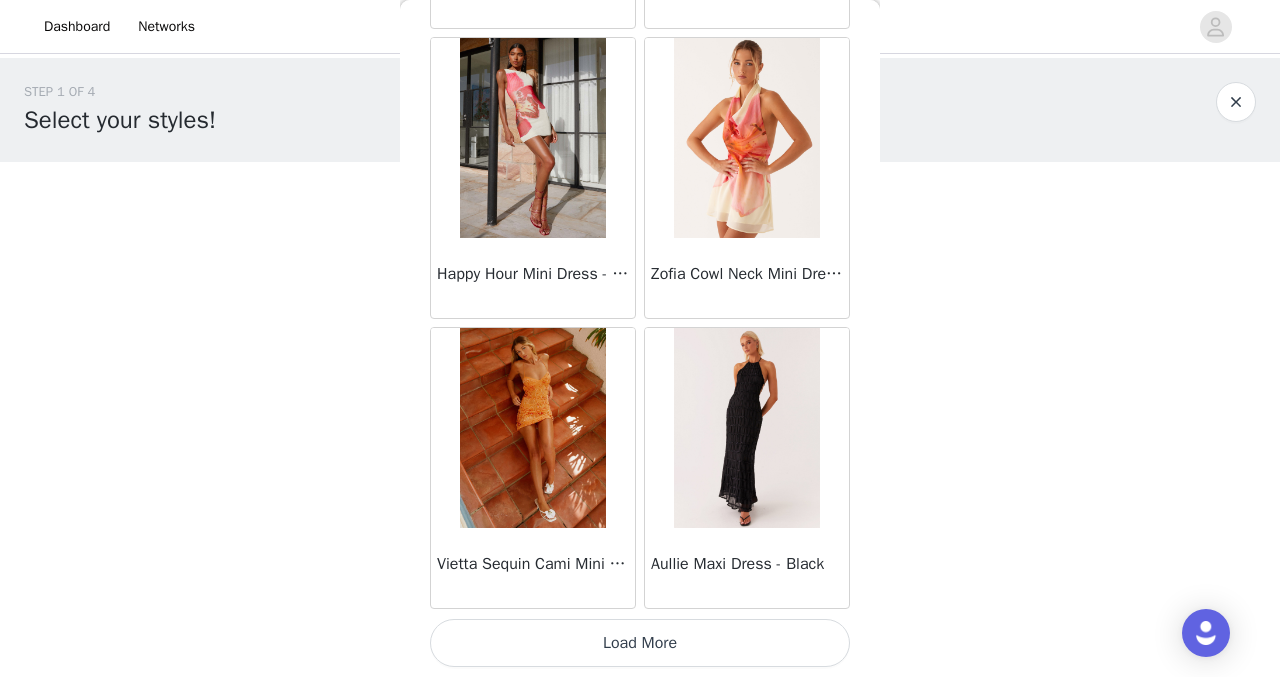 click on "Load More" at bounding box center [640, 643] 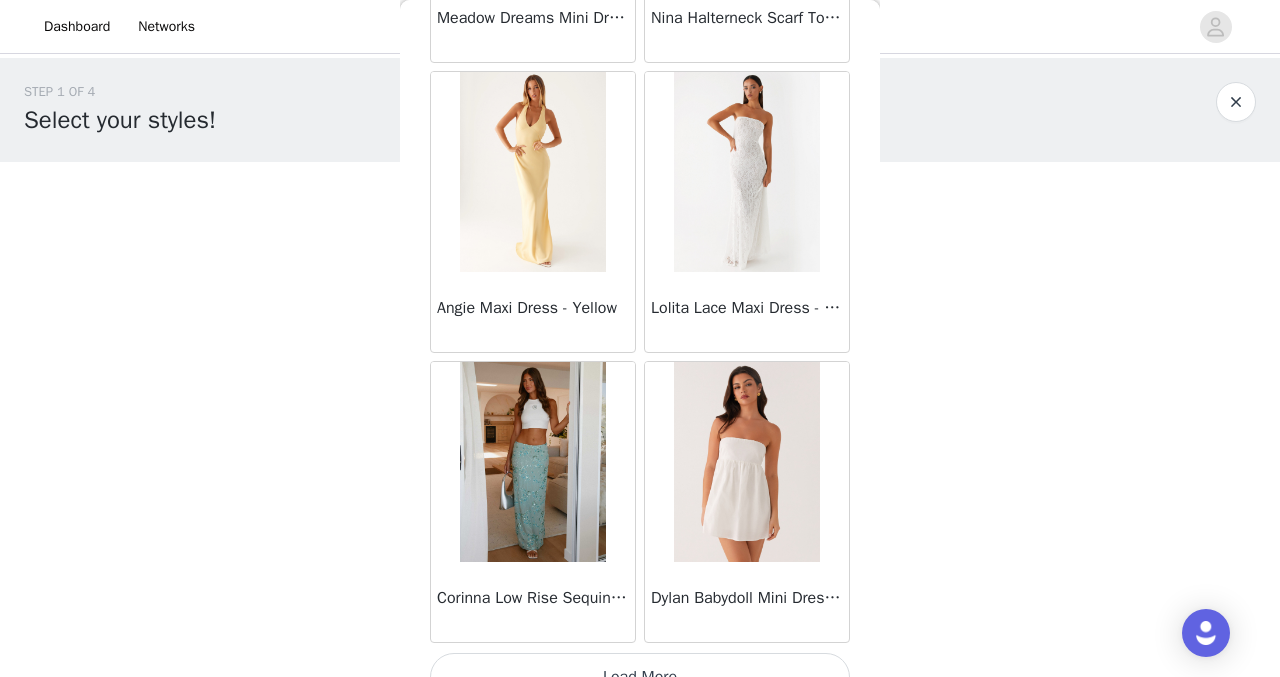 scroll, scrollTop: 25583, scrollLeft: 0, axis: vertical 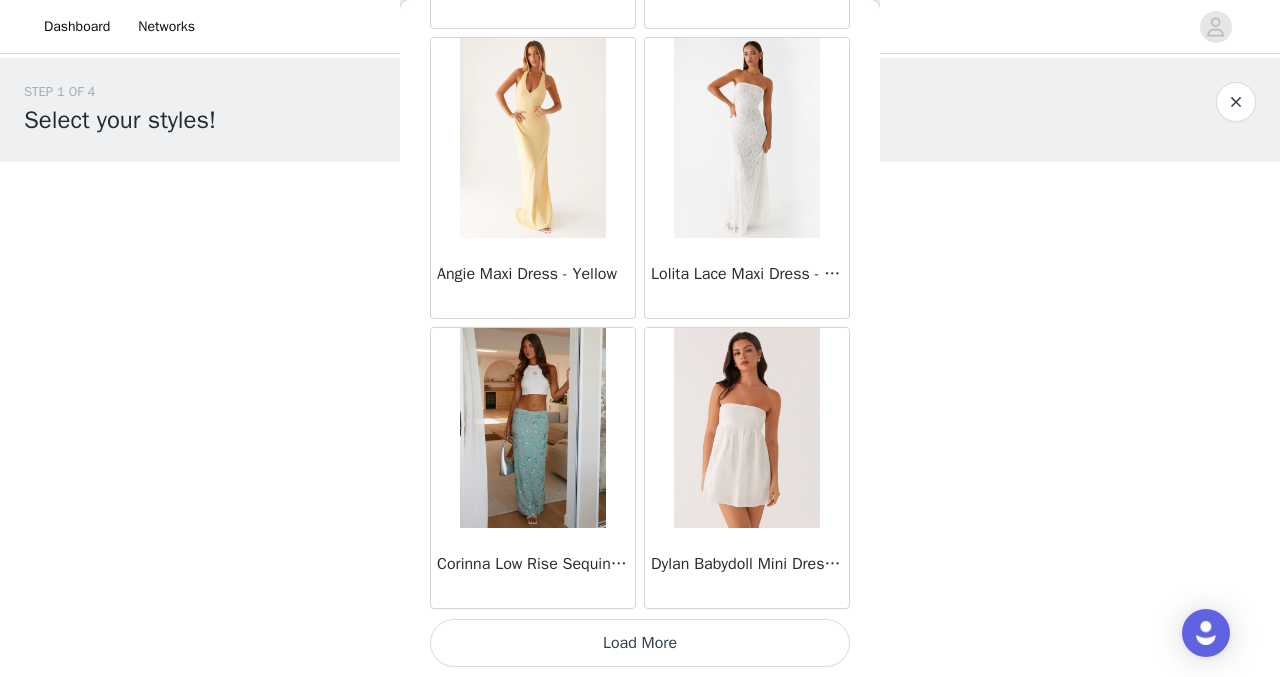 click on "Load More" at bounding box center (640, 643) 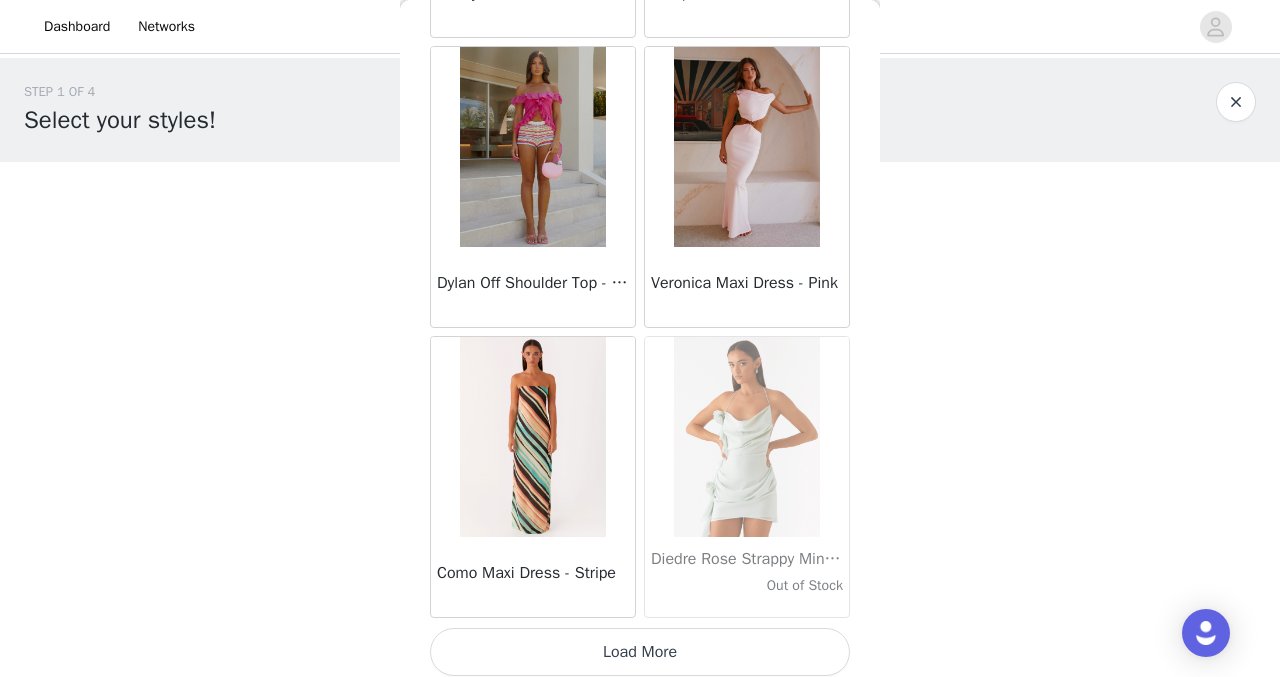 scroll, scrollTop: 28483, scrollLeft: 0, axis: vertical 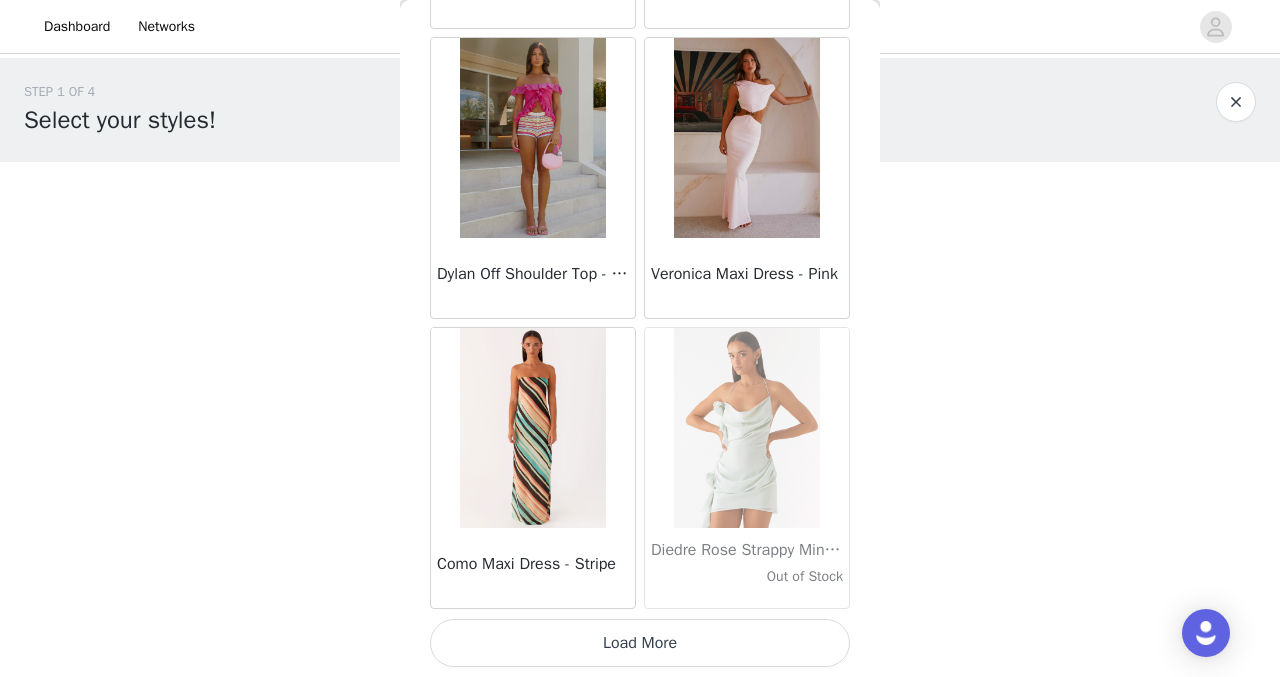click on "Load More" at bounding box center (640, 643) 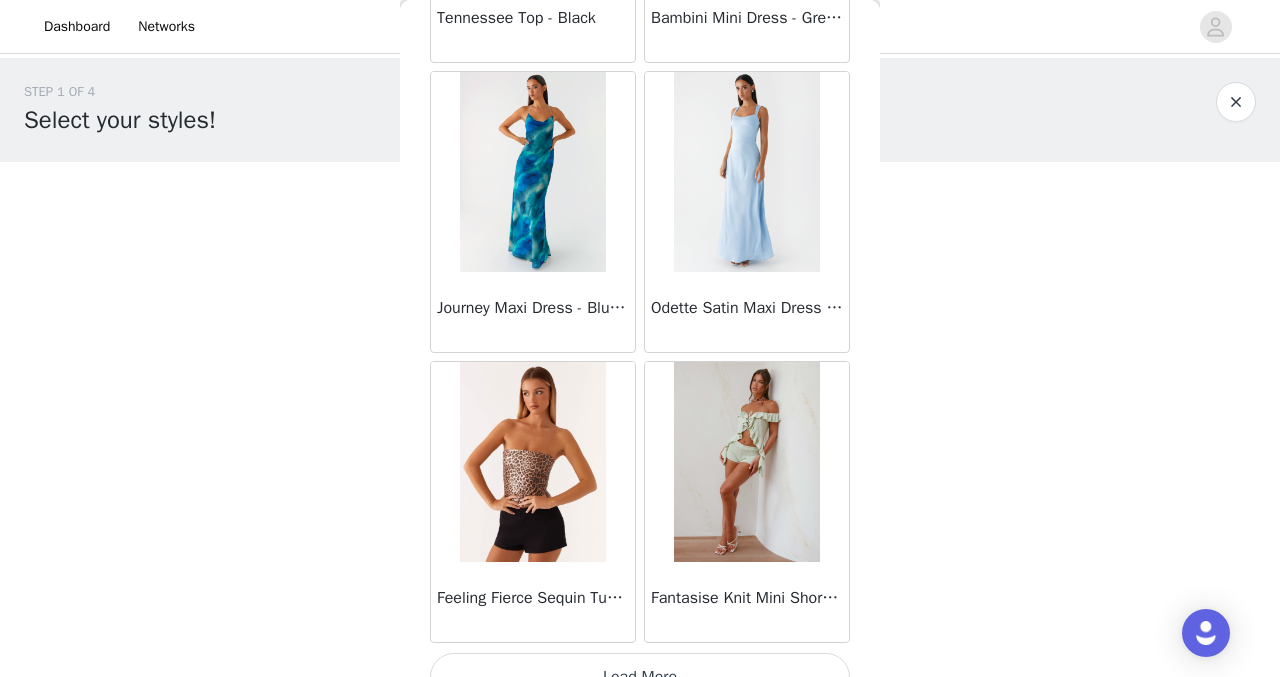 scroll, scrollTop: 31383, scrollLeft: 0, axis: vertical 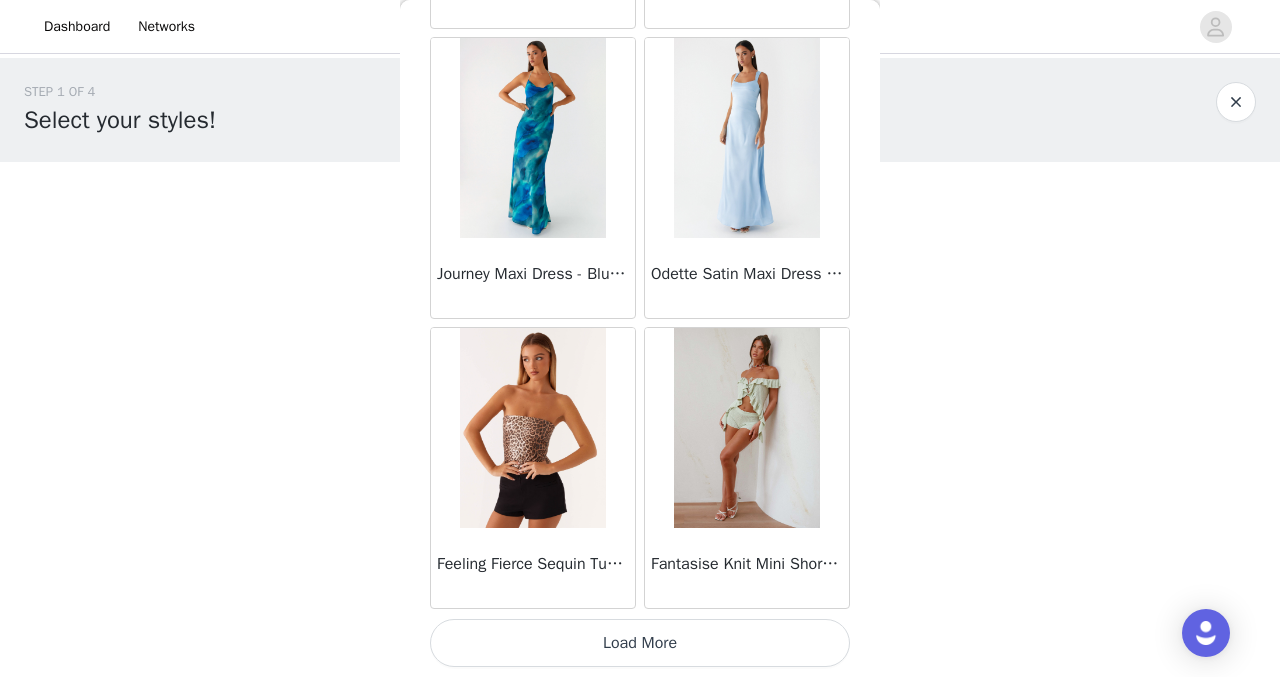 click on "Load More" at bounding box center [640, 643] 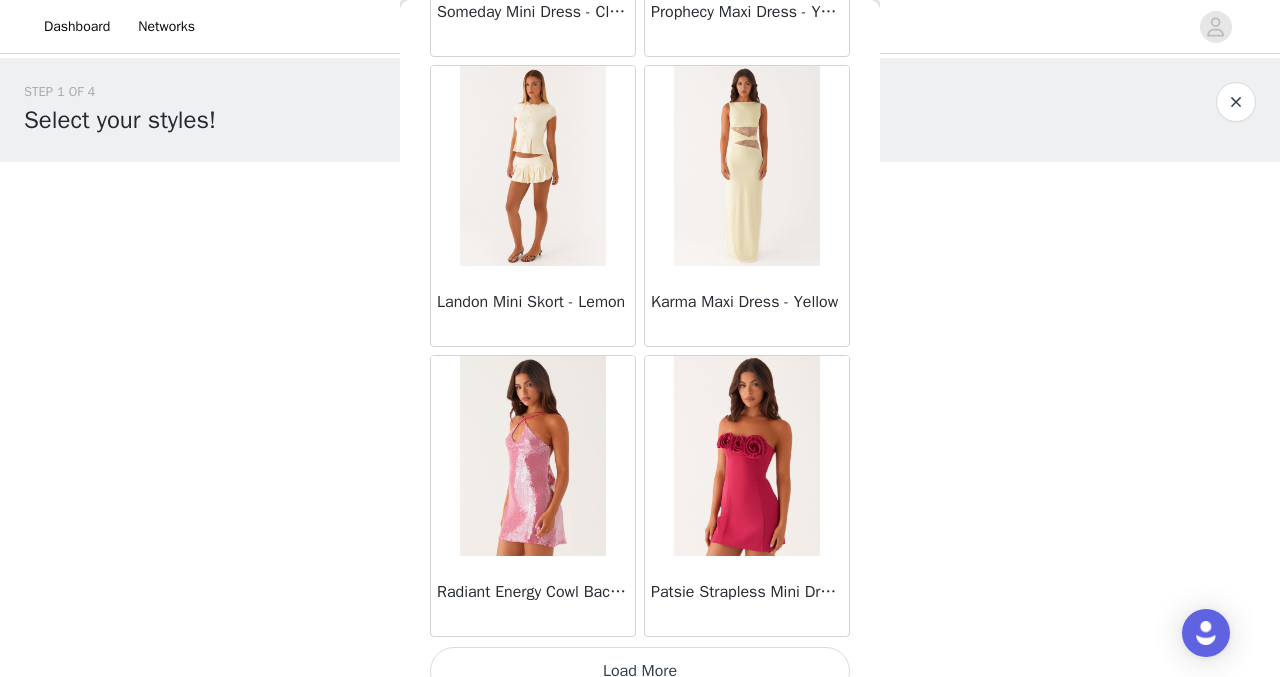 scroll, scrollTop: 34283, scrollLeft: 0, axis: vertical 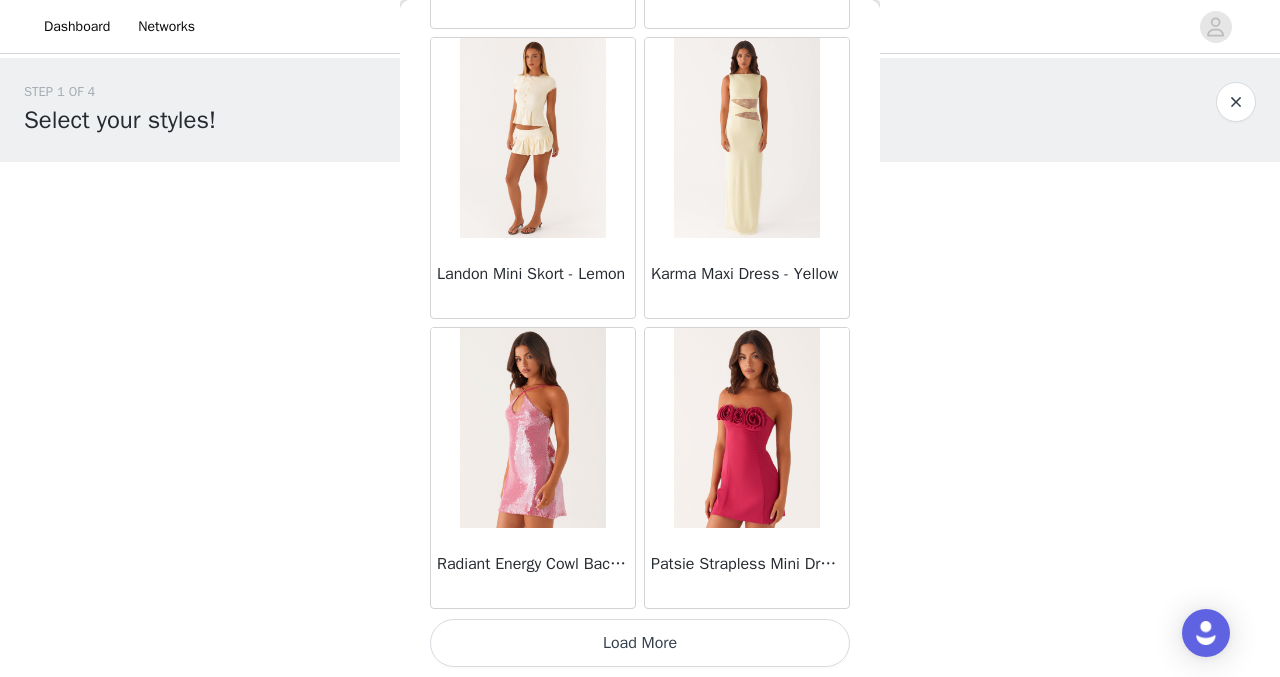 click on "Load More" at bounding box center [640, 643] 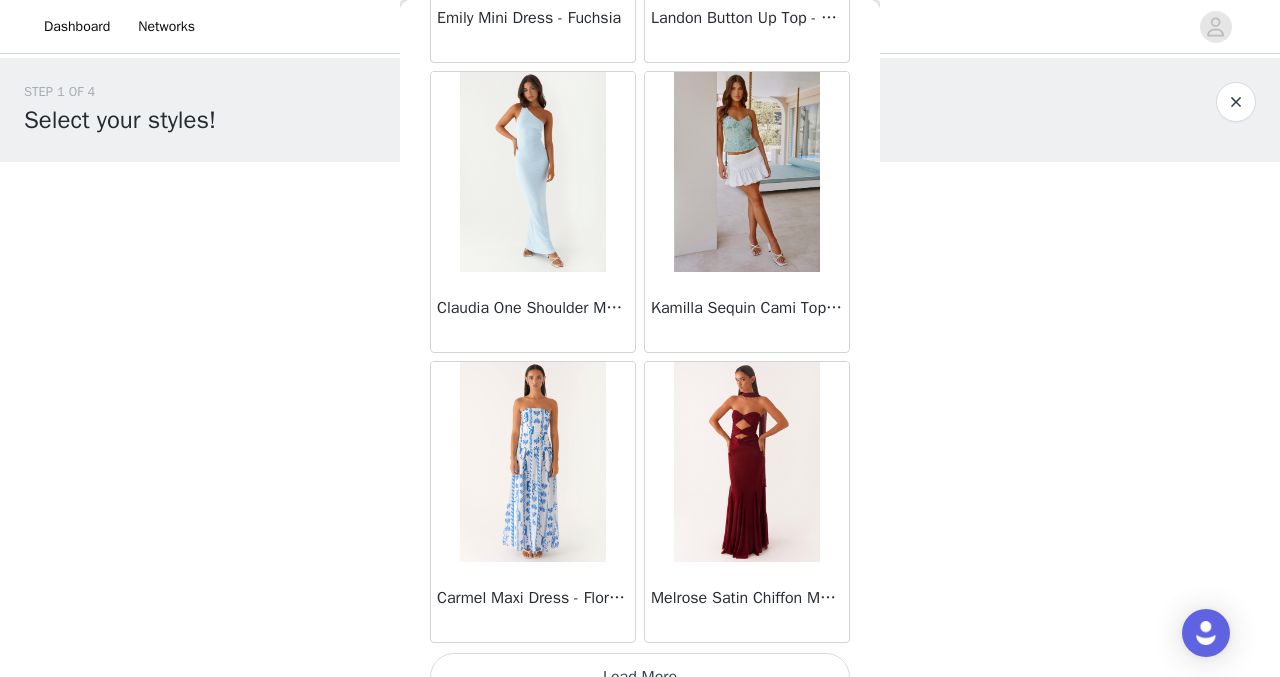 scroll, scrollTop: 37183, scrollLeft: 0, axis: vertical 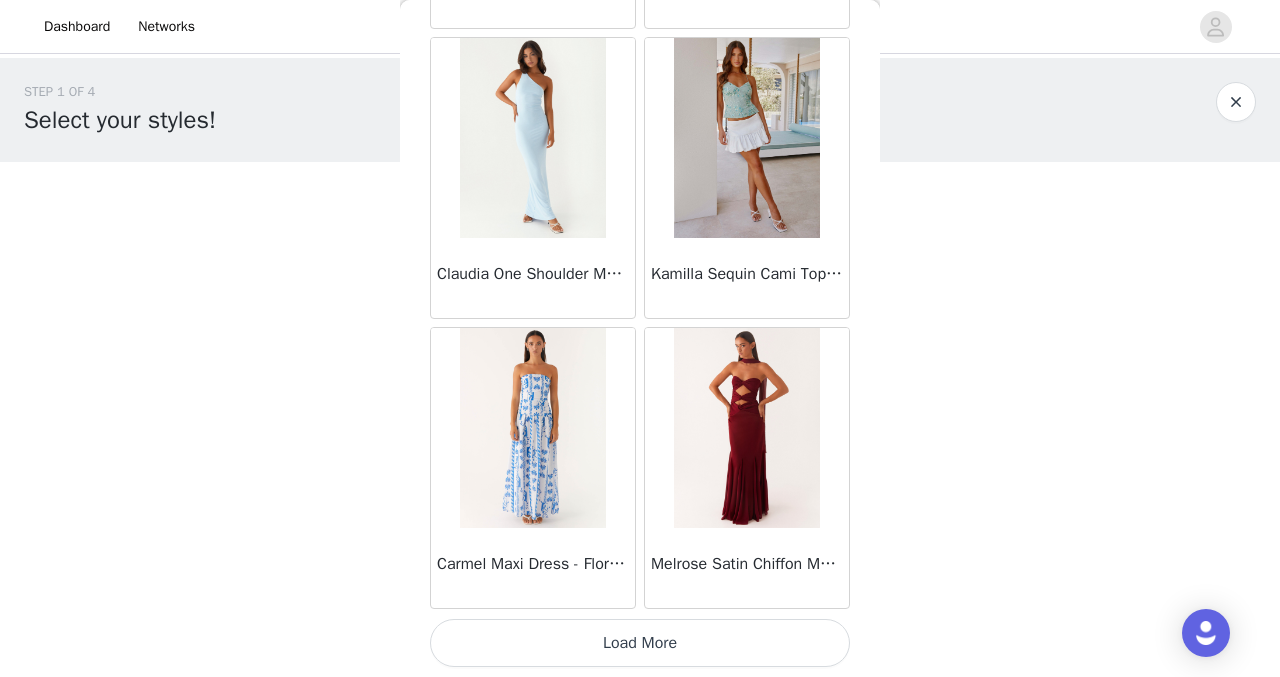 click on "Load More" at bounding box center (640, 643) 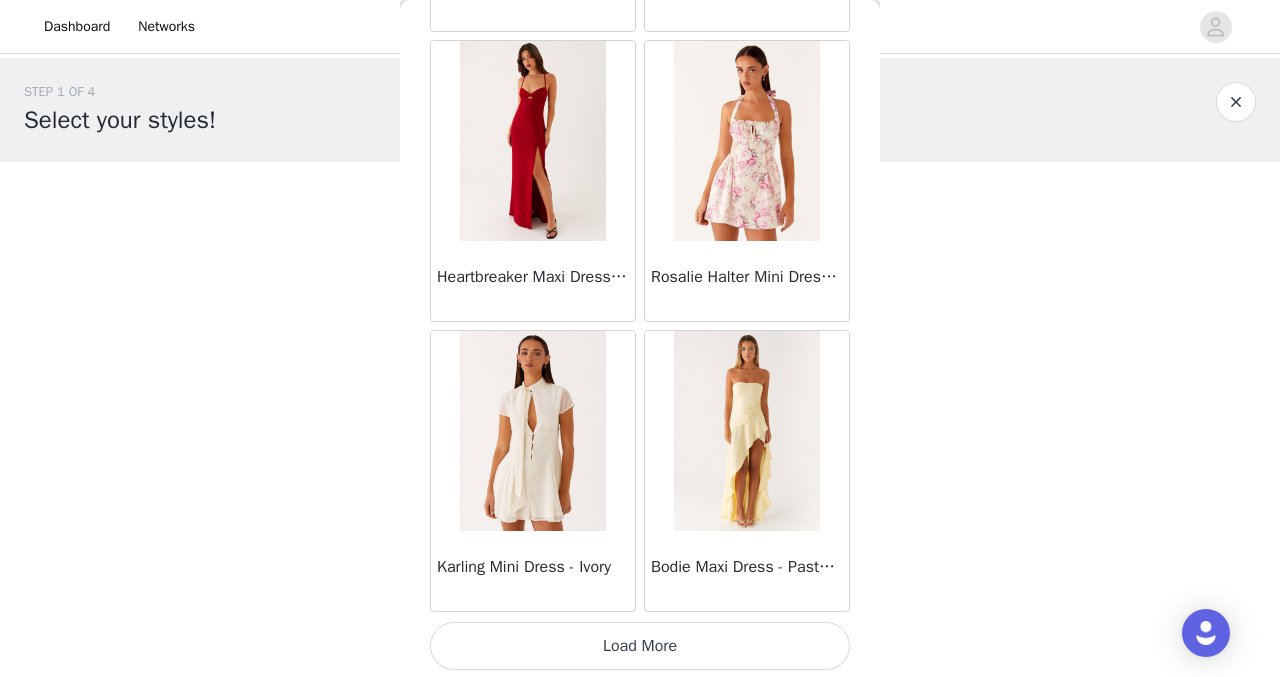 scroll, scrollTop: 40083, scrollLeft: 0, axis: vertical 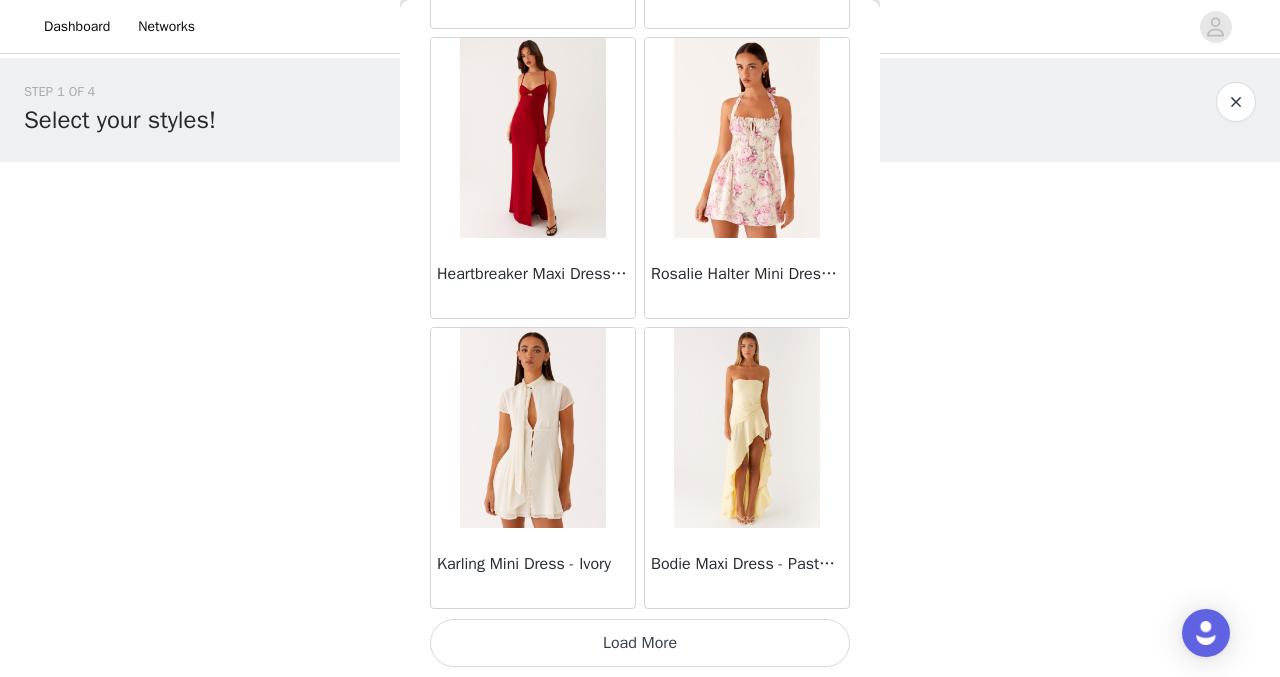 click on "Load More" at bounding box center (640, 643) 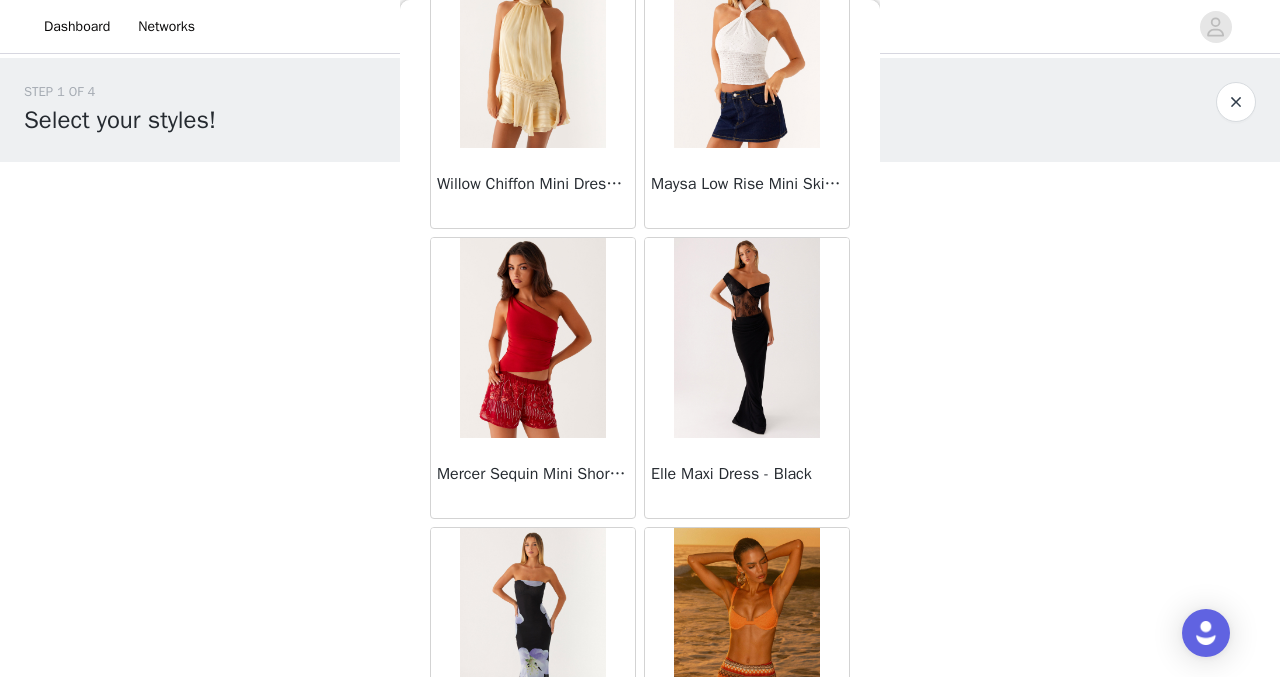 scroll, scrollTop: 42983, scrollLeft: 0, axis: vertical 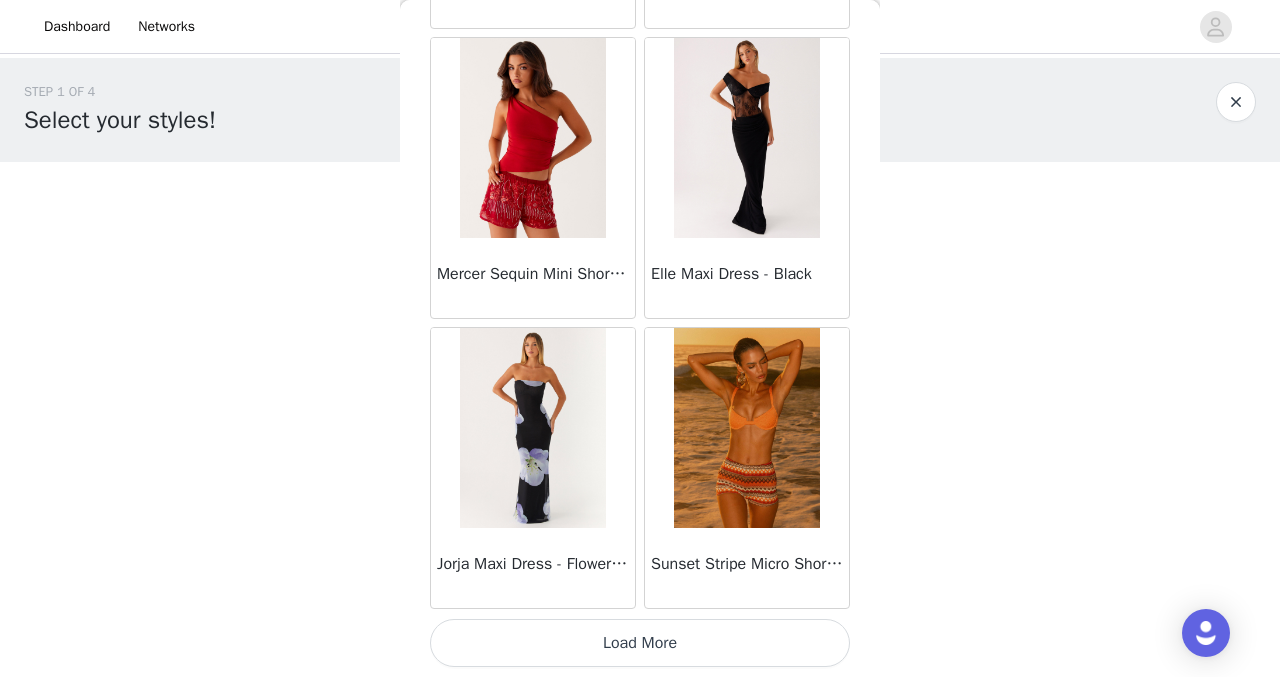click on "Load More" at bounding box center [640, 643] 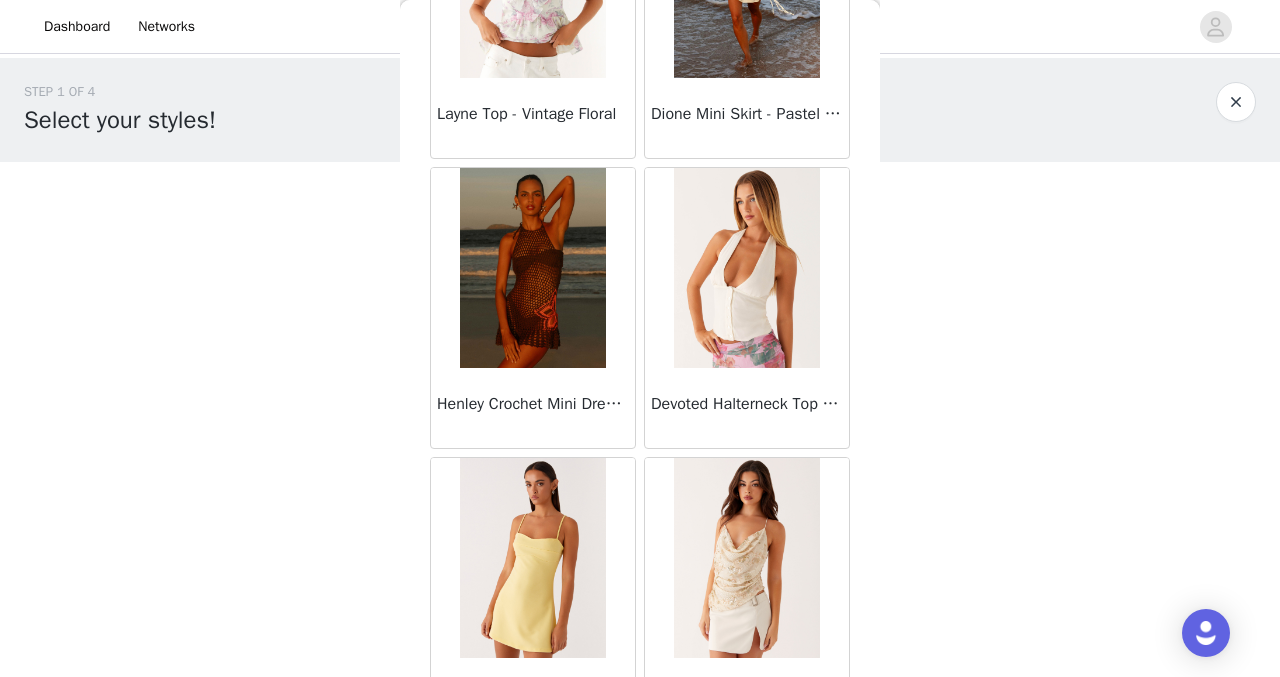 scroll, scrollTop: 45883, scrollLeft: 0, axis: vertical 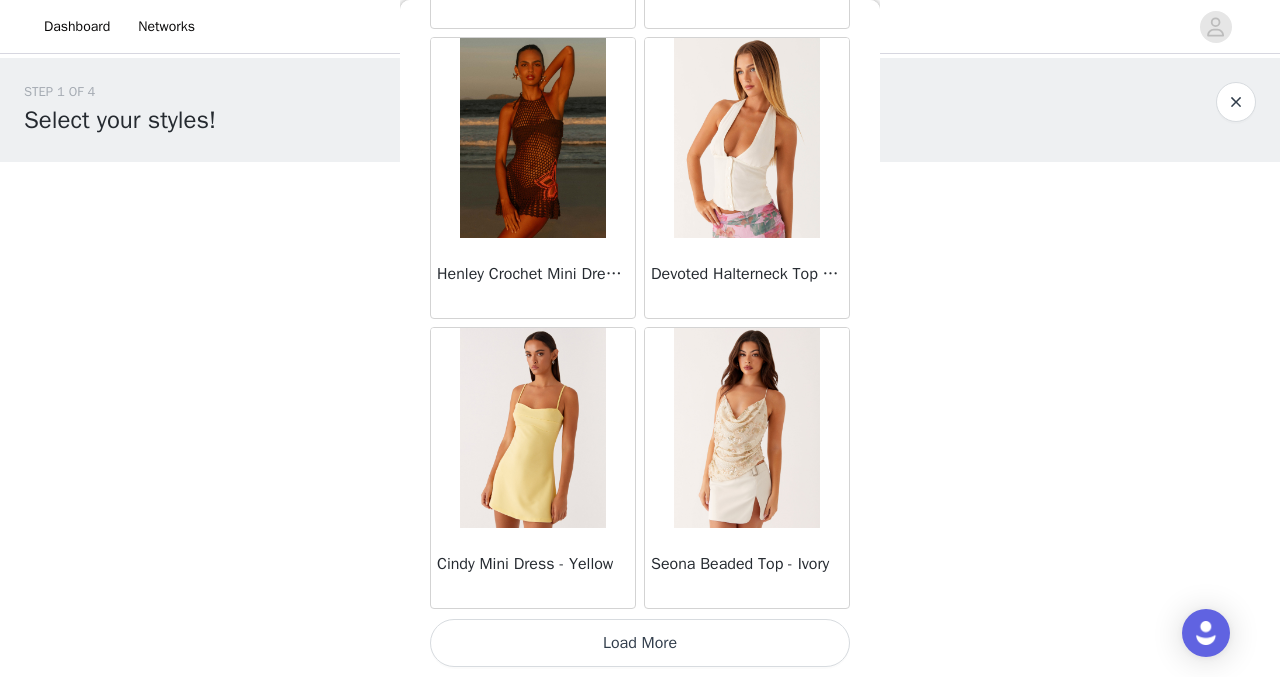 click on "Load More" at bounding box center (640, 643) 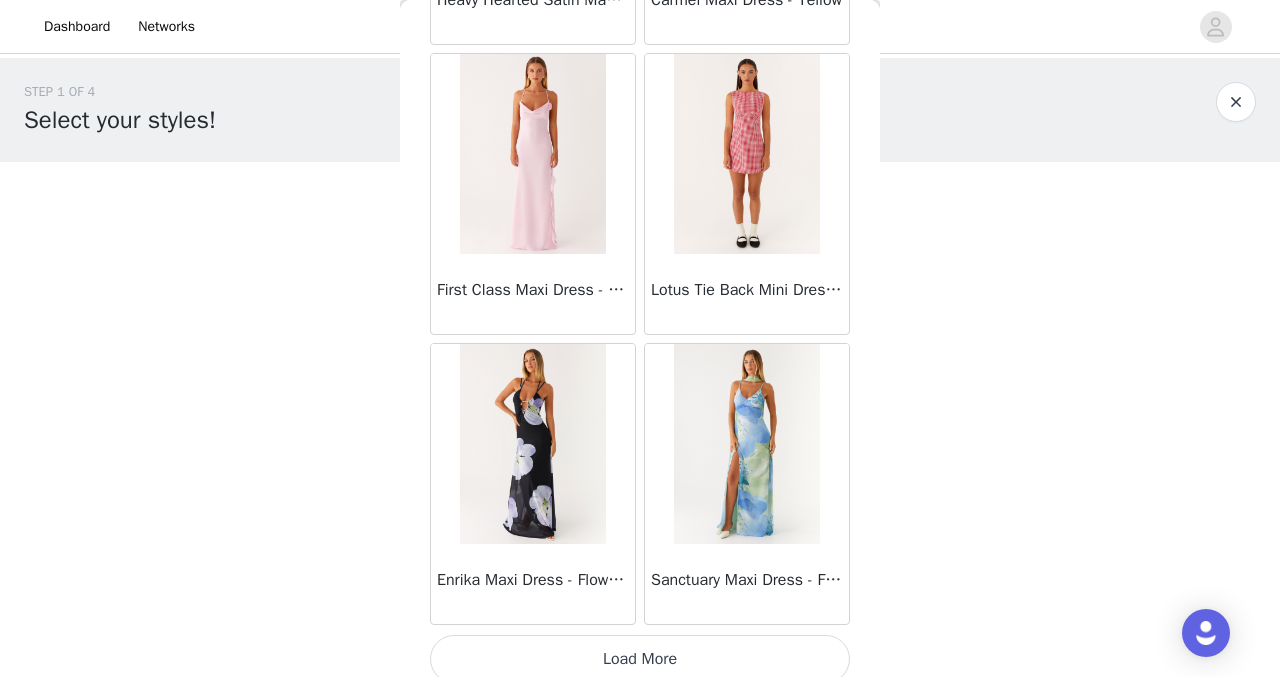 scroll, scrollTop: 48783, scrollLeft: 0, axis: vertical 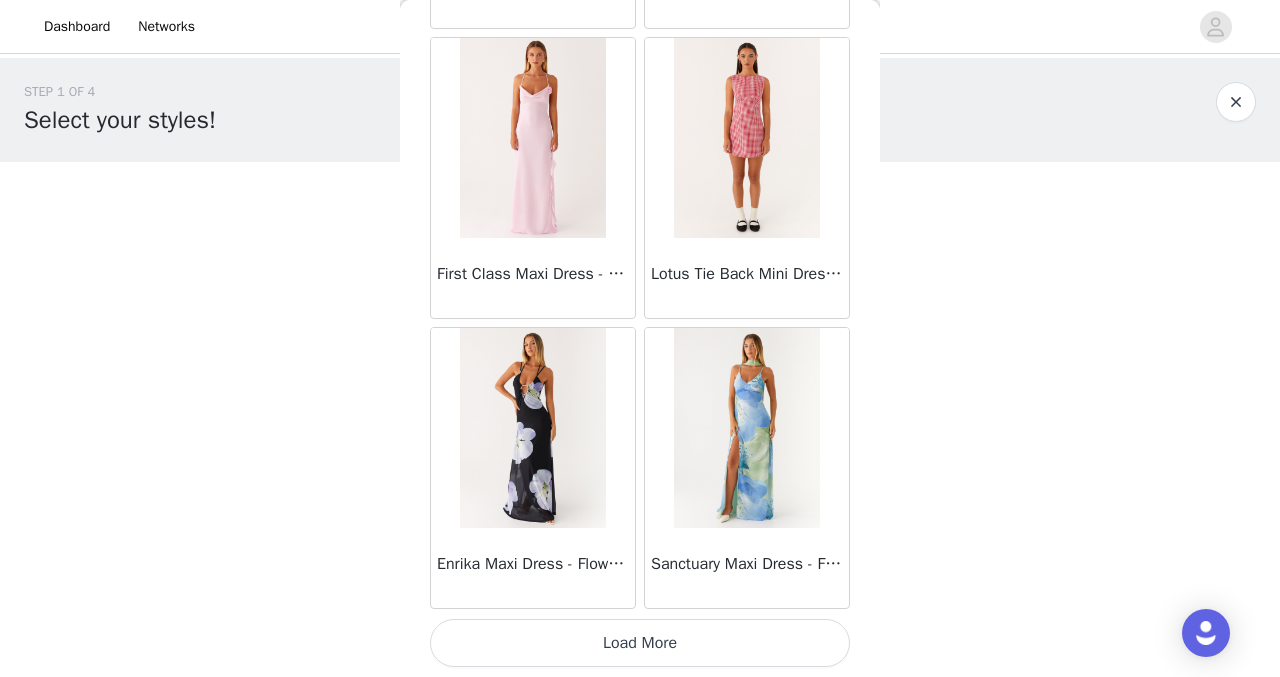 click on "Load More" at bounding box center [640, 643] 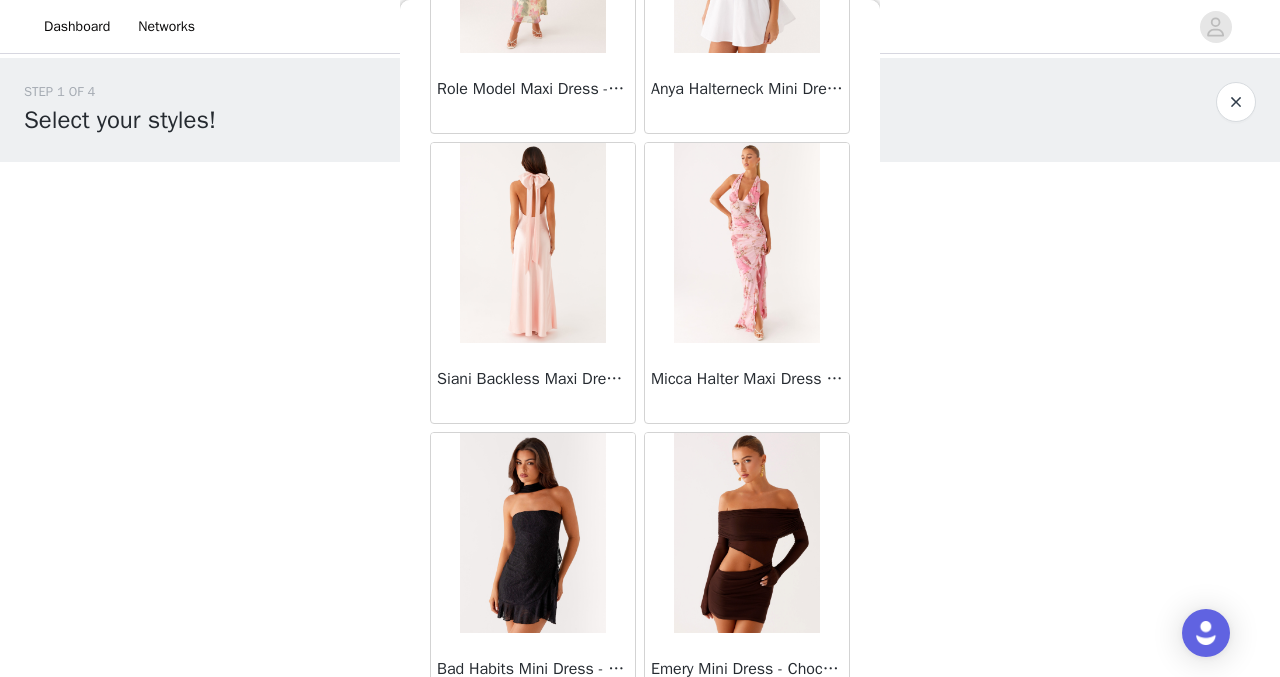 scroll, scrollTop: 51683, scrollLeft: 0, axis: vertical 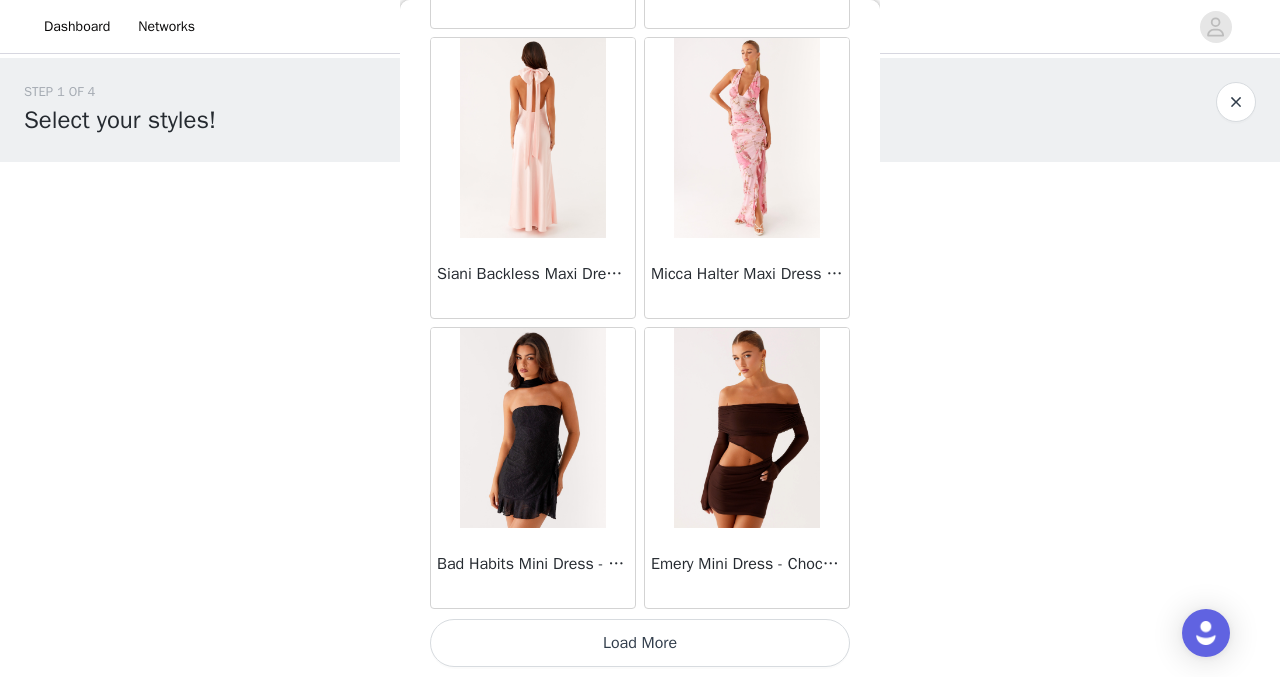 click on "Load More" at bounding box center (640, 643) 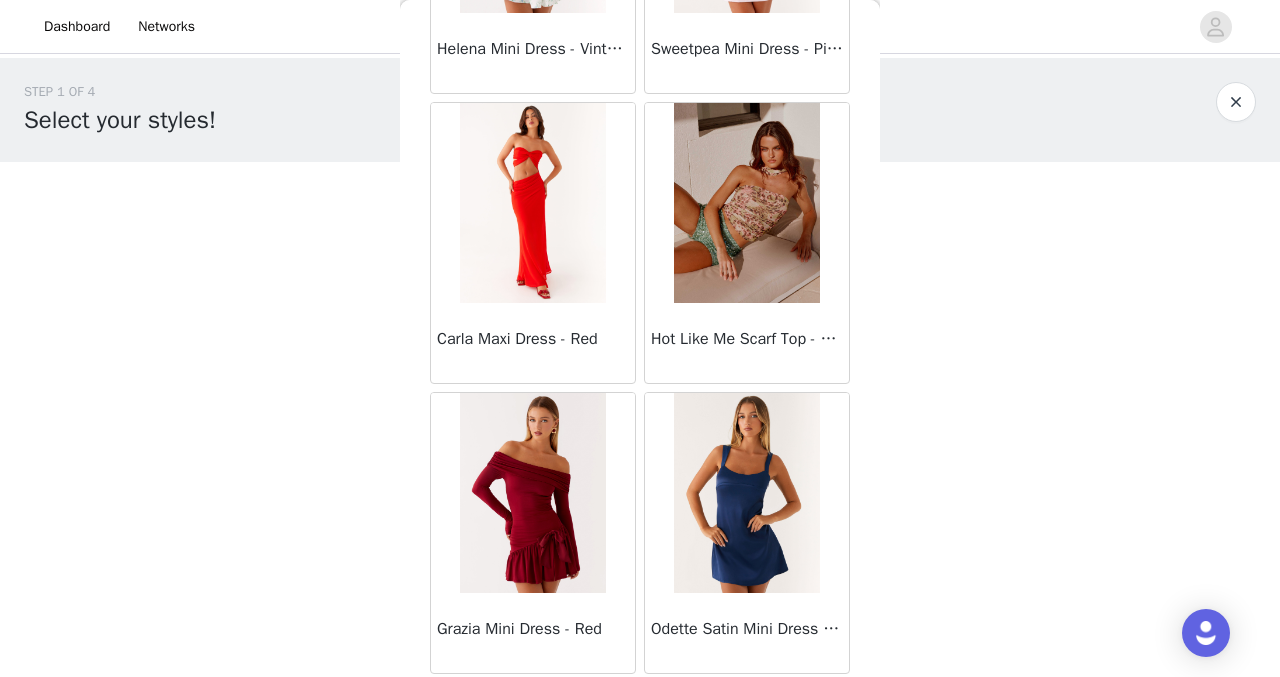 scroll, scrollTop: 54583, scrollLeft: 0, axis: vertical 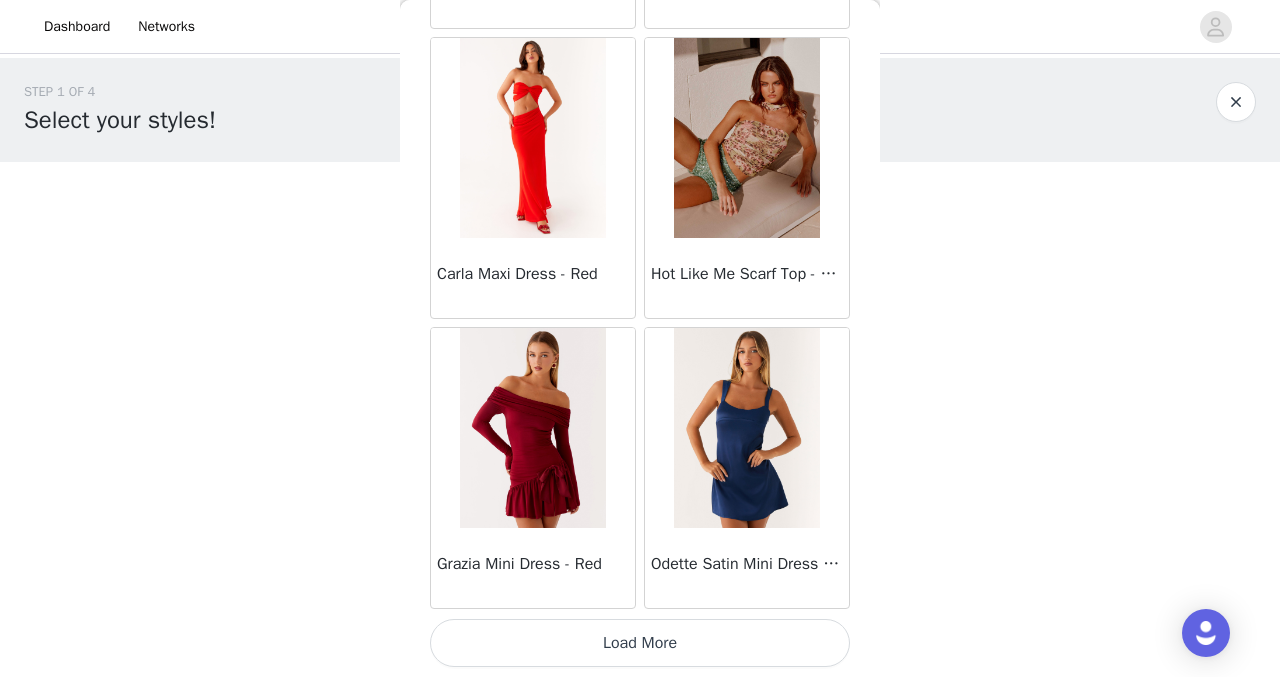 click on "Load More" at bounding box center [640, 643] 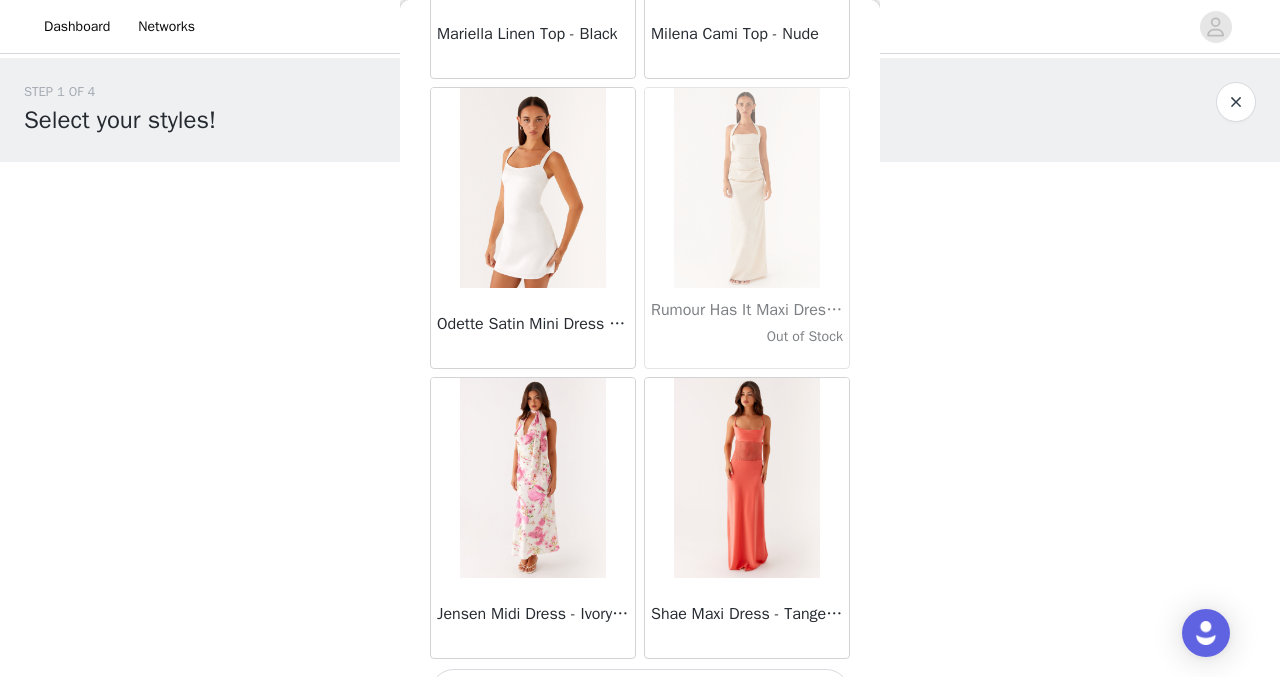 scroll, scrollTop: 57483, scrollLeft: 0, axis: vertical 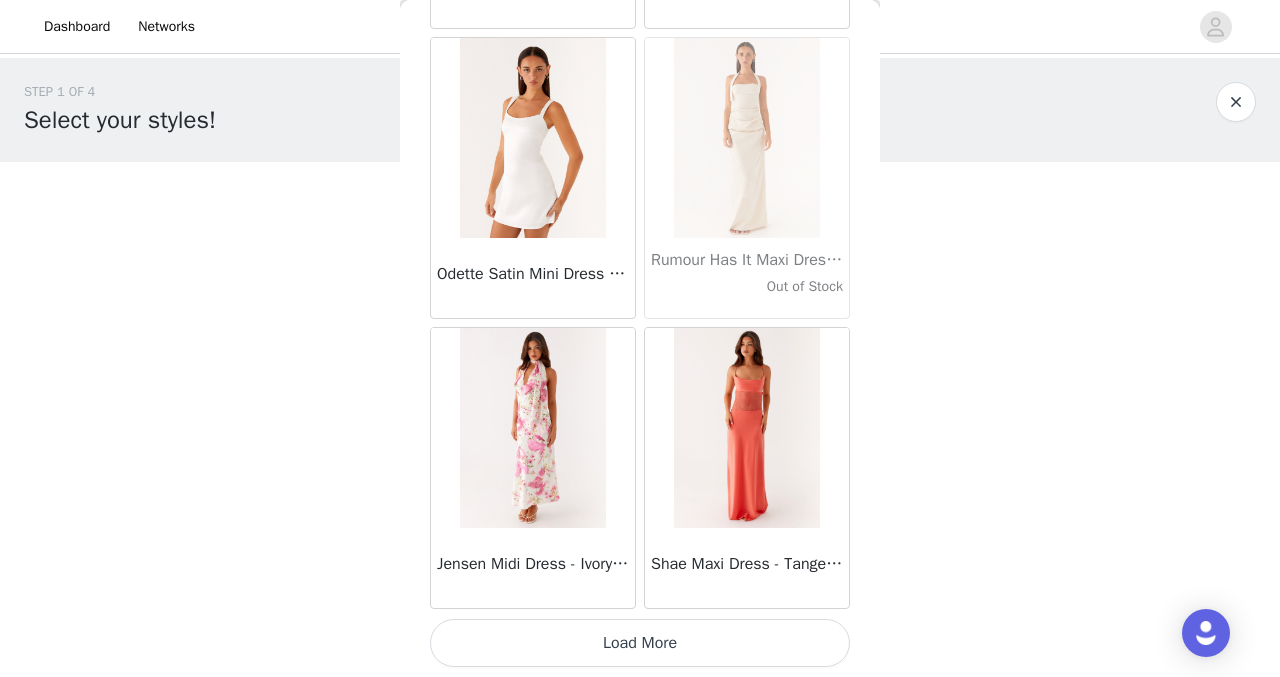 click on "Load More" at bounding box center (640, 643) 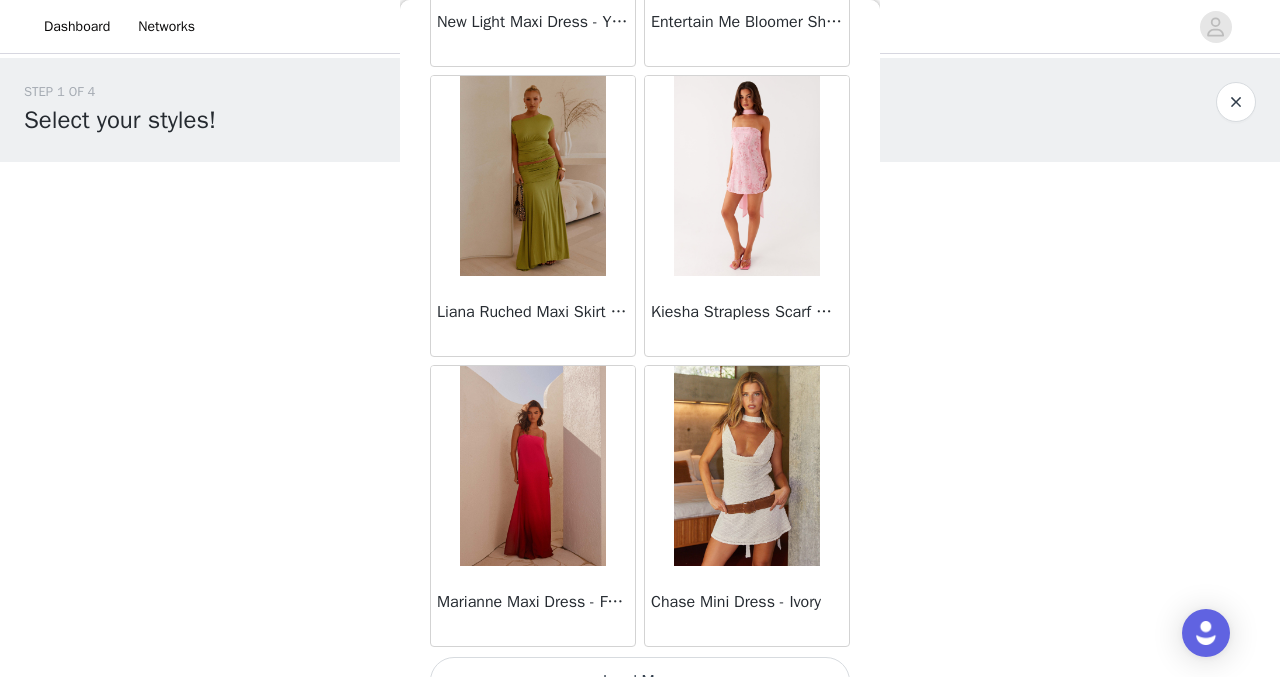 scroll, scrollTop: 60383, scrollLeft: 0, axis: vertical 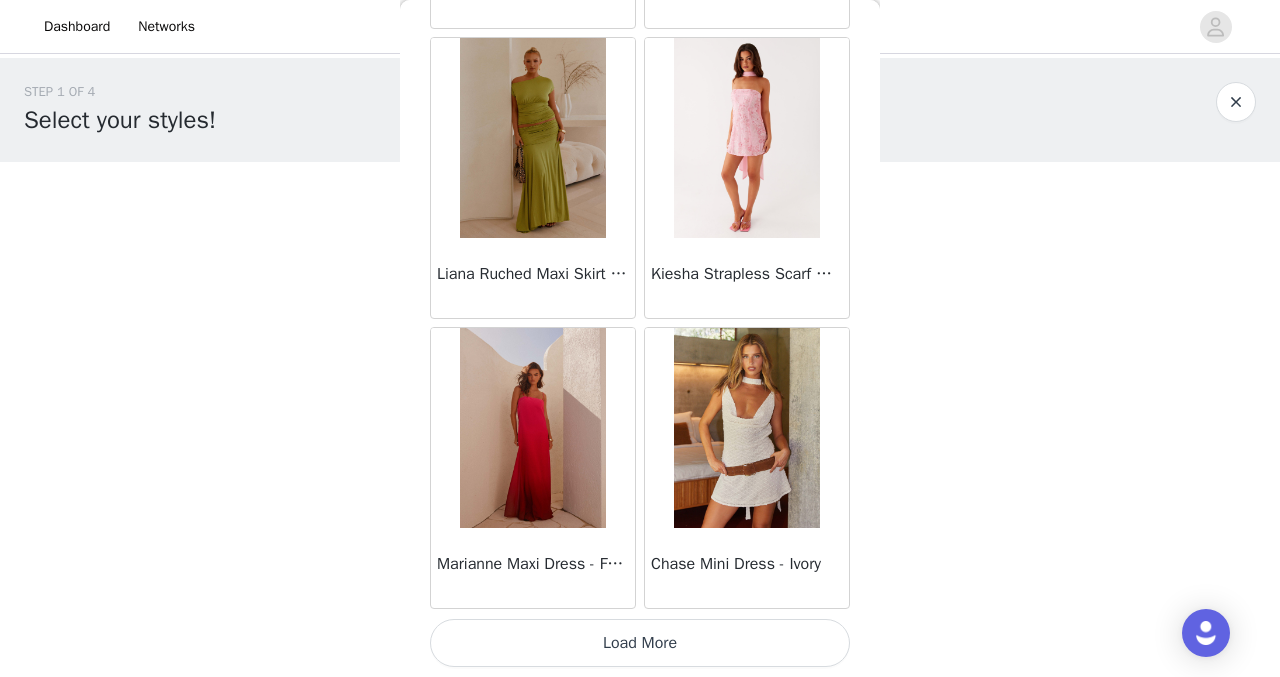 click on "Load More" at bounding box center [640, 643] 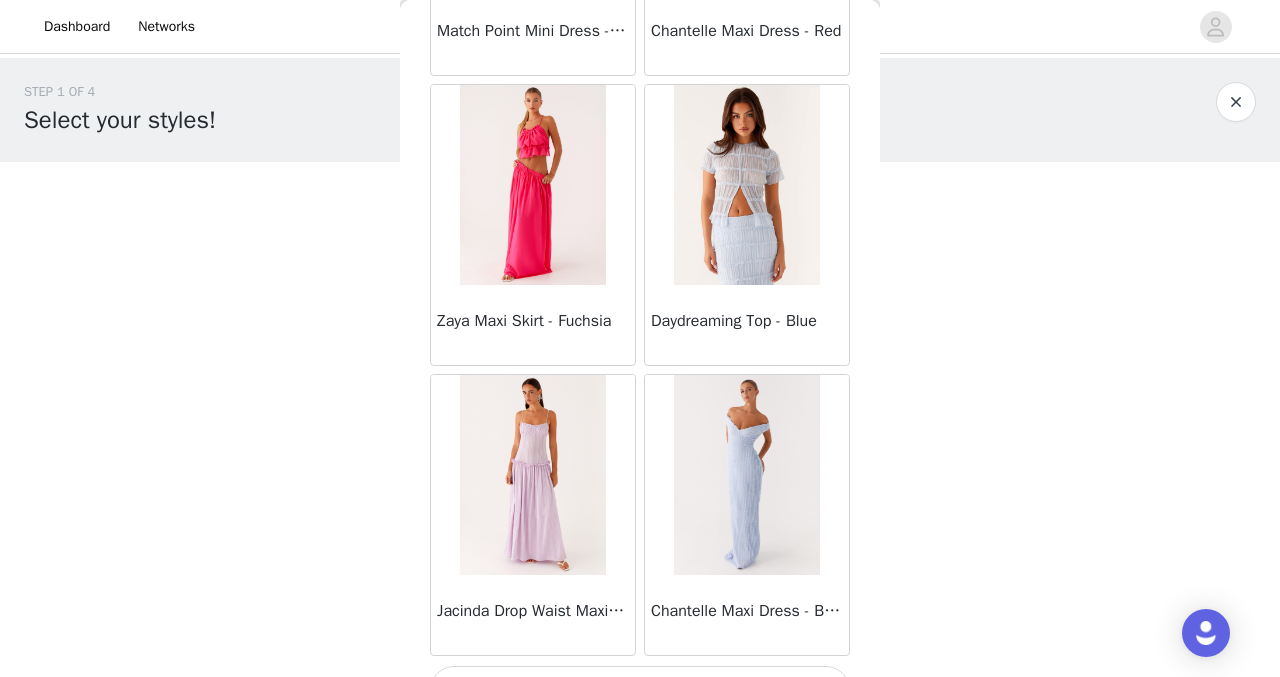 scroll, scrollTop: 63283, scrollLeft: 0, axis: vertical 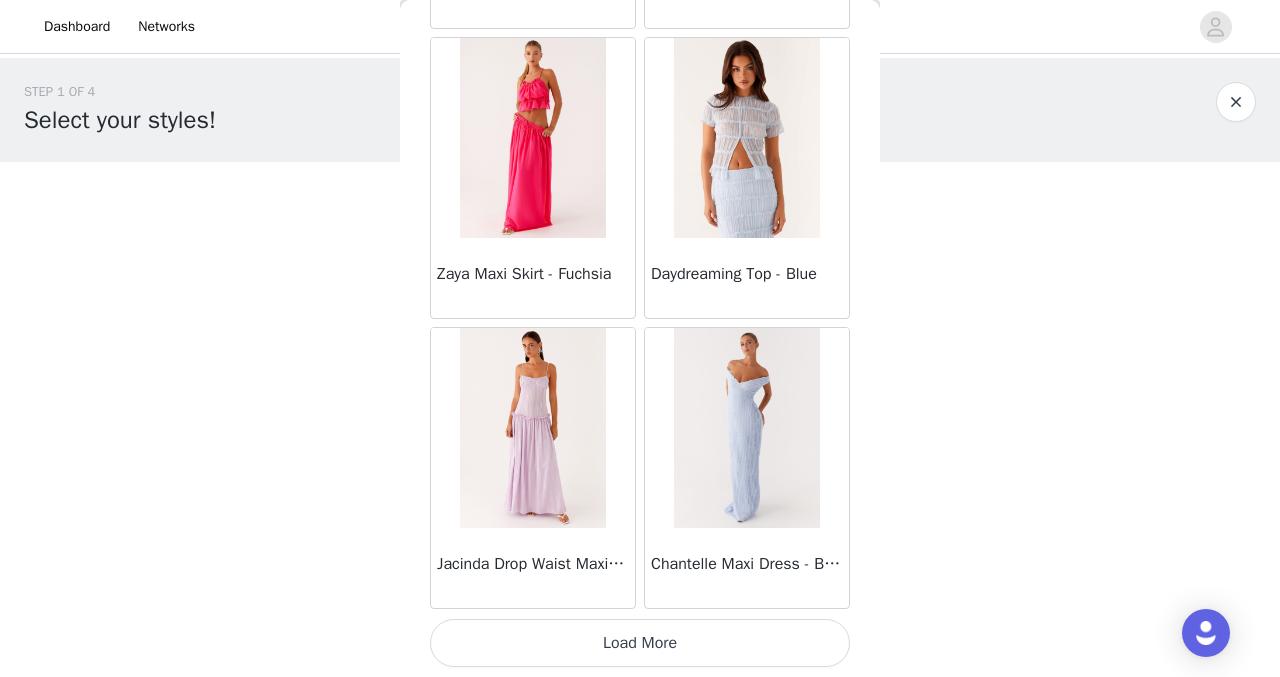 click on "Load More" at bounding box center [640, 643] 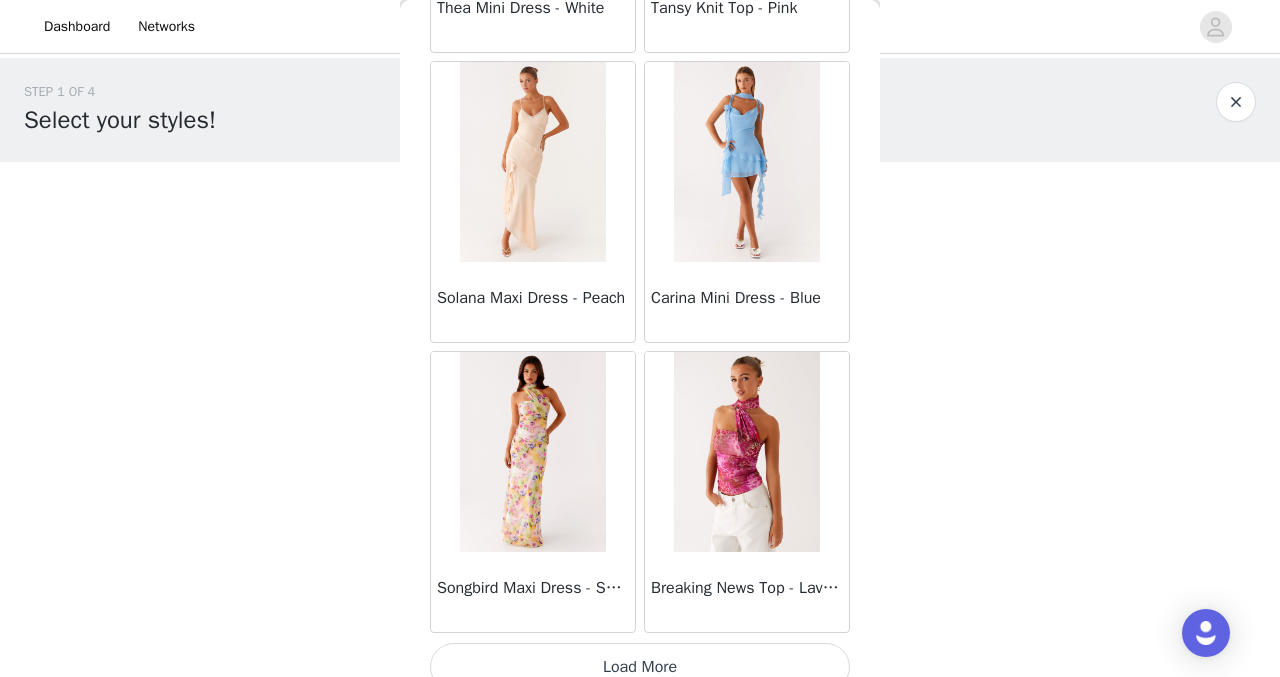 scroll, scrollTop: 66183, scrollLeft: 0, axis: vertical 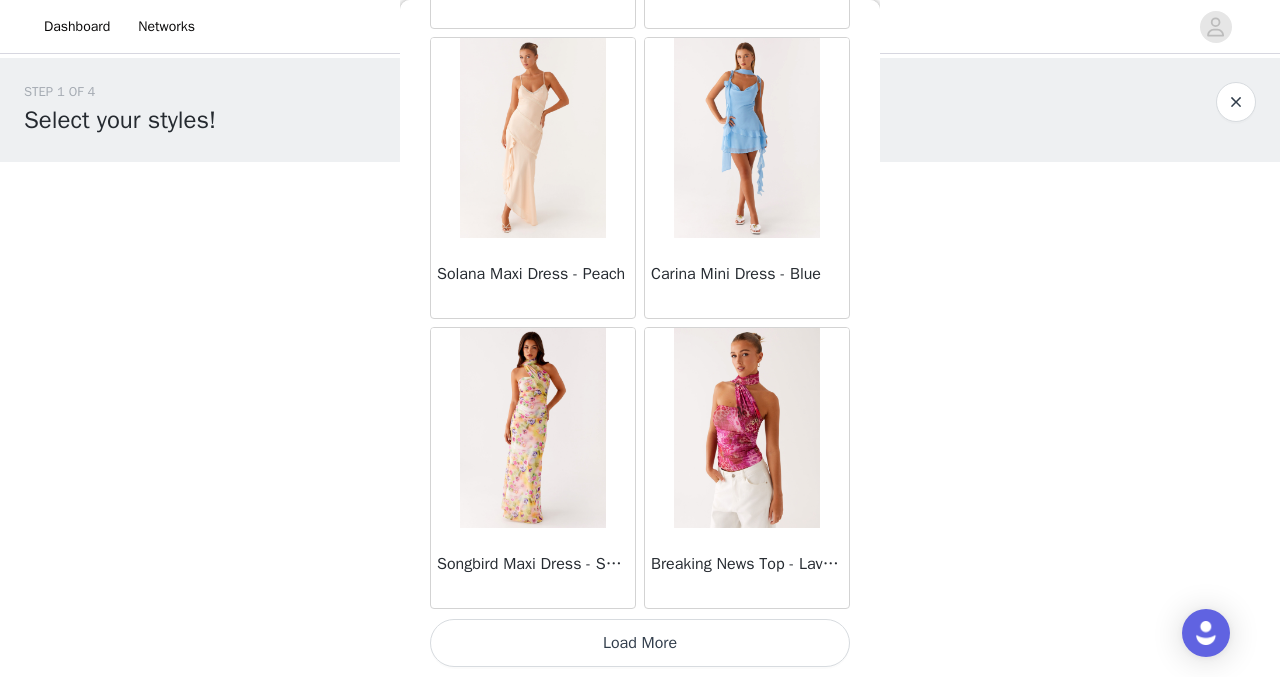 click on "Load More" at bounding box center [640, 643] 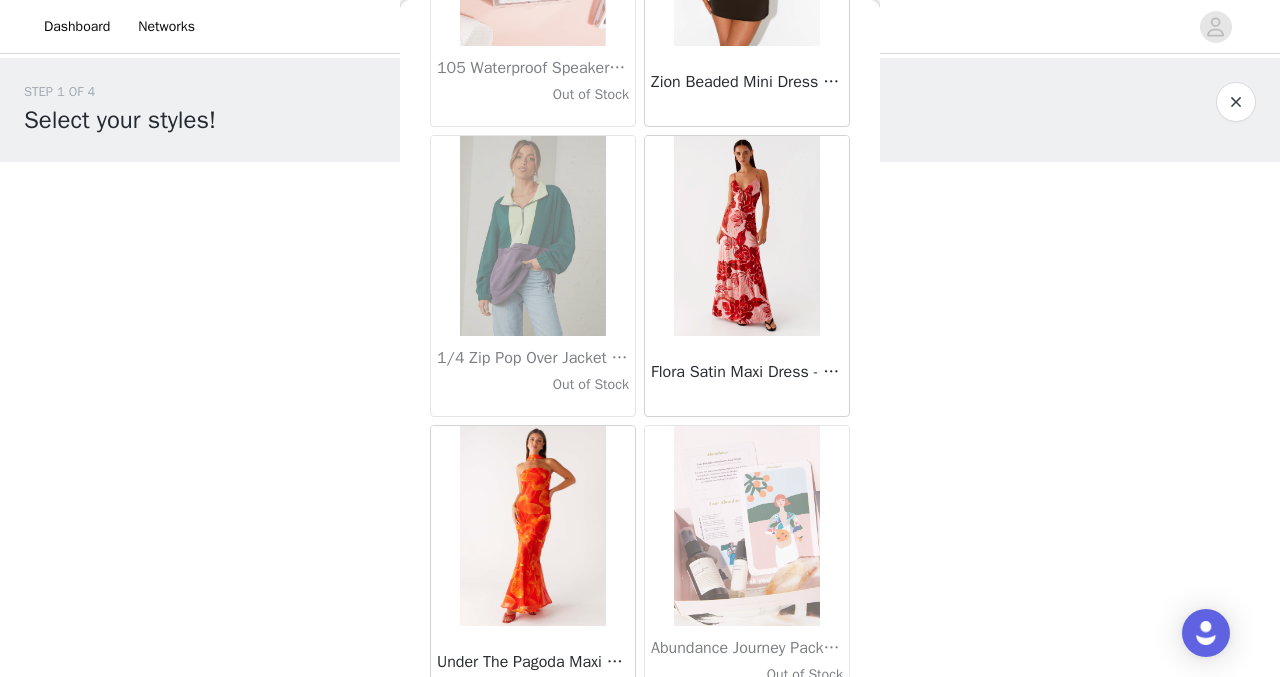 scroll, scrollTop: 69083, scrollLeft: 0, axis: vertical 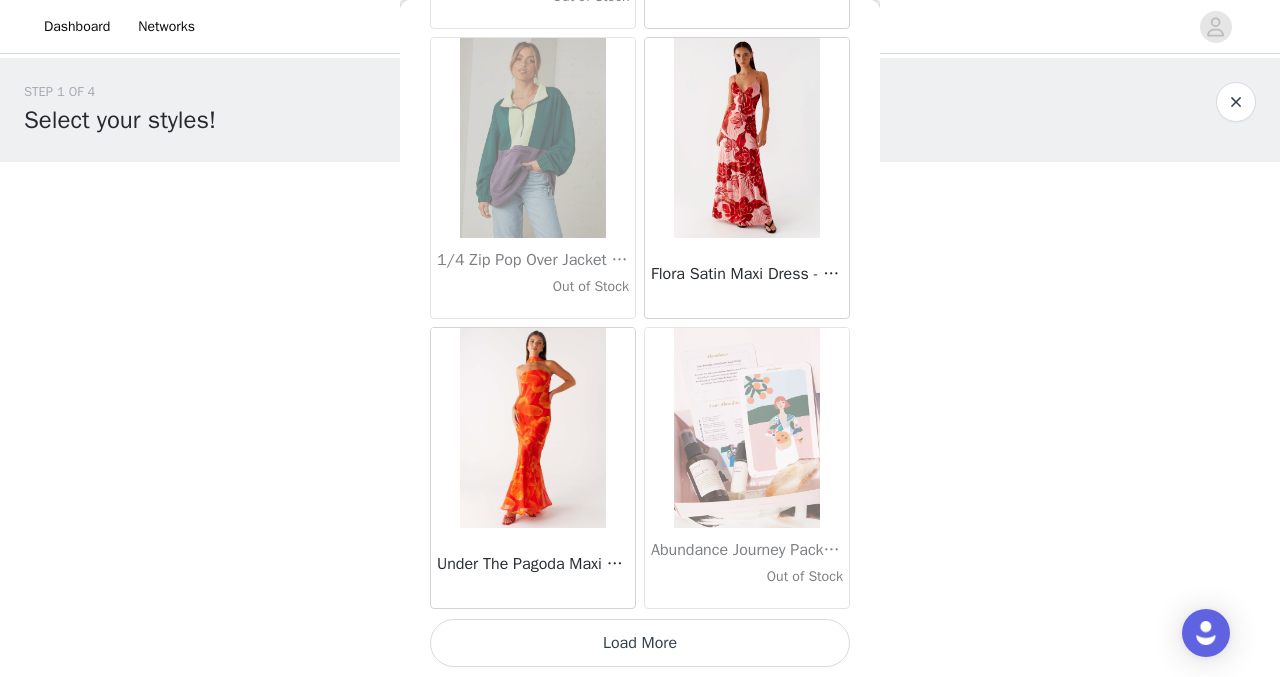 click on "Load More" at bounding box center (640, 643) 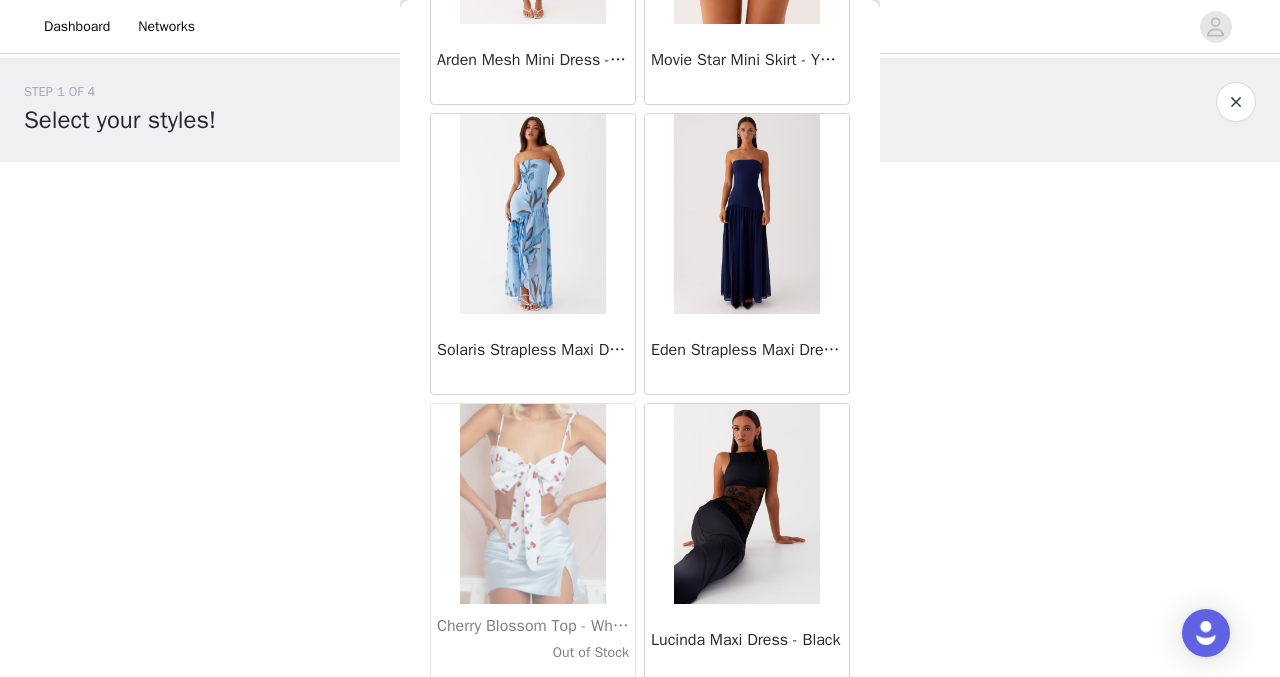 scroll, scrollTop: 71983, scrollLeft: 0, axis: vertical 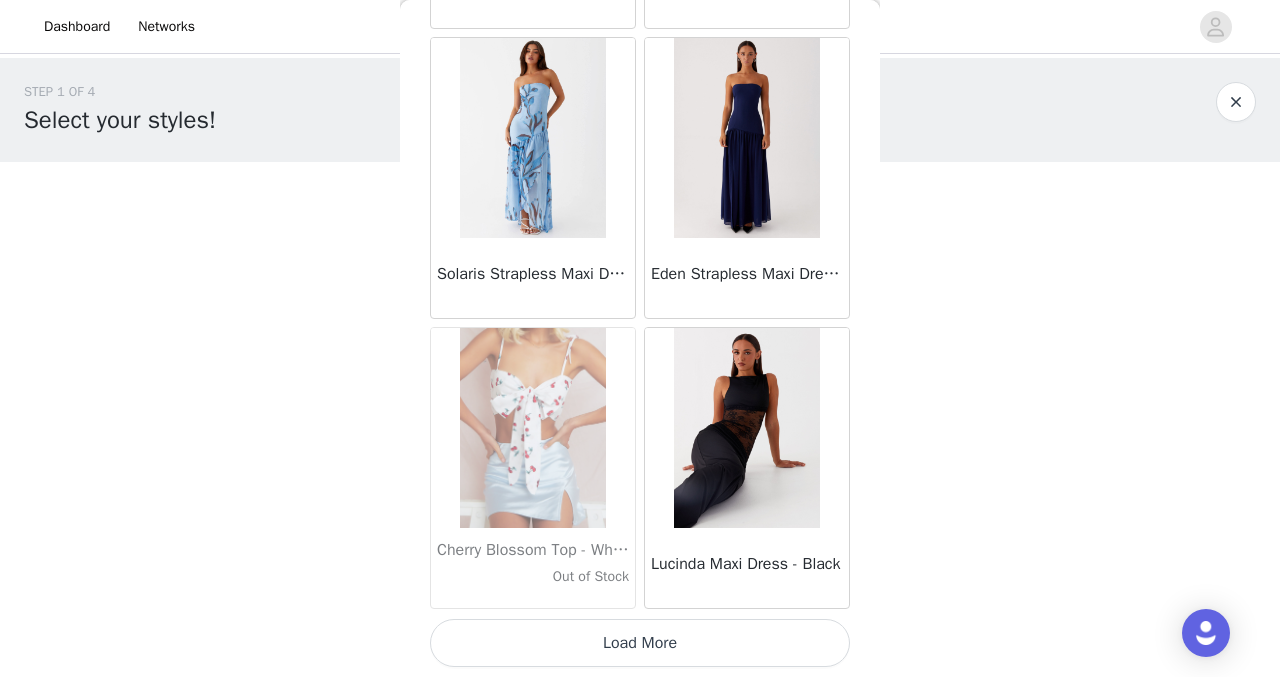 click on "Load More" at bounding box center [640, 643] 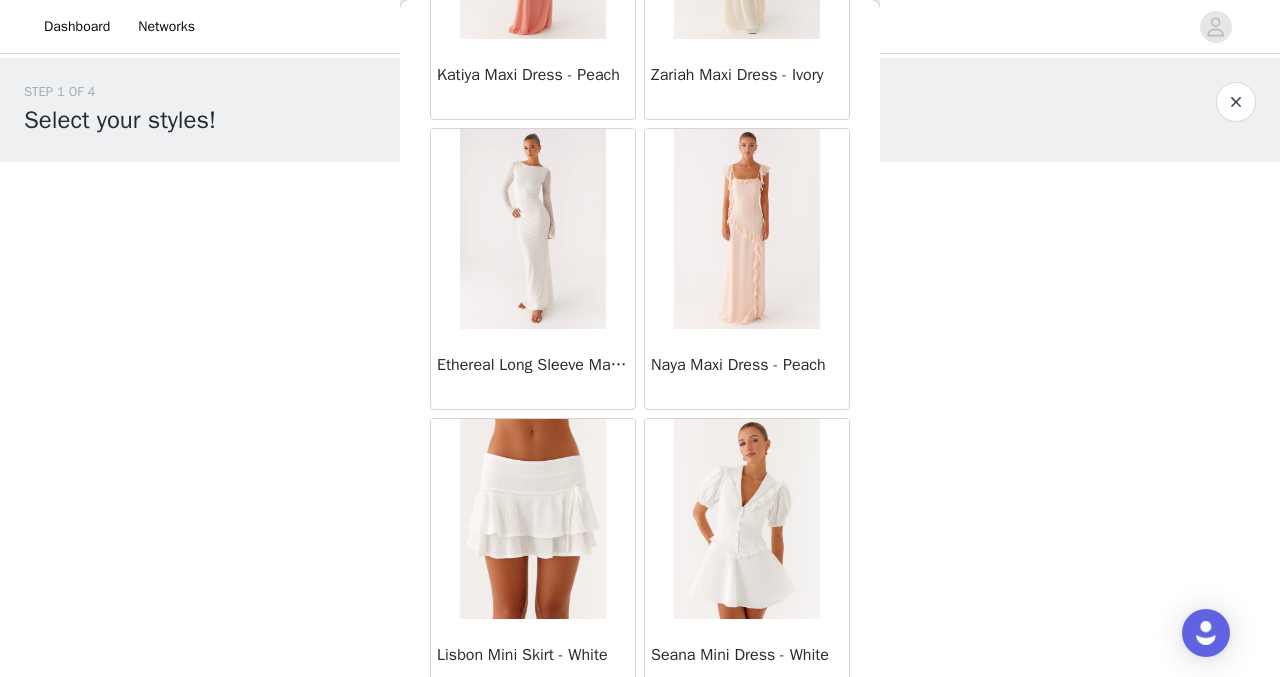 scroll, scrollTop: 74883, scrollLeft: 0, axis: vertical 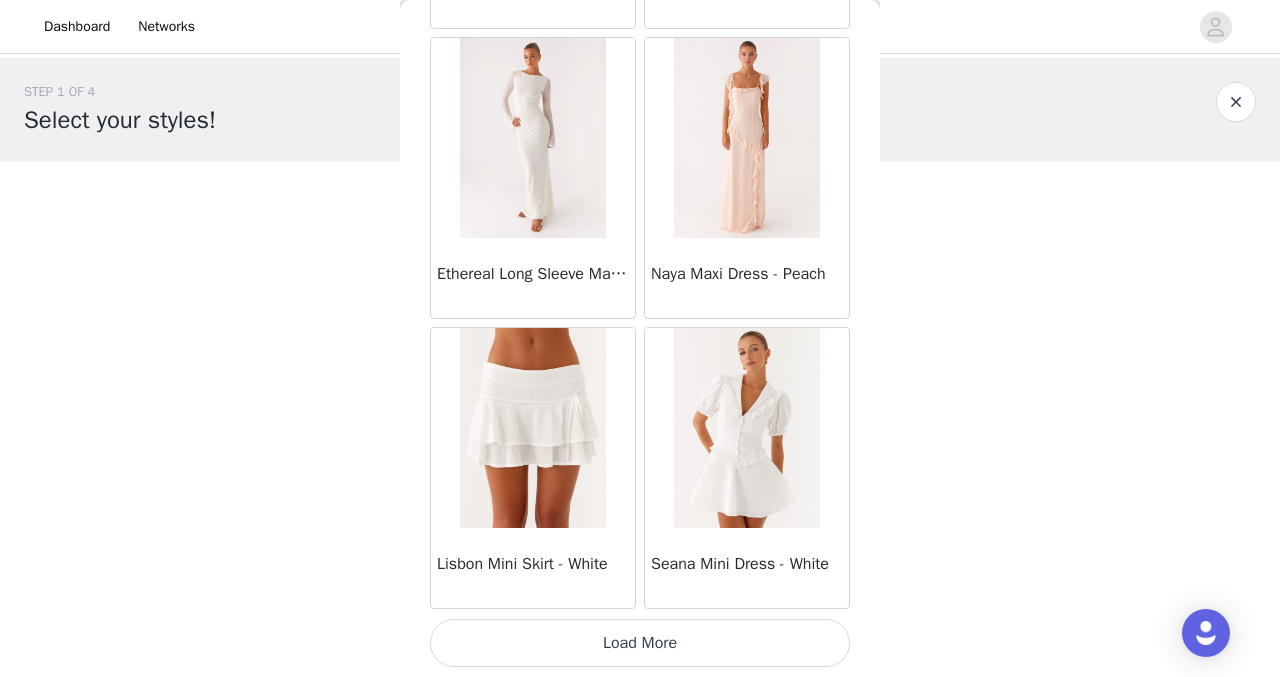 click on "Load More" at bounding box center [640, 643] 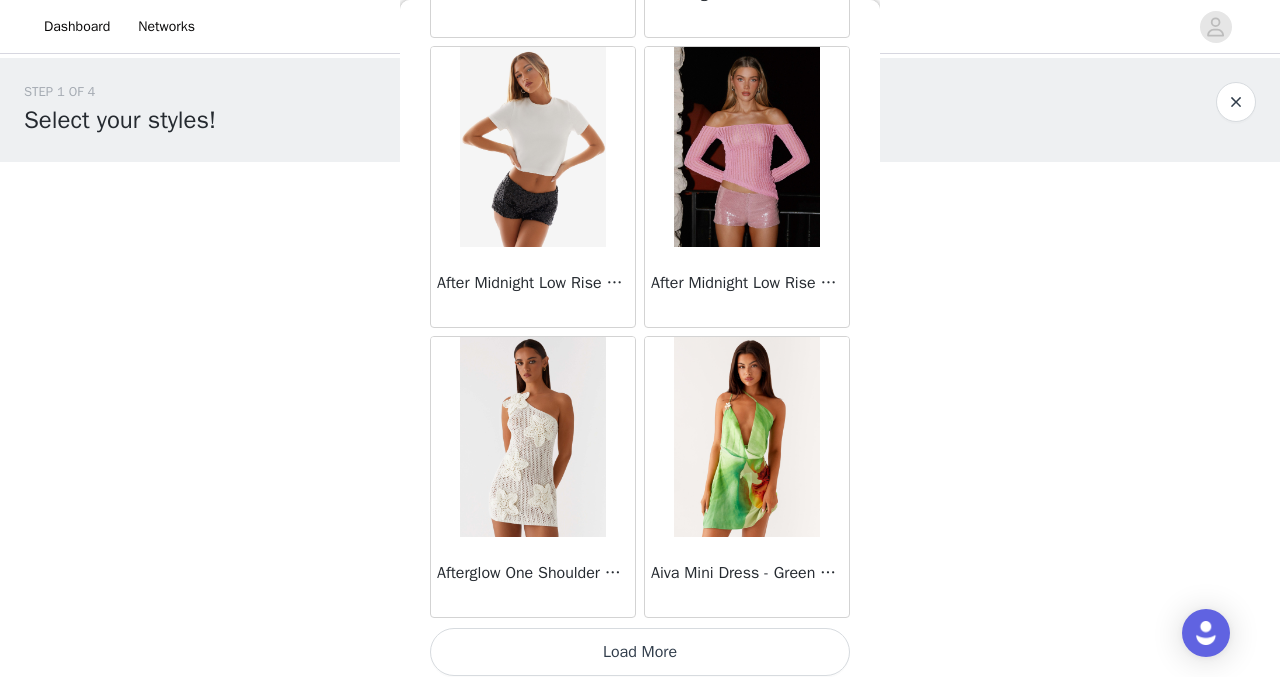 scroll, scrollTop: 77783, scrollLeft: 0, axis: vertical 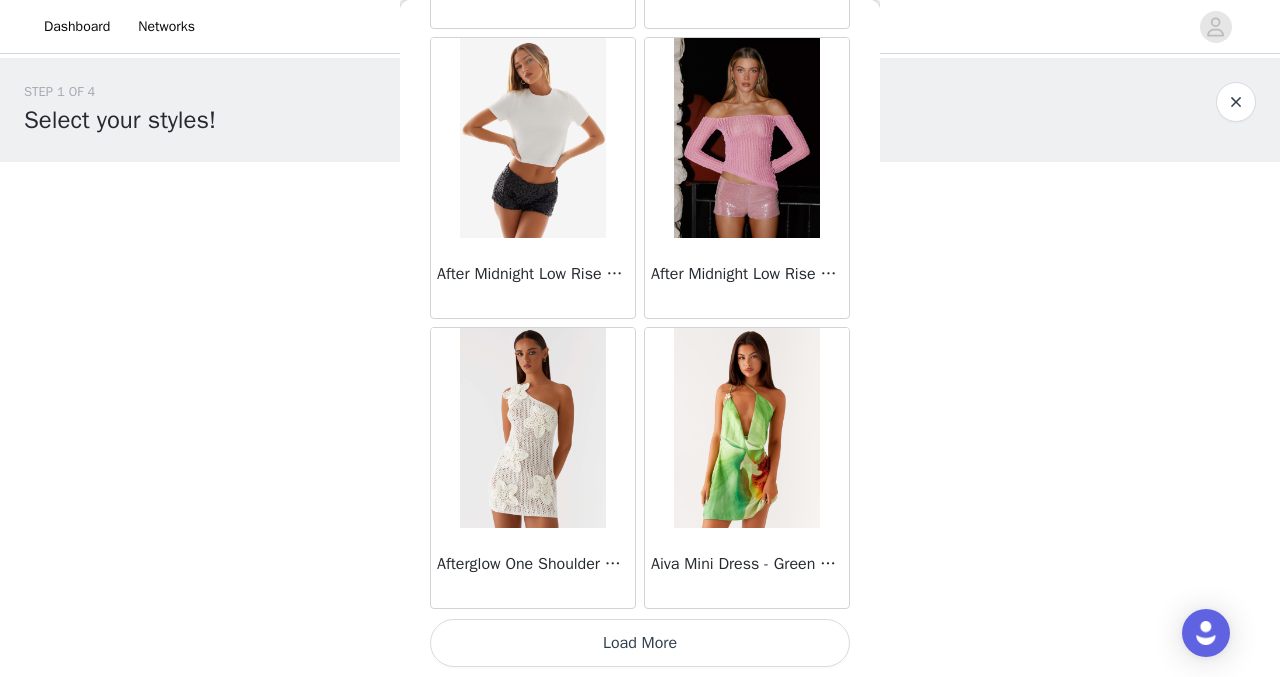 click on "Manuka Ruffle Mini Dress - Yellow       Heart Of Glass Satin Maxi Dress - Blue       Ronnie Maxi Dress - Blue       Nicola Maxi Dress - Pink       Imani Maxi Dress - Pink       Liana Cowl Maxi Dress - Print       Cherry Skies Midi Dress - White       Crystal Clear Lace Midi Skirt - Ivory       Crystal Clear Lace Top - Ivory       Clayton Top - Black Gingham       Wish You Luck Denim Top - Dark Blue       Raphaela Mini Dress - Navy       Maloney Maxi Dress - White       Franco Tie Back Top - Blue       Frida Denim Shorts - Vintage Wash Blue       Consie Long Sleeve Mini Dress - Pale Blue       Mariella Linen Maxi Skirt - Pink       Mariella Linen Top - Pink       Aullie Maxi Dress - Pink       Scorpio Crochet Mini Skirt - Ivory       Carnation Long Sleeve Knit Maxi Dress - Blue       Tara Maxi Dress - Pink Print       Kandi Mini Skirt - Mint       Bohemian Bliss Mesh Mini Dress - Green Floral       Carpe Diem Crochet Mini Dress - Ivory       Calissa Haltherneck Mini Dress - Pink" at bounding box center [640, -38505] 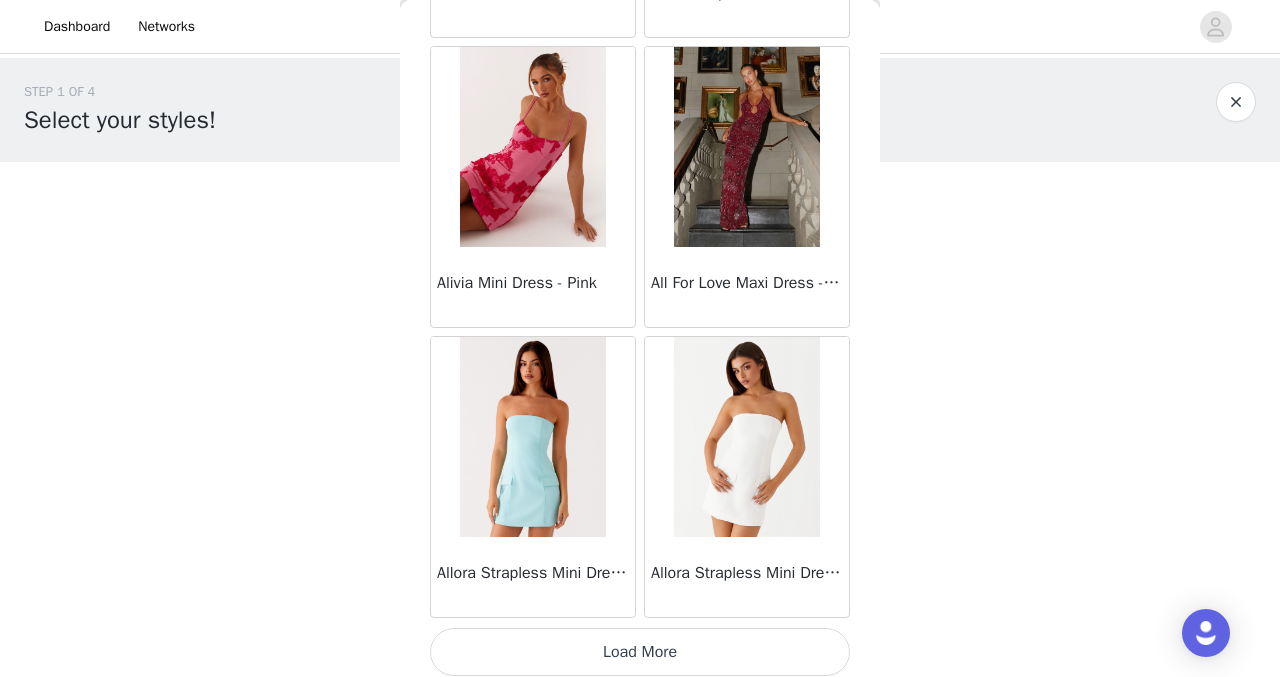scroll, scrollTop: 80683, scrollLeft: 0, axis: vertical 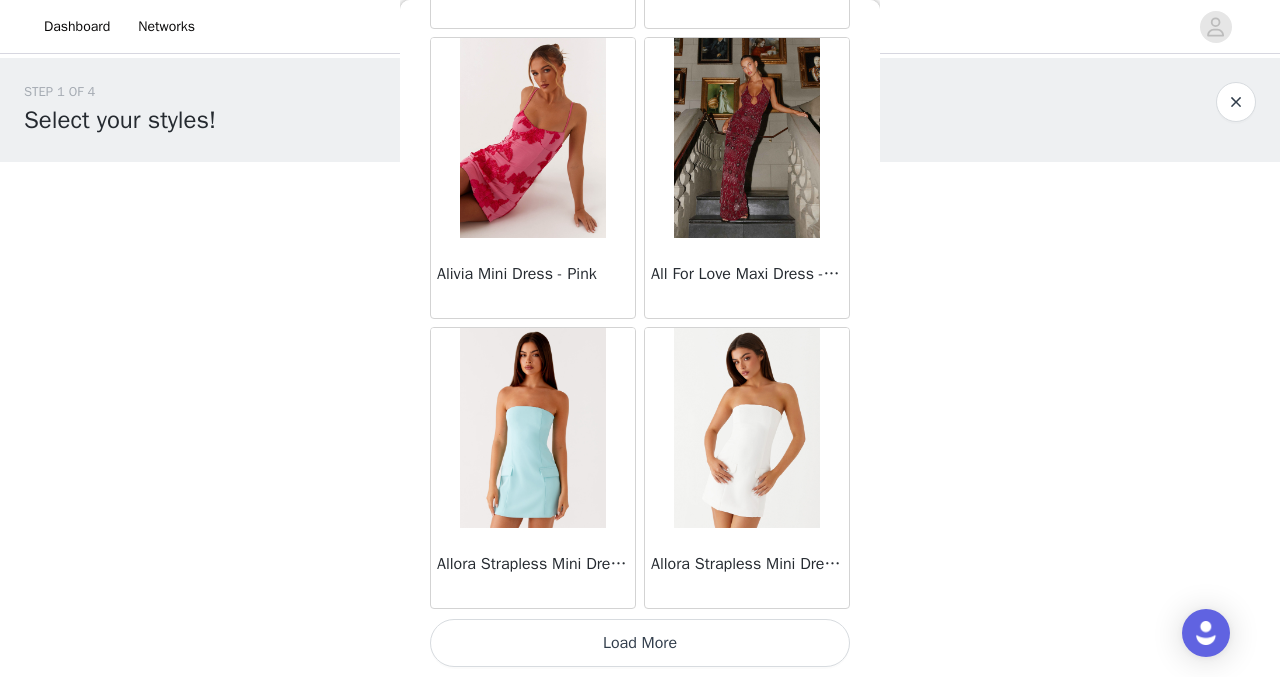 click on "Load More" at bounding box center [640, 643] 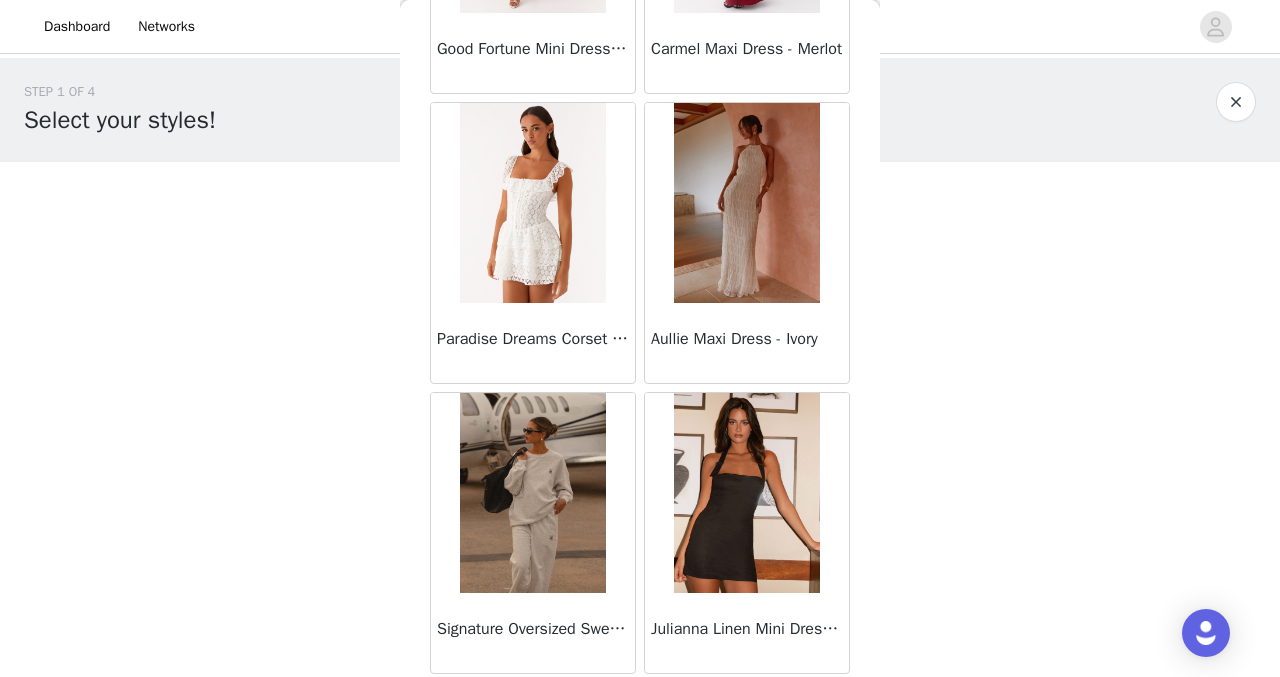 scroll, scrollTop: 6088, scrollLeft: 0, axis: vertical 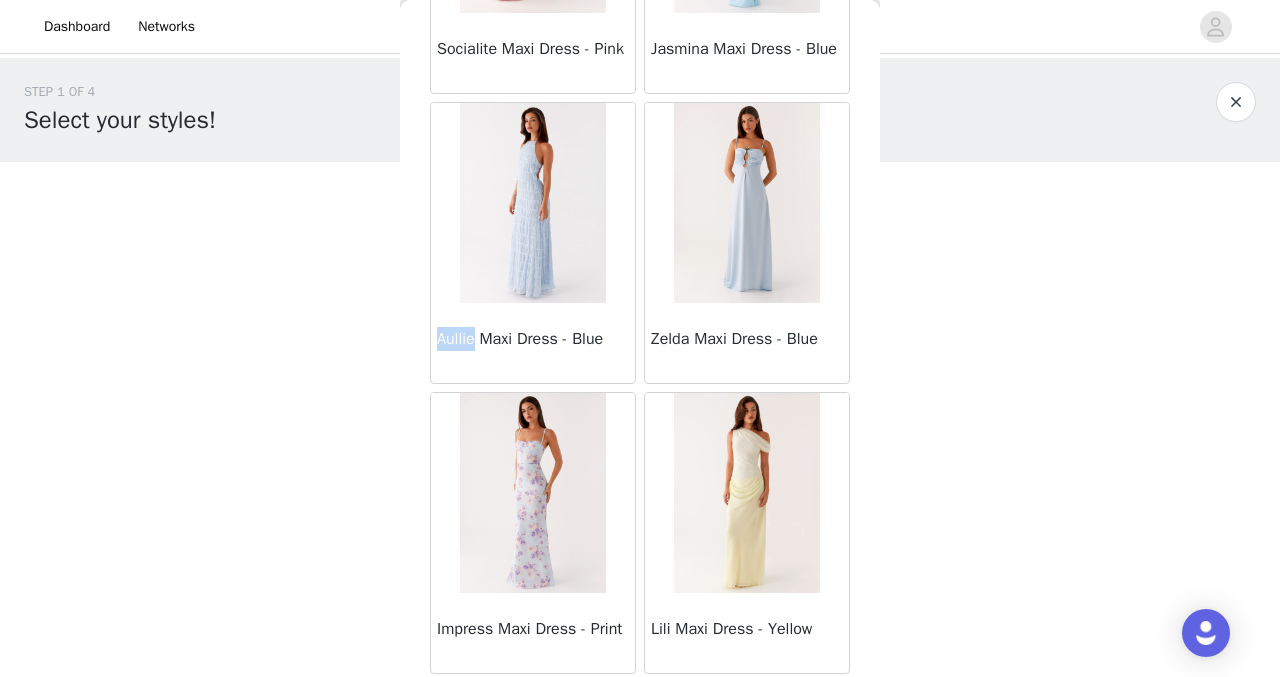 click at bounding box center (532, 203) 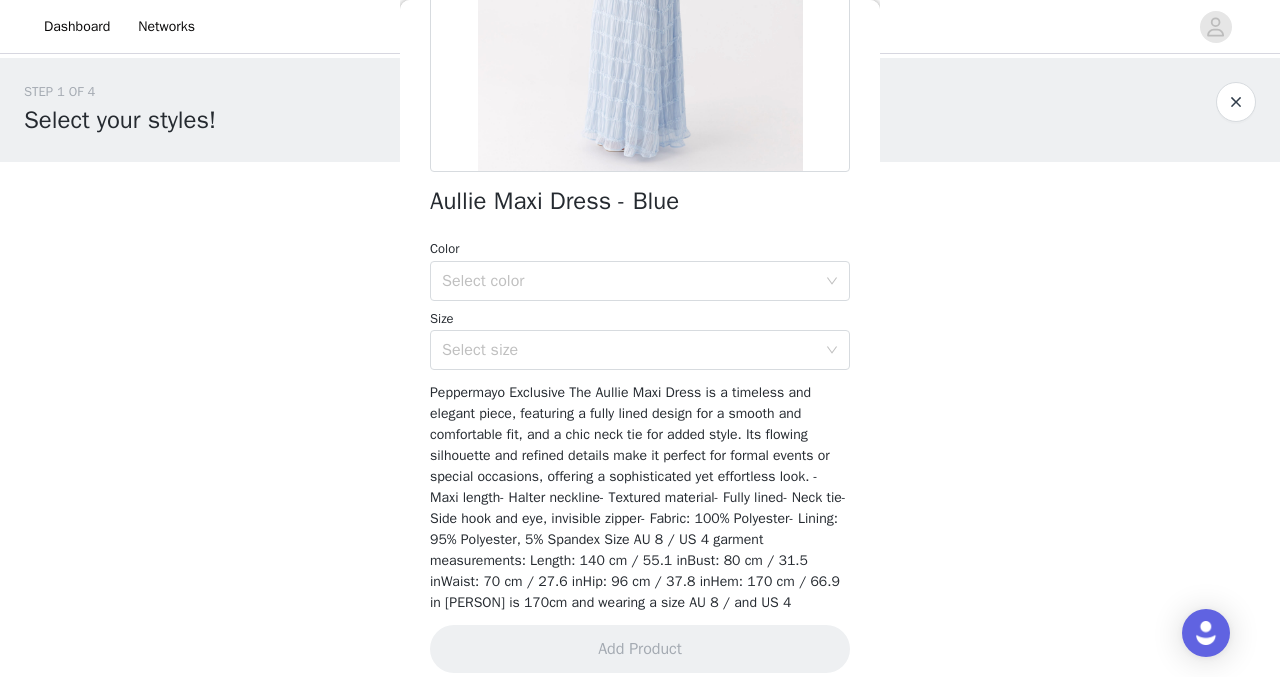 scroll, scrollTop: 398, scrollLeft: 0, axis: vertical 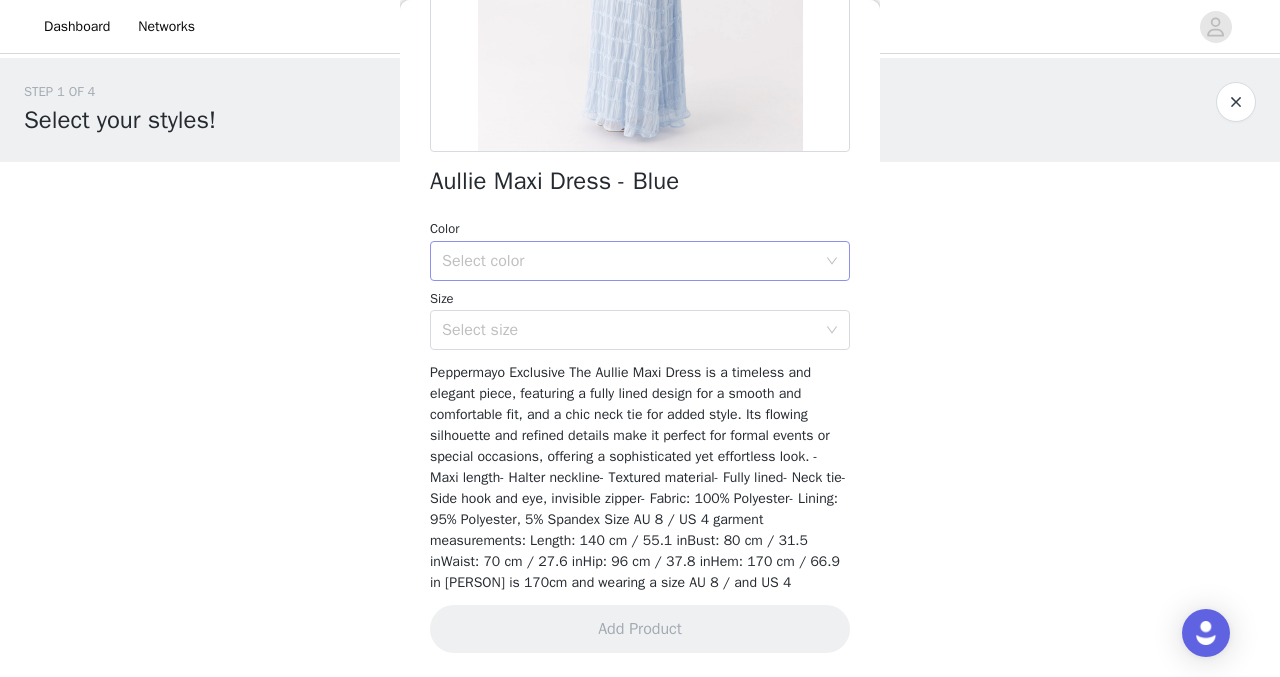 click on "Select color" at bounding box center (629, 261) 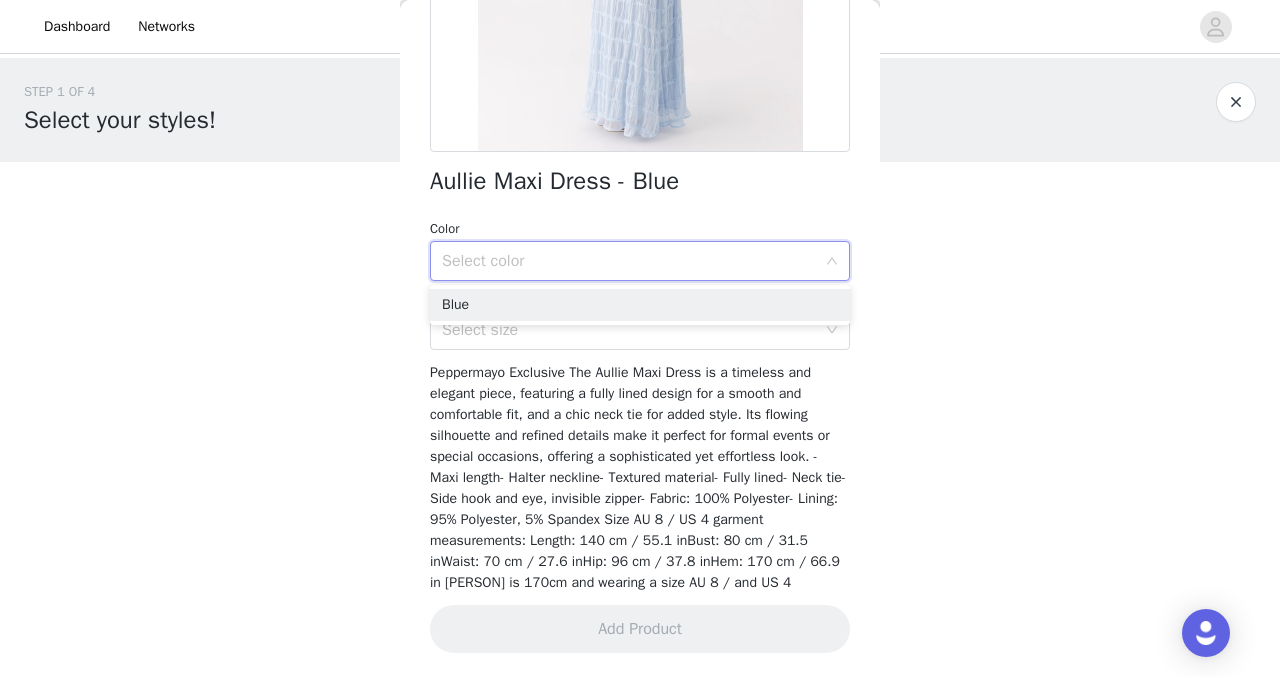 click on "Blue" at bounding box center (640, 305) 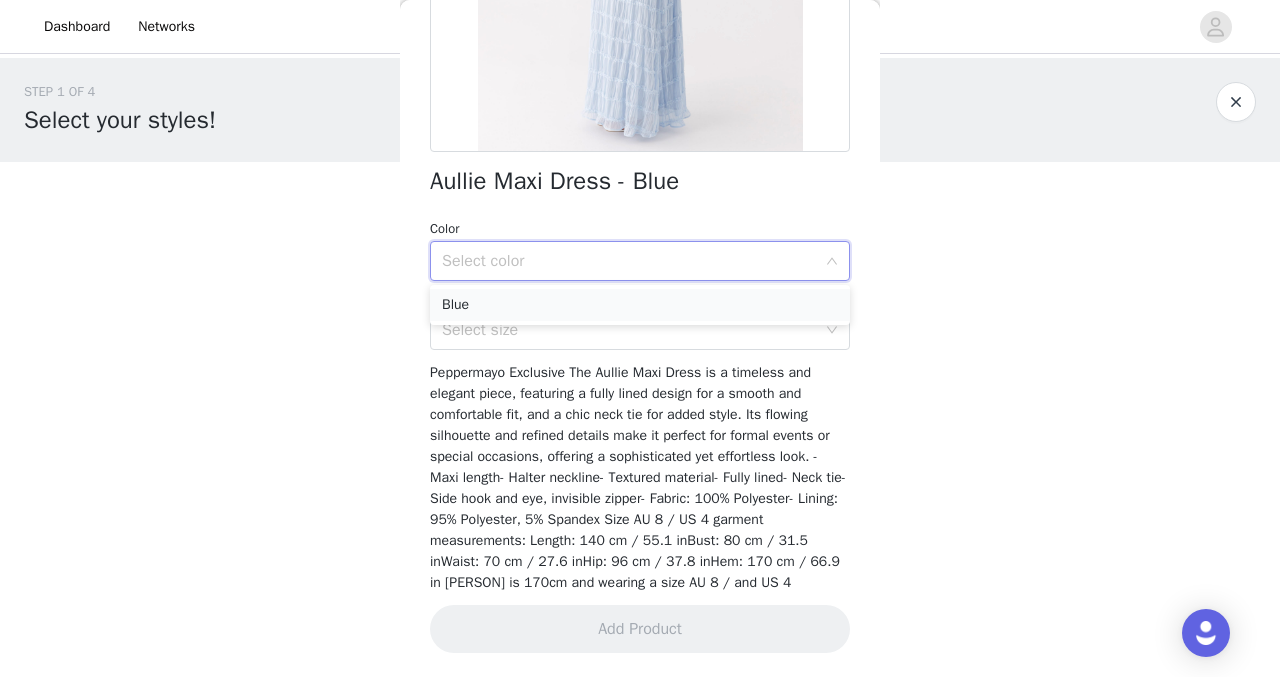click on "Blue" at bounding box center (640, 305) 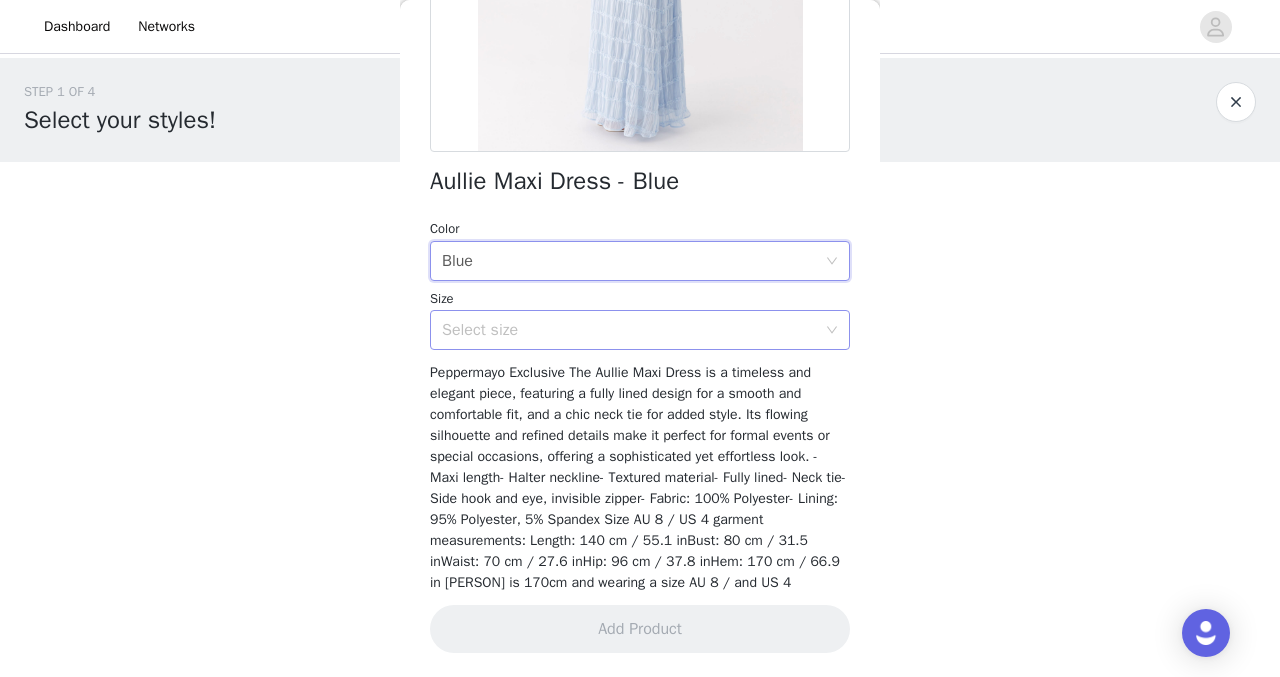 click on "Select size" at bounding box center [633, 330] 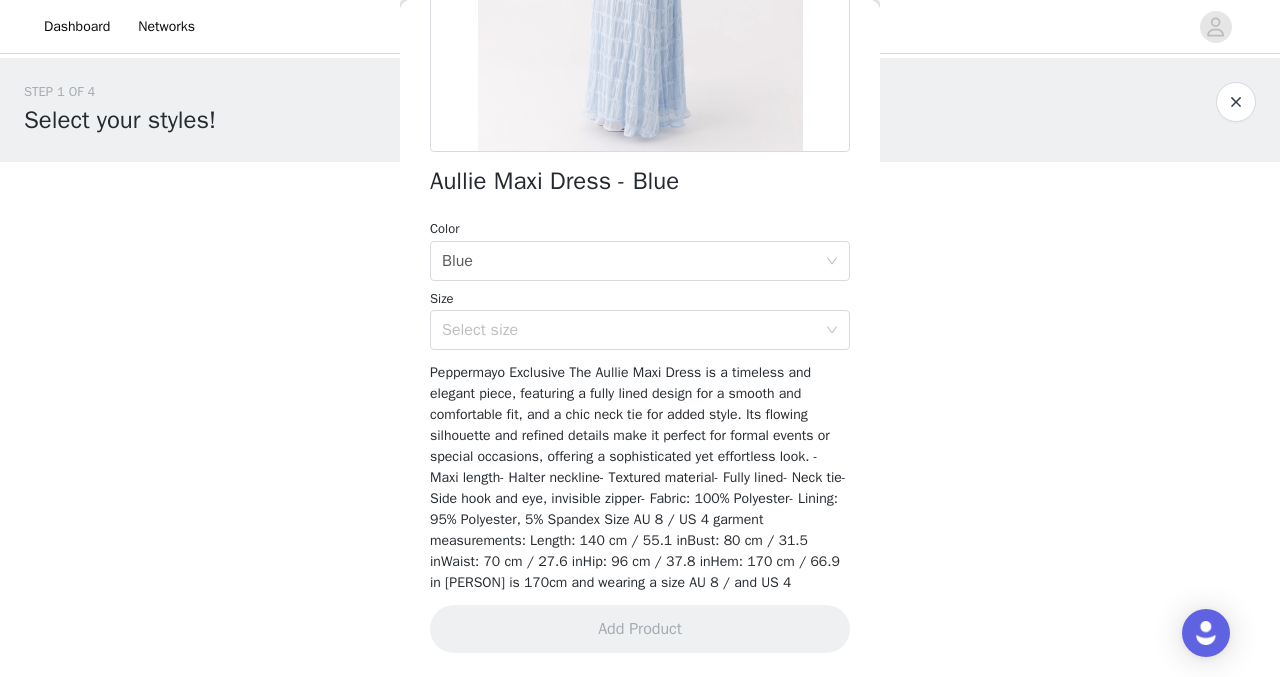 click on "STEP 1 OF 4
Select your styles!
You will receive 3 products.       0/3 Selected           Add Product       Back     Aullie Maxi Dress - Blue               Color   Select color Blue Size   Select size   Peppermayo Exclusive The Aullie Maxi Dress is a timeless and elegant piece, featuring a fully lined design for a smooth and comfortable fit, and a chic neck tie for added style. Its flowing silhouette and refined details make it perfect for formal events or special occasions, offering a sophisticated yet effortless look. - Maxi length- Halter neckline- Textured material- Fully lined- Neck tie- Side hook and eye, invisible zipper- Fabric: 100% Polyester- Lining: 95% Polyester, 5% Spandex Size AU 8 / US 4 garment measurements: Length: 140 cm / 55.1 inBust: 80 cm / 31.5 inWaist: 70 cm / 27.6 inHip: 96 cm / 37.8 inHem: 170 cm / 66.9 in [PERSON] is 170cm and wearing a size AU 8 / and US 4   Add Product" at bounding box center [640, 288] 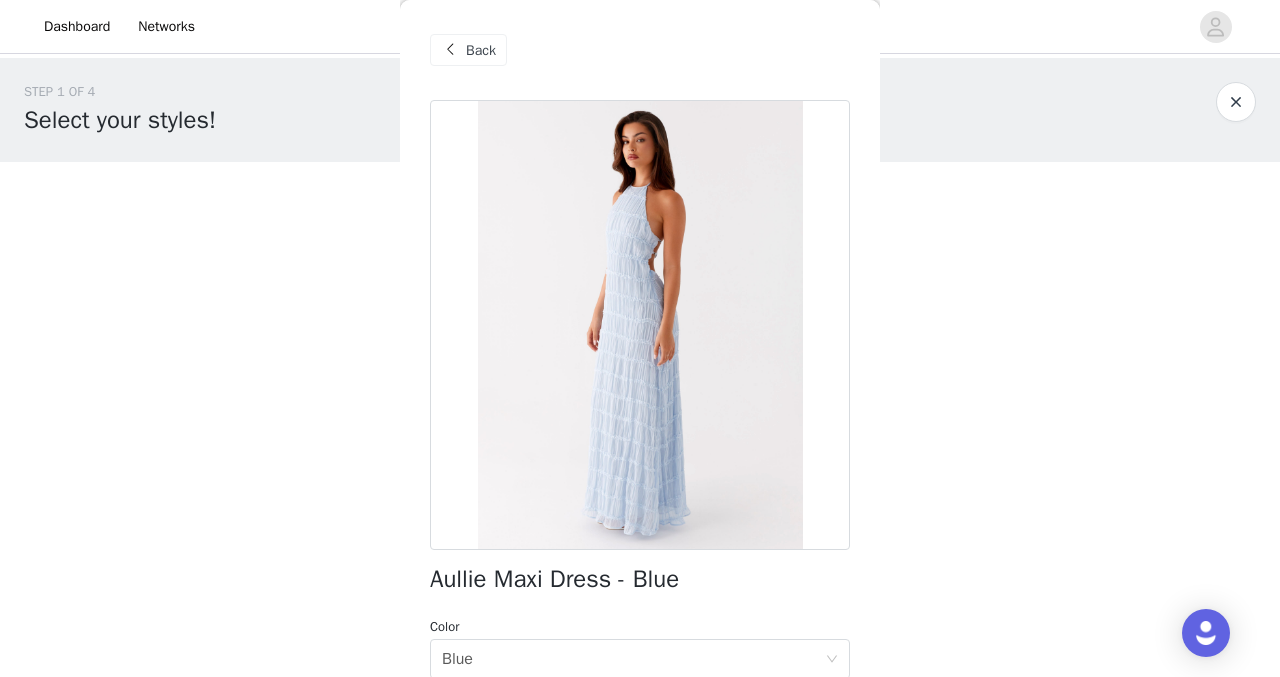 click at bounding box center (450, 50) 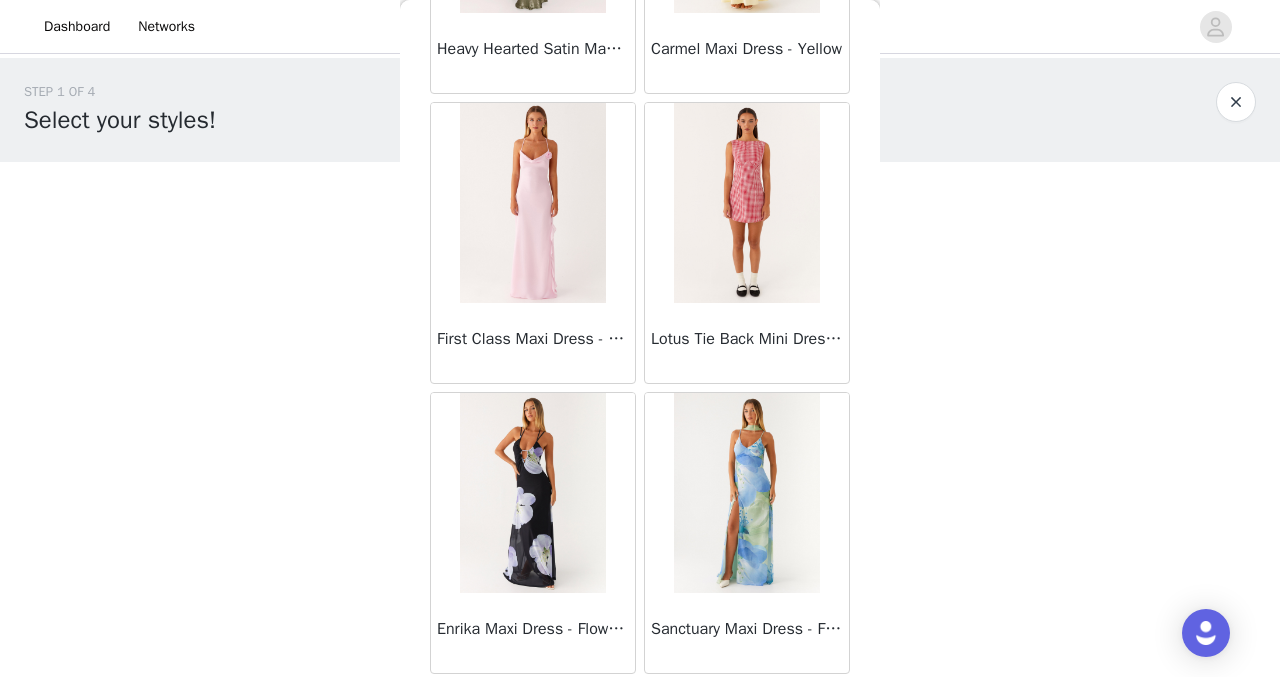 scroll, scrollTop: 13628, scrollLeft: 0, axis: vertical 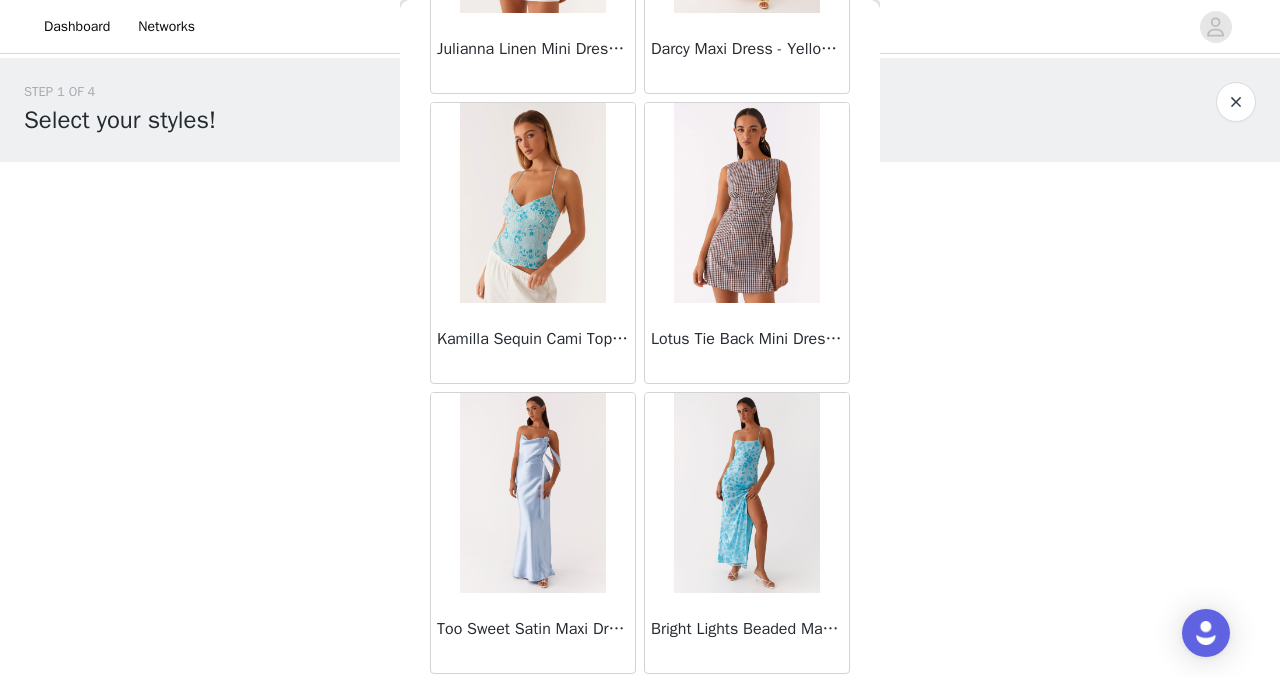 click at bounding box center [746, 203] 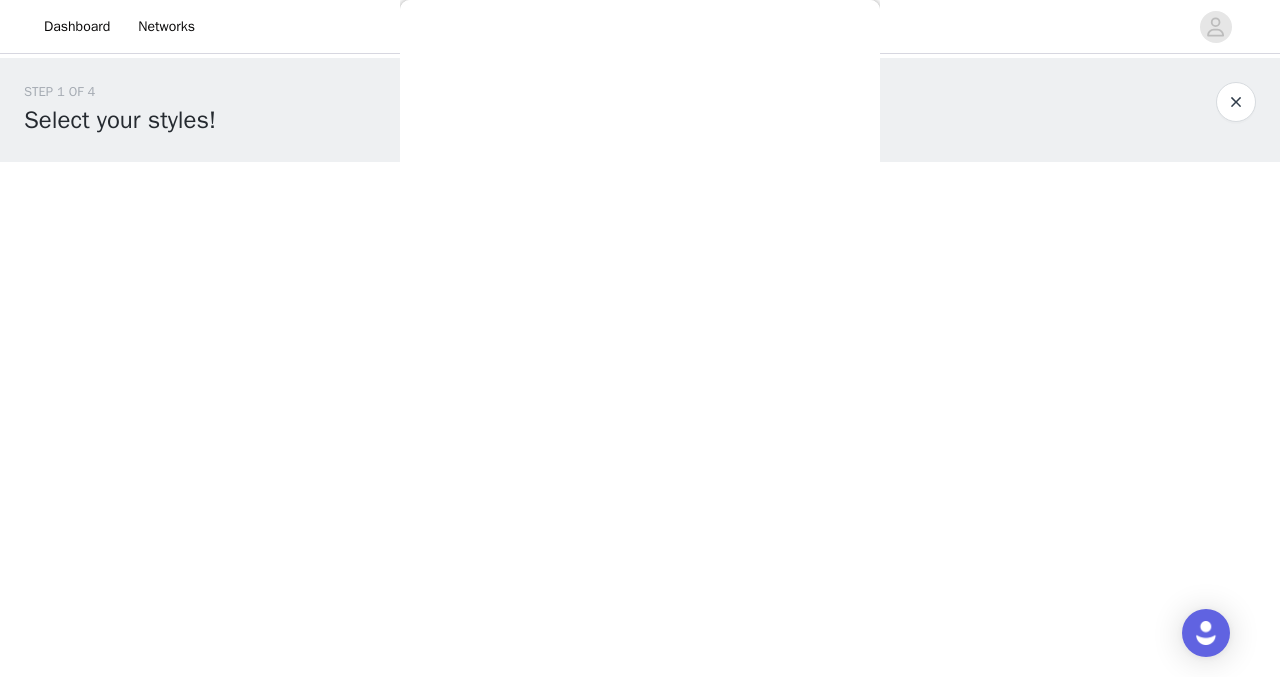 scroll, scrollTop: 0, scrollLeft: 0, axis: both 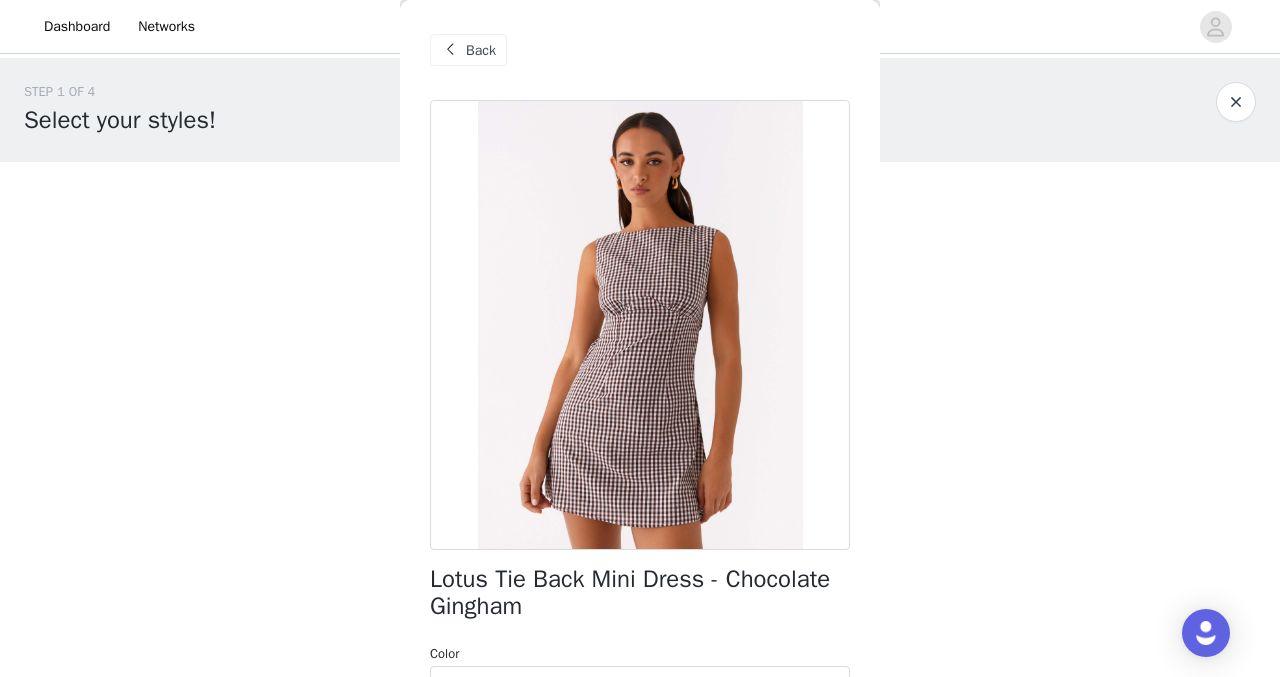 drag, startPoint x: 758, startPoint y: 290, endPoint x: 639, endPoint y: 287, distance: 119.03781 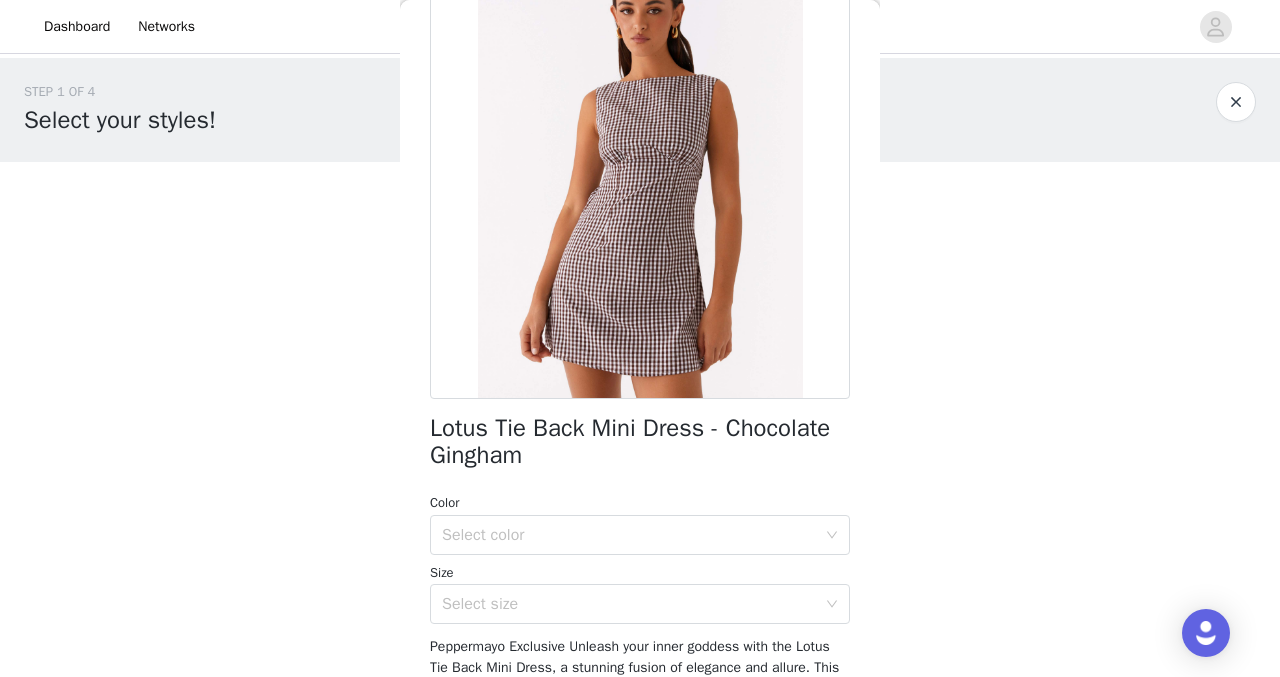 scroll, scrollTop: 446, scrollLeft: 0, axis: vertical 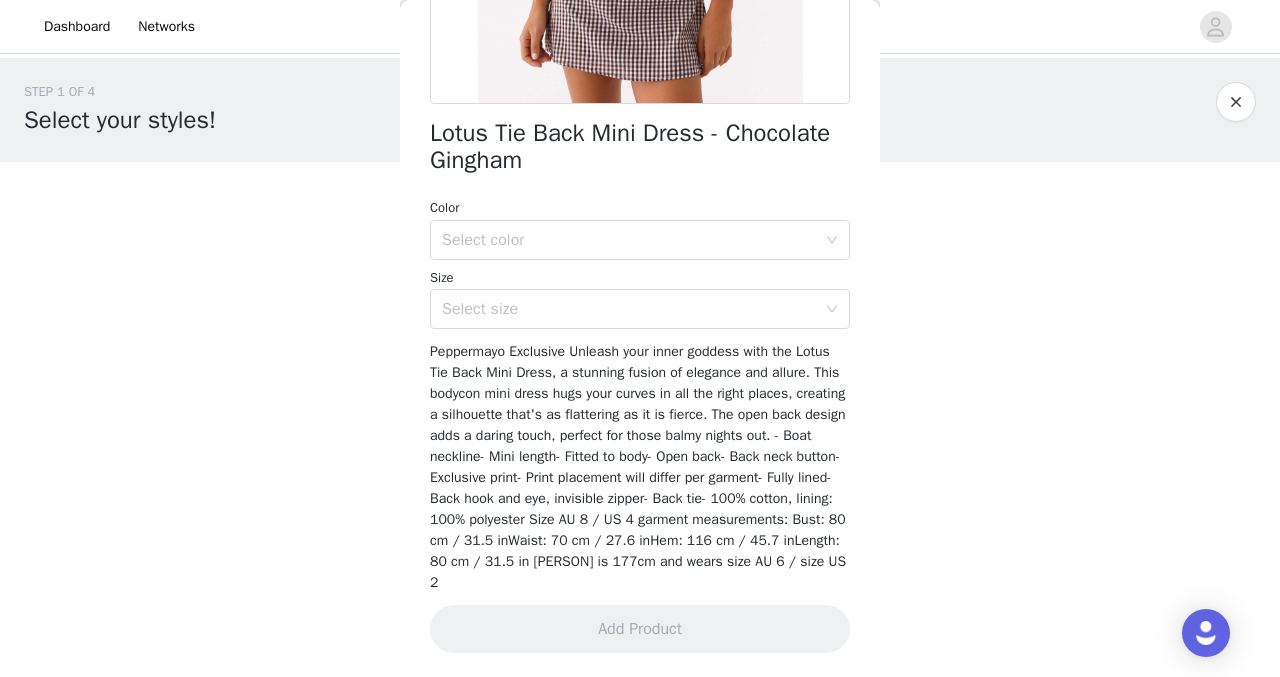 click on "Color   Select color Size   Select size" at bounding box center [640, 263] 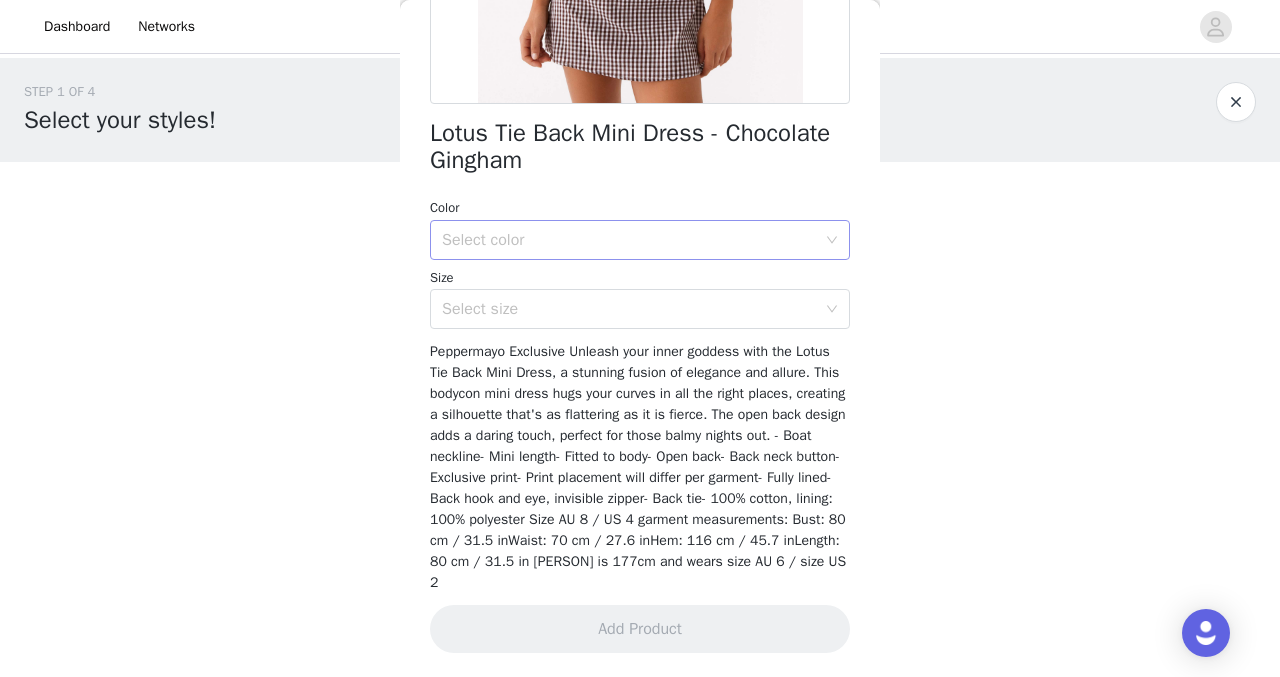 click on "Select color" at bounding box center [633, 240] 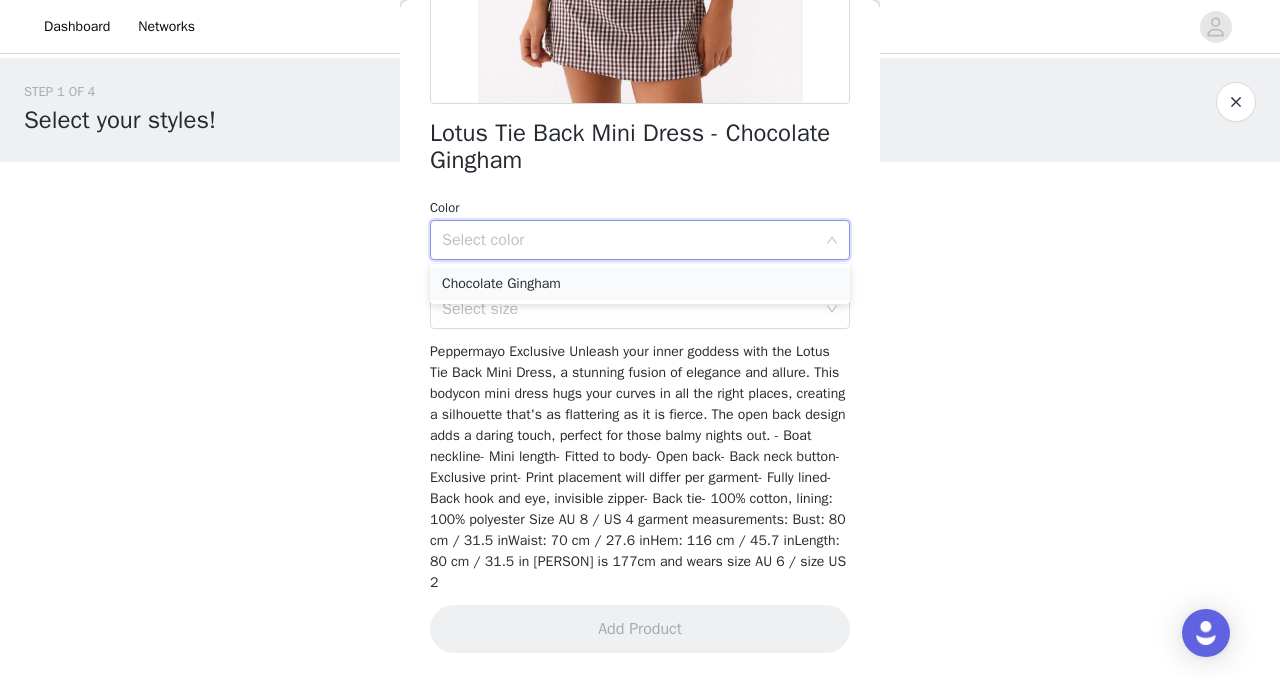 click on "Chocolate Gingham" at bounding box center [640, 284] 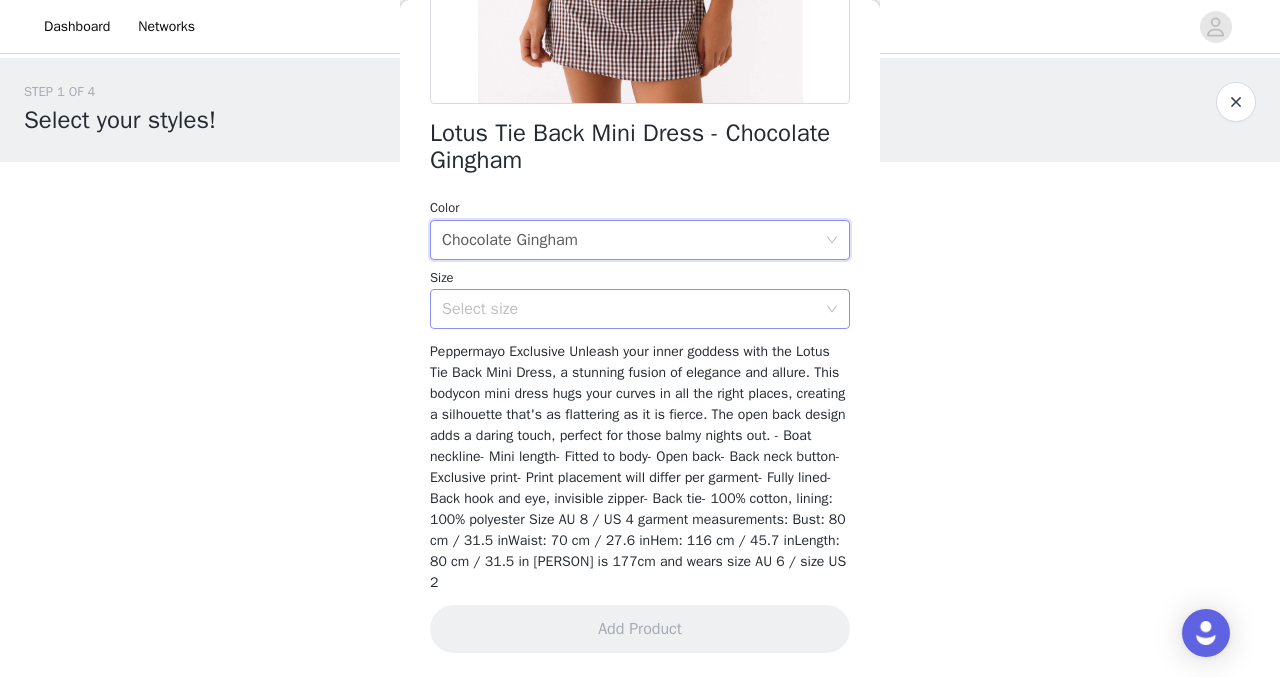 click on "Size   Select size" at bounding box center [640, 299] 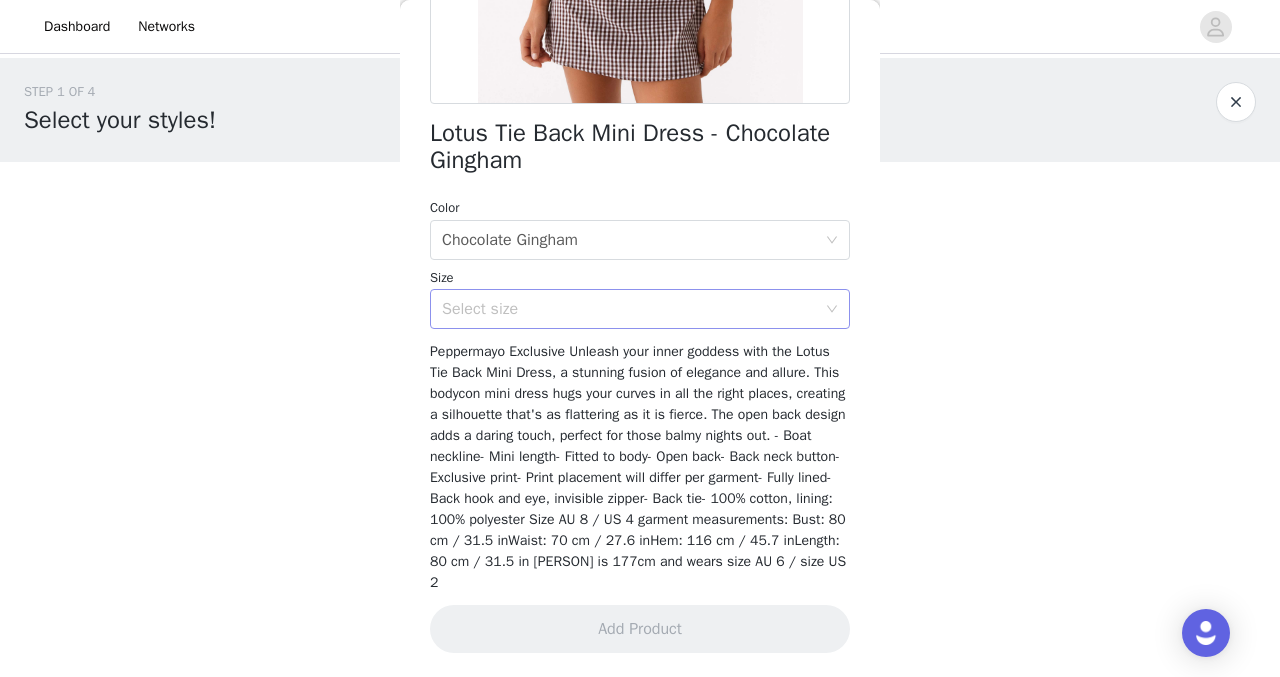 click on "Select size" at bounding box center [629, 309] 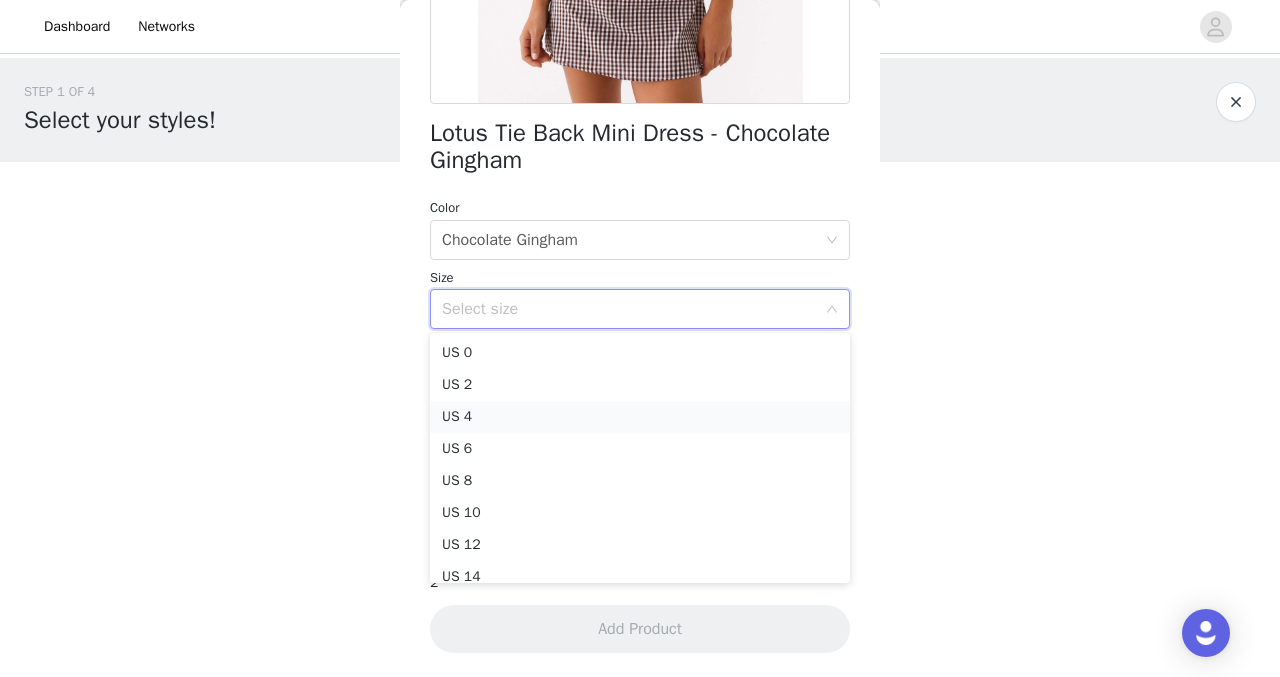 click on "US 4" at bounding box center (640, 417) 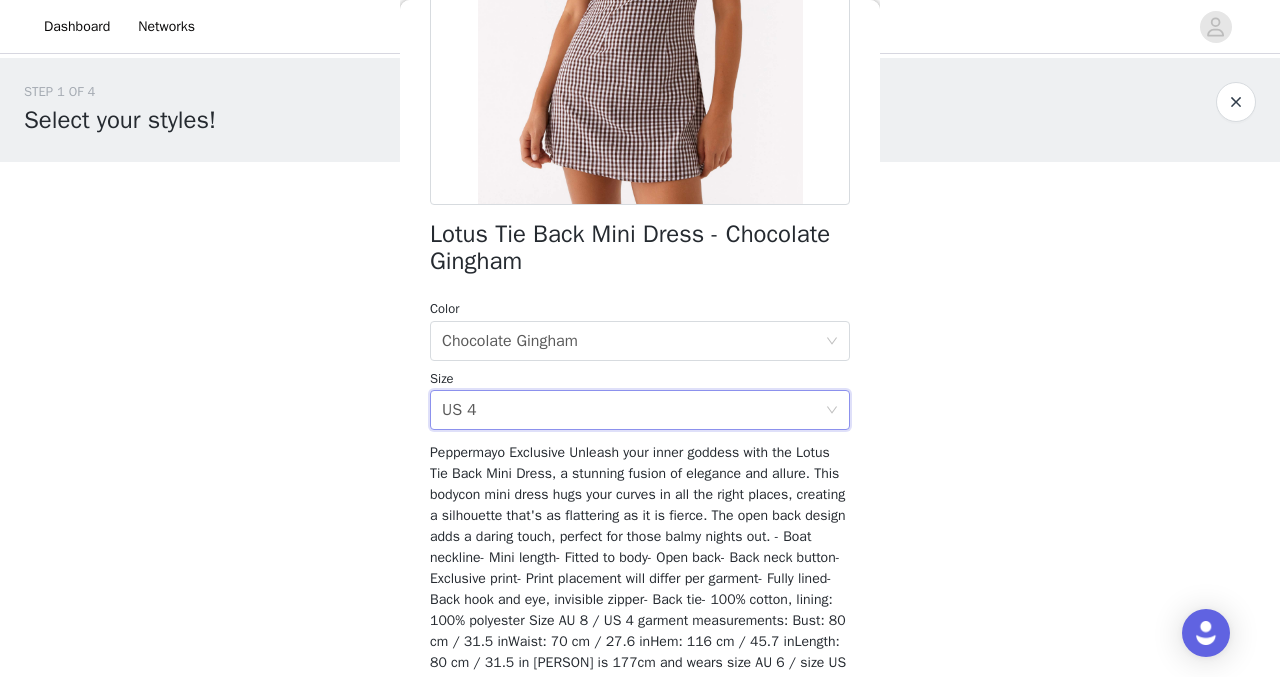 scroll, scrollTop: 446, scrollLeft: 0, axis: vertical 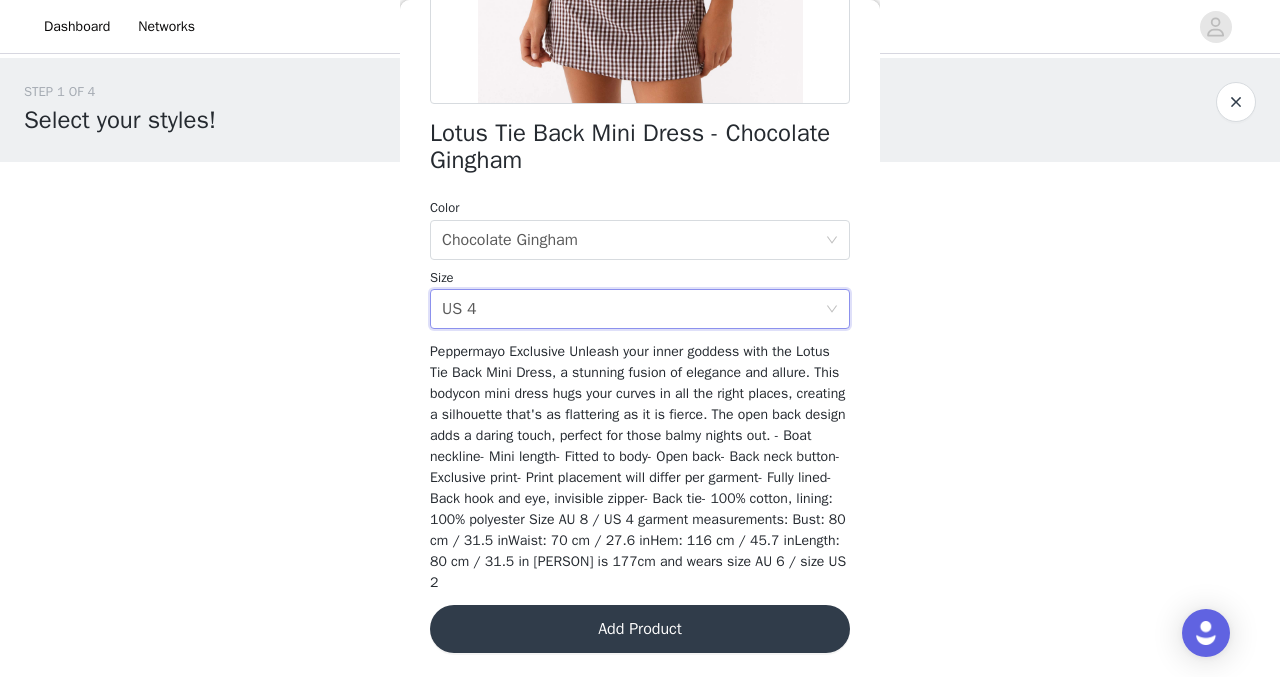 click on "Add Product" at bounding box center [640, 629] 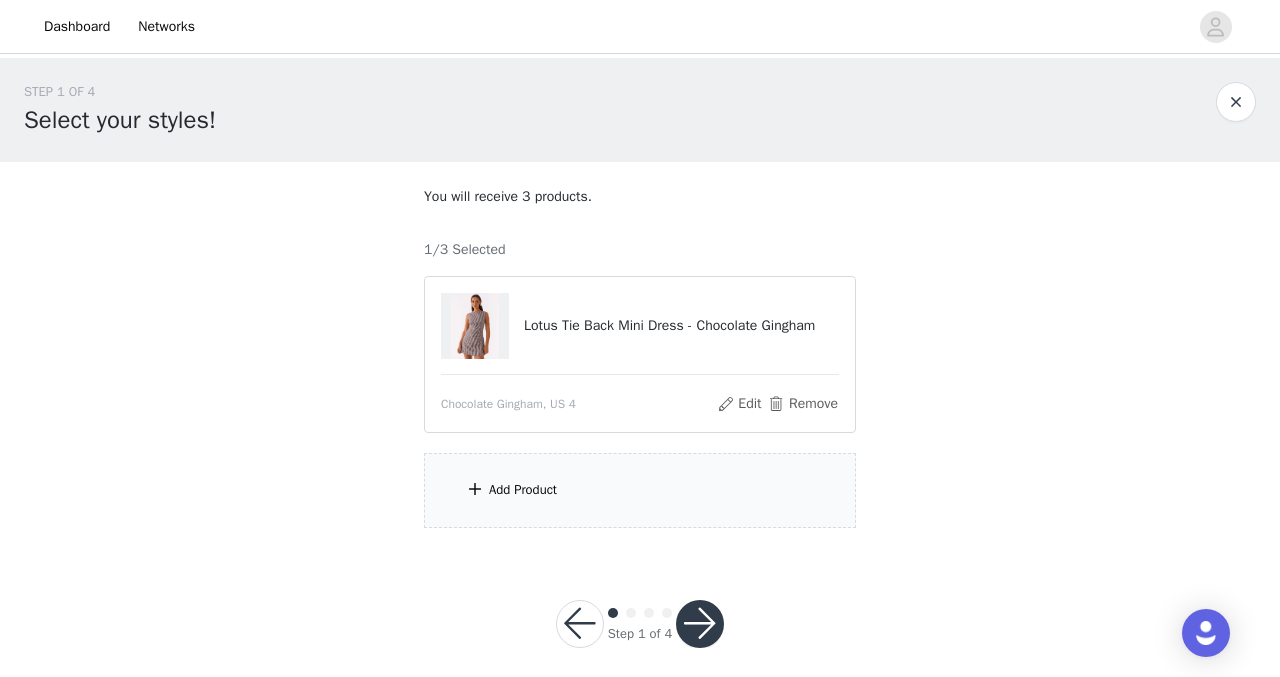 click at bounding box center [475, 489] 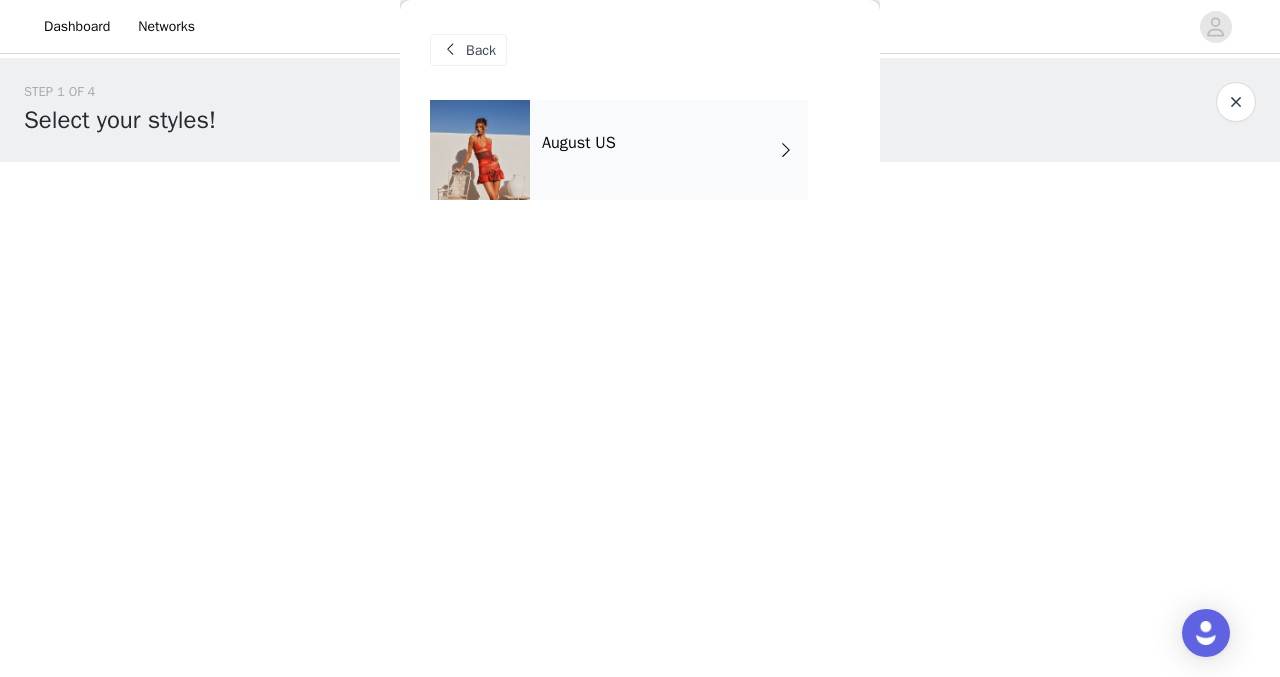 click on "August US" at bounding box center [669, 150] 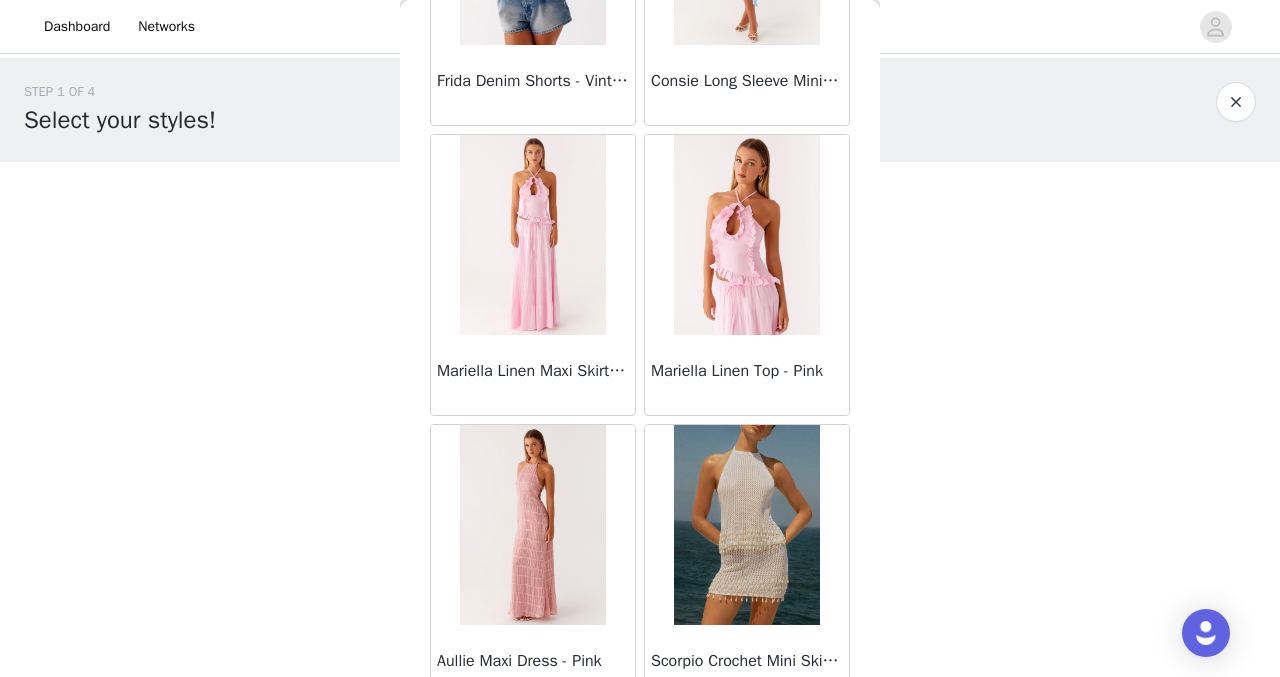 scroll, scrollTop: 2383, scrollLeft: 0, axis: vertical 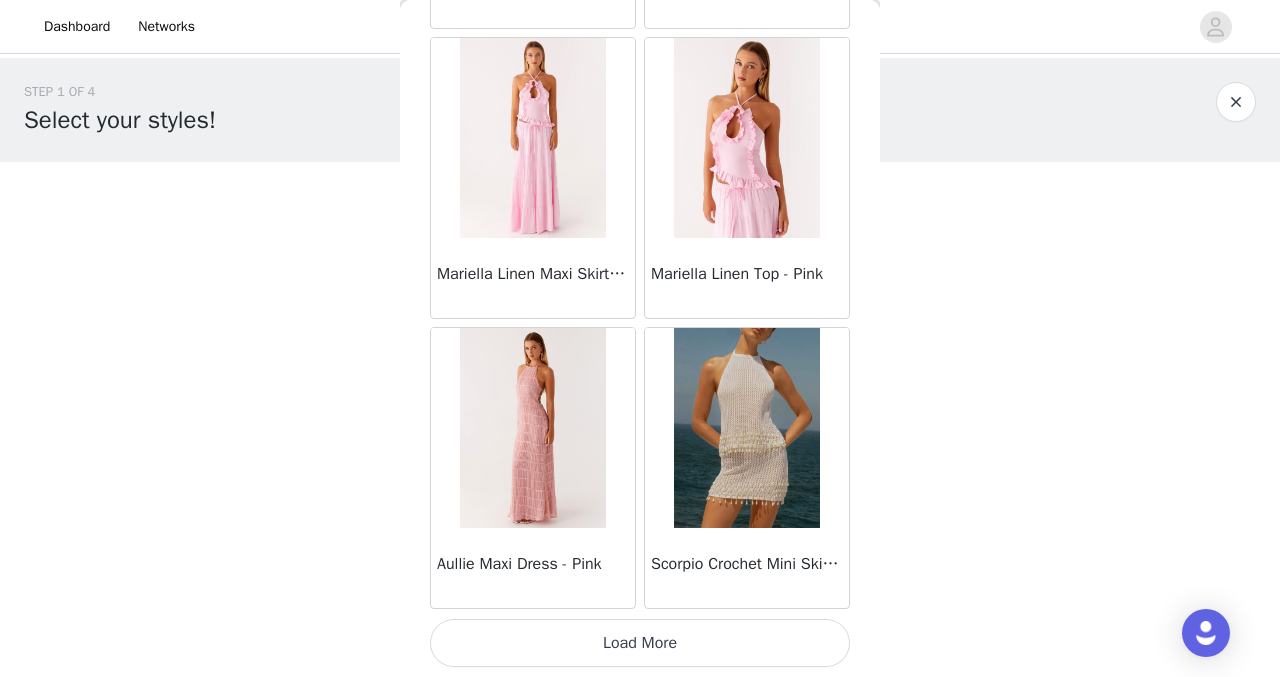 click on "Load More" at bounding box center (640, 643) 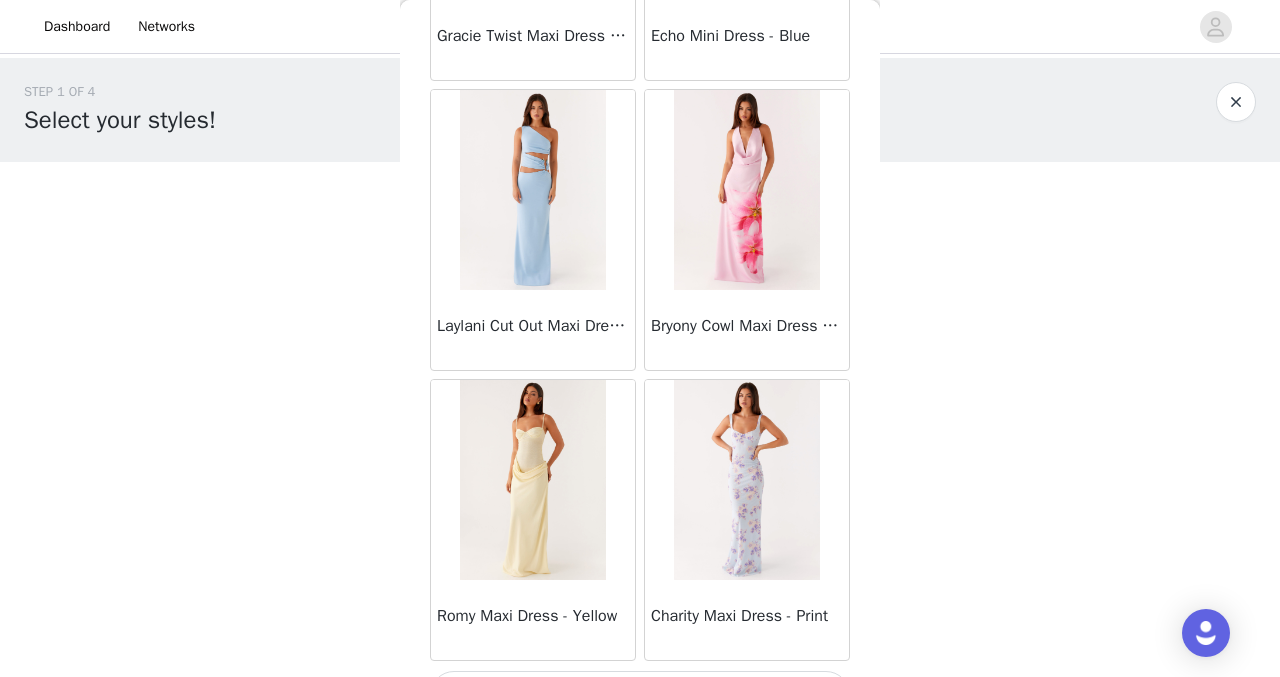 scroll, scrollTop: 5283, scrollLeft: 0, axis: vertical 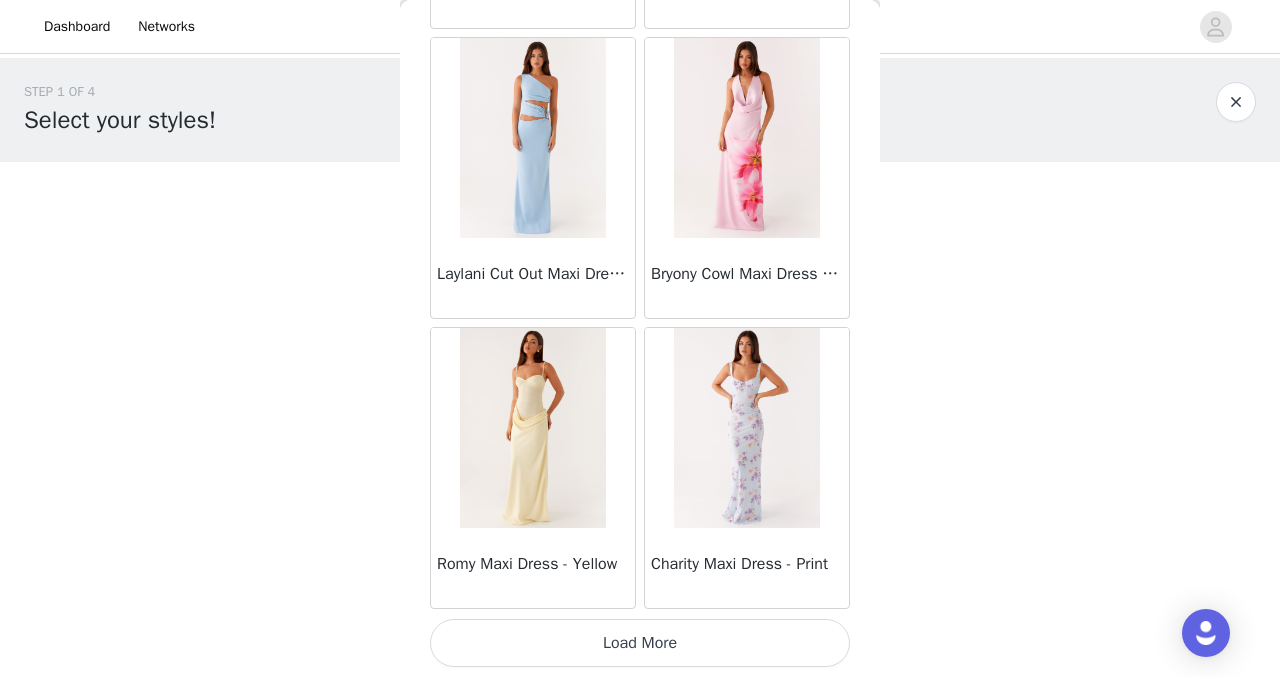 click on "Load More" at bounding box center (640, 643) 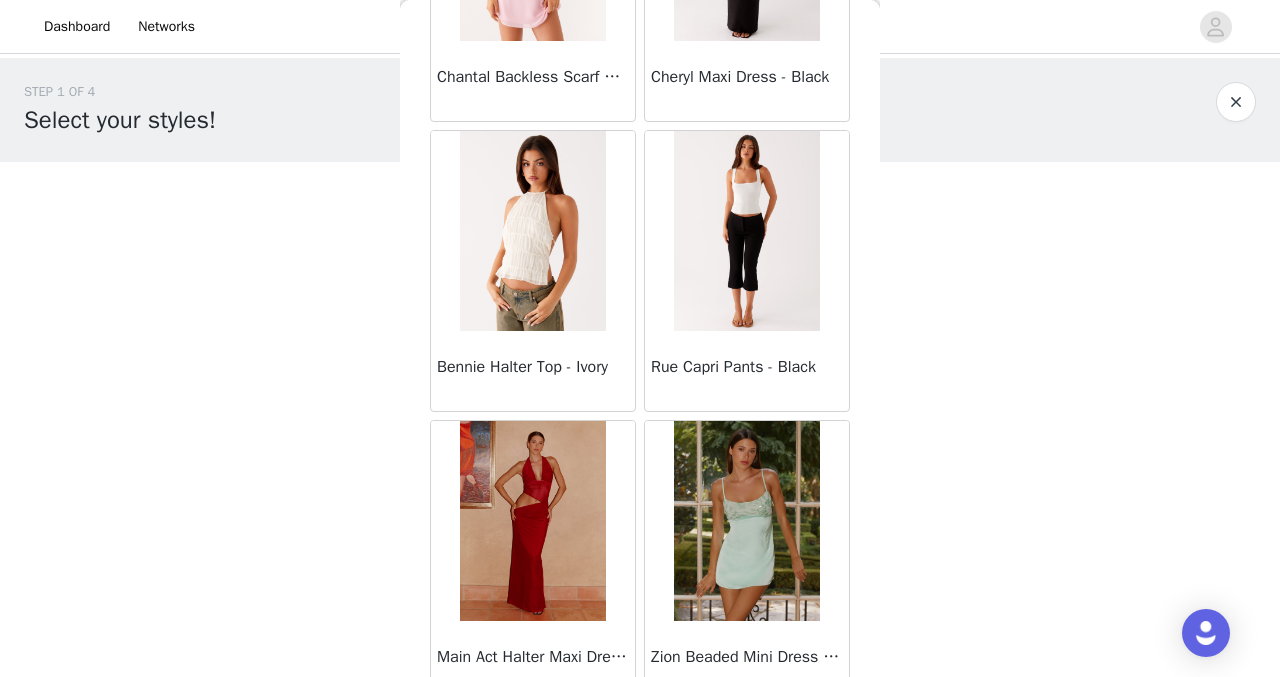 scroll, scrollTop: 8183, scrollLeft: 0, axis: vertical 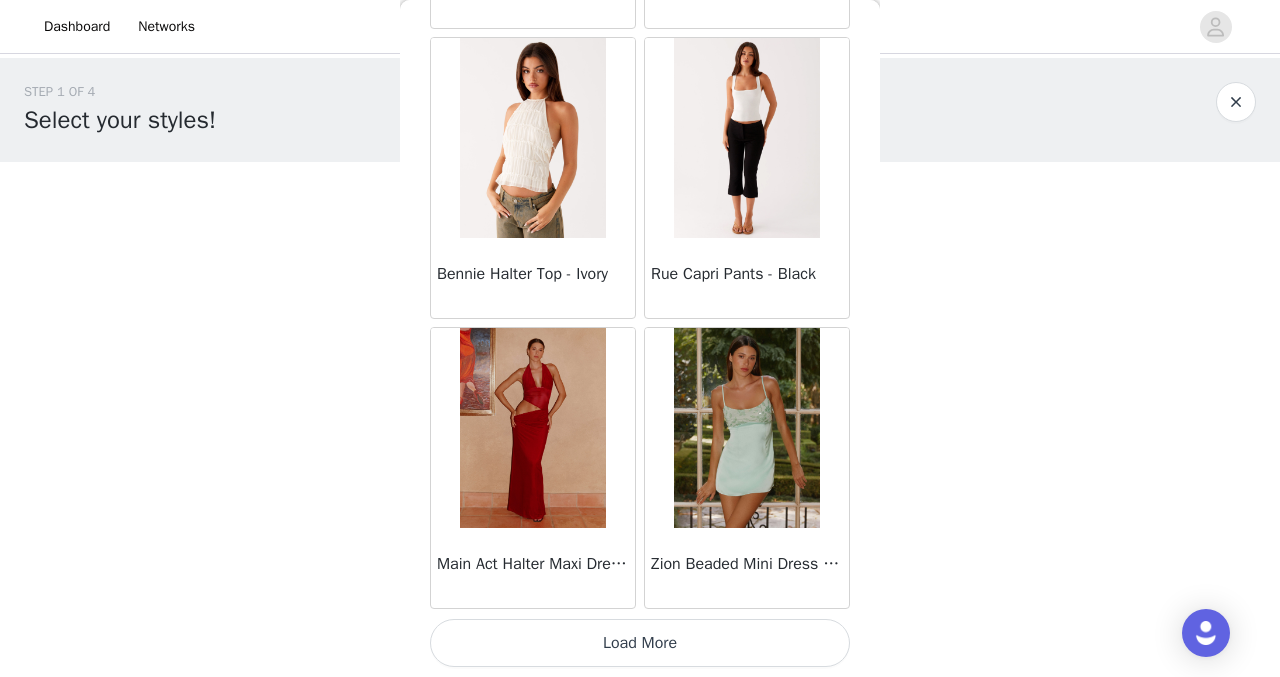 click on "Load More" at bounding box center (640, 643) 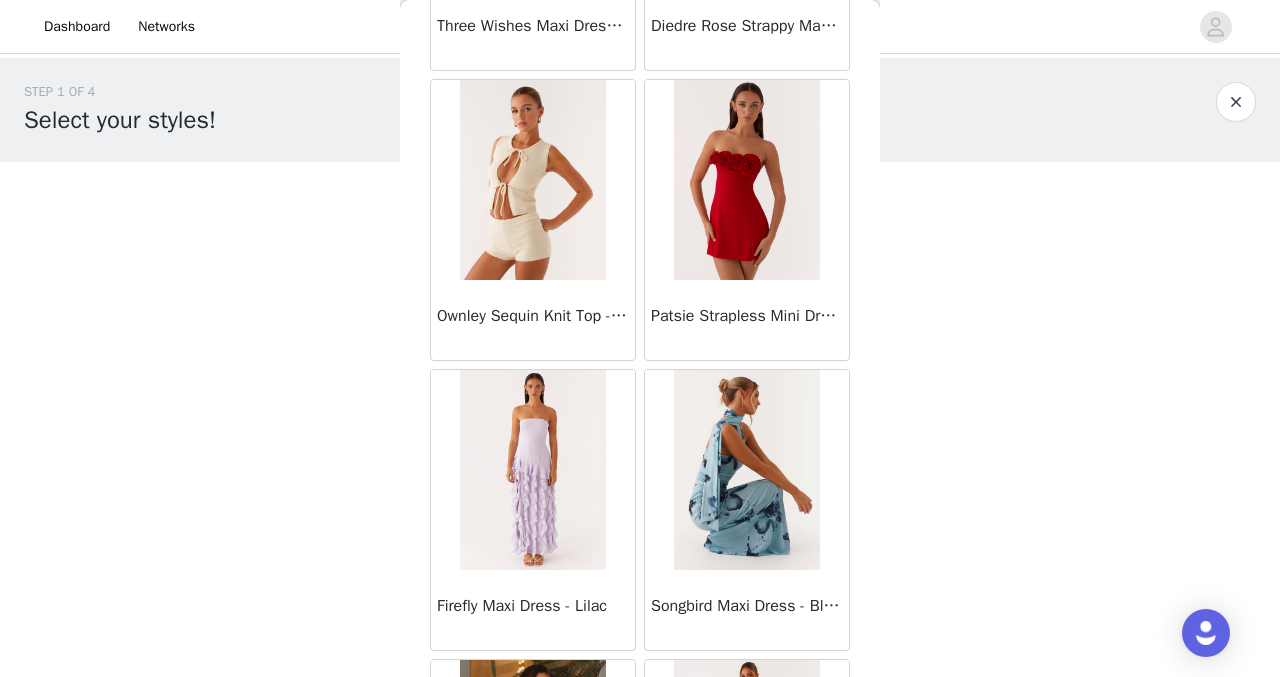 scroll, scrollTop: 11083, scrollLeft: 0, axis: vertical 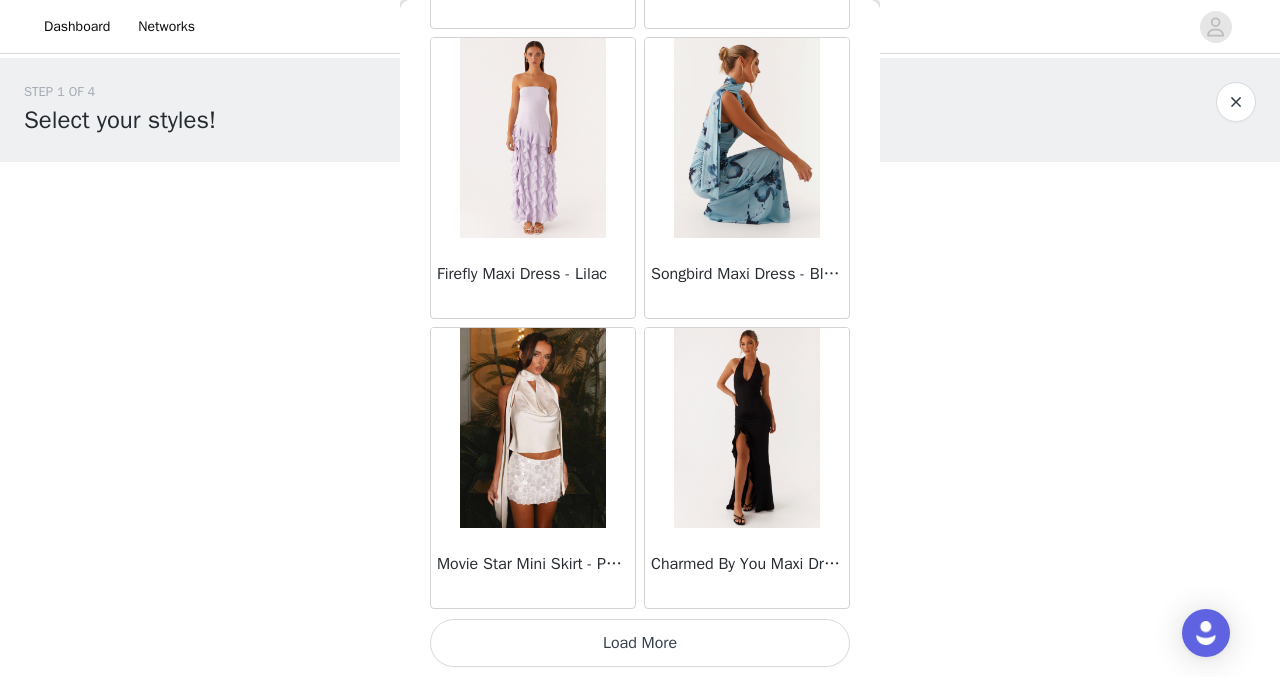 click on "Load More" at bounding box center [640, 643] 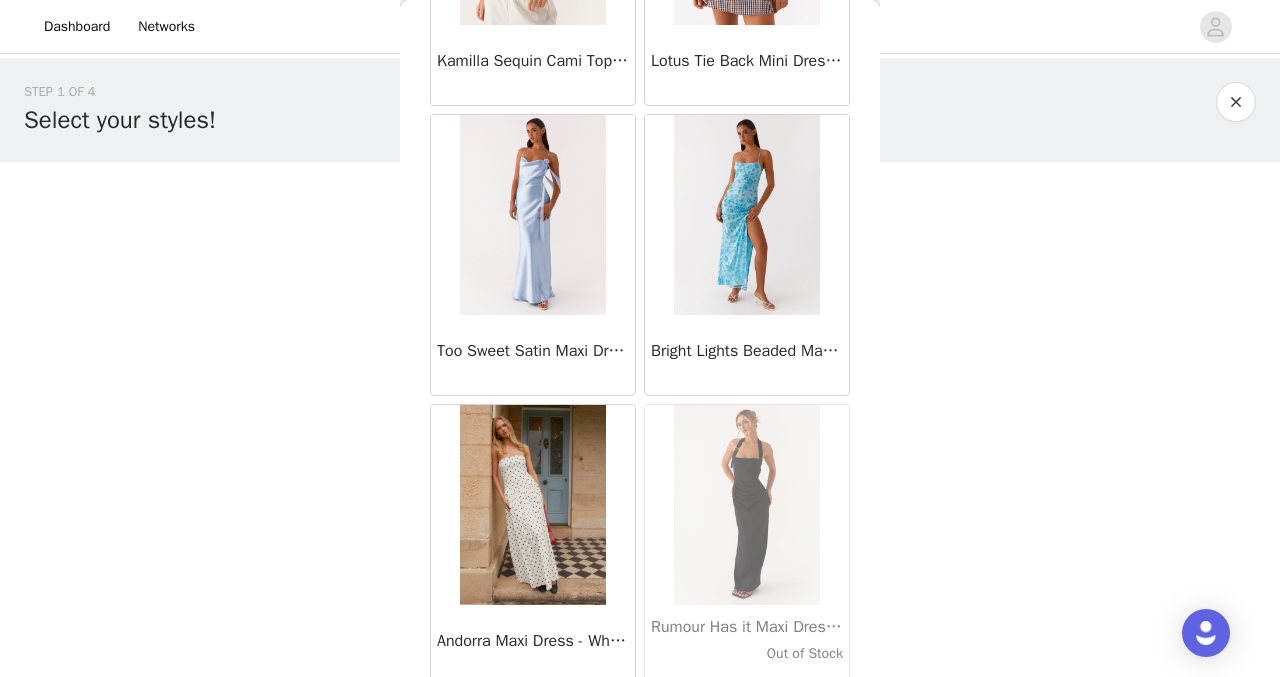 scroll, scrollTop: 13983, scrollLeft: 0, axis: vertical 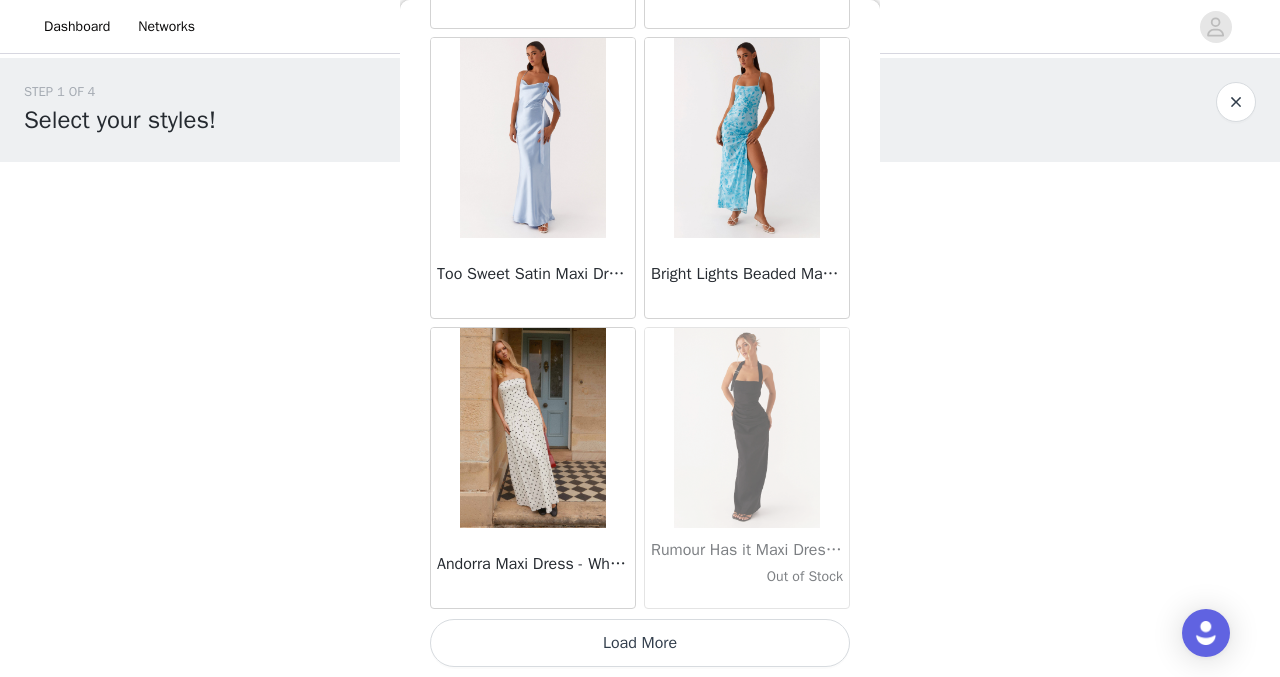 click on "Load More" at bounding box center [640, 643] 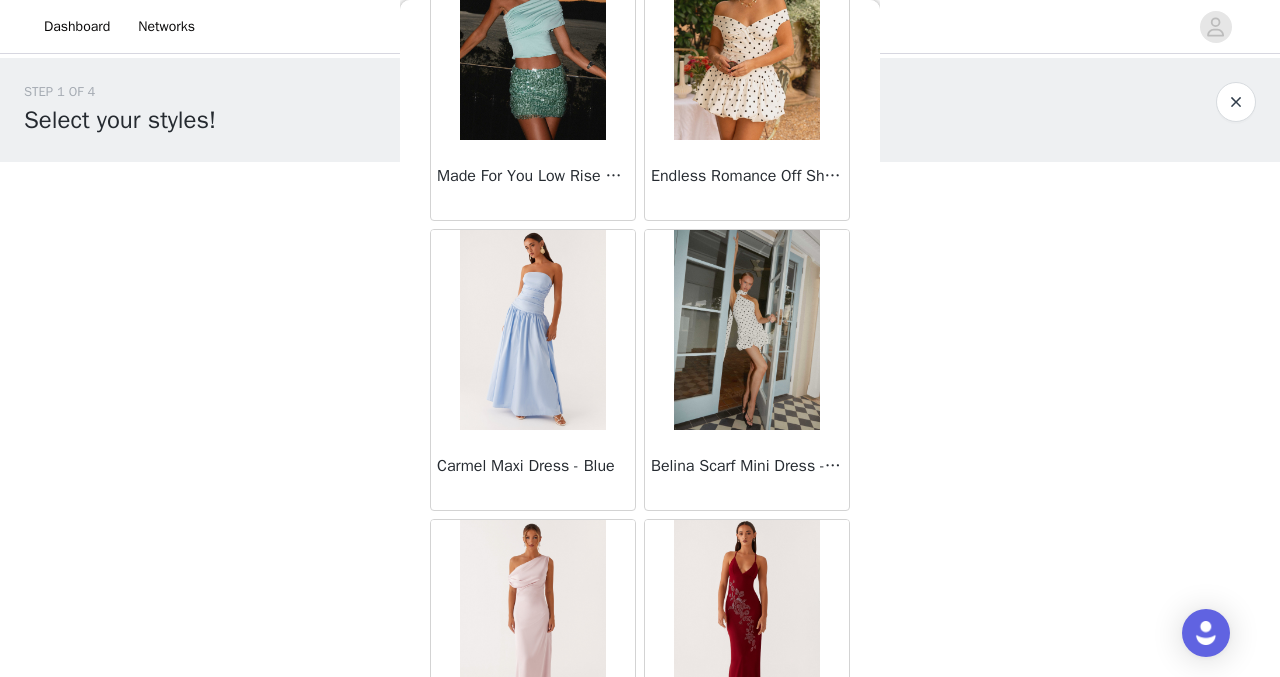 scroll, scrollTop: 16883, scrollLeft: 0, axis: vertical 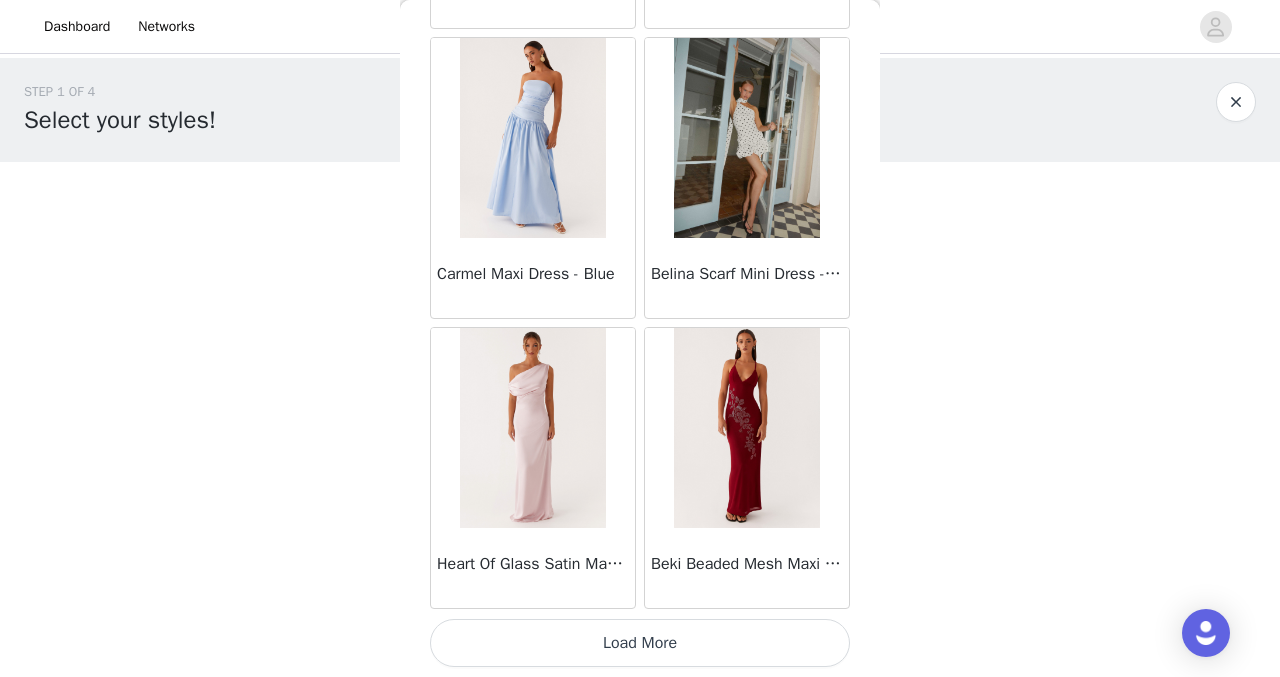 click on "Load More" at bounding box center (640, 643) 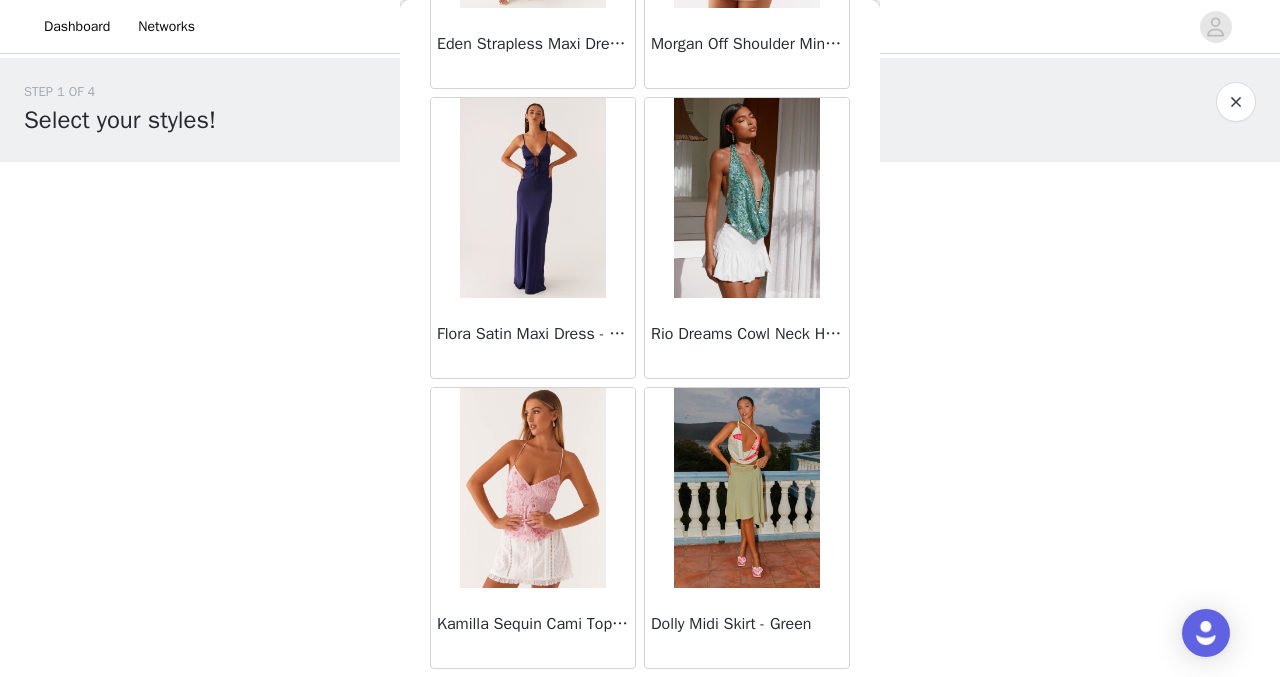 scroll, scrollTop: 19783, scrollLeft: 0, axis: vertical 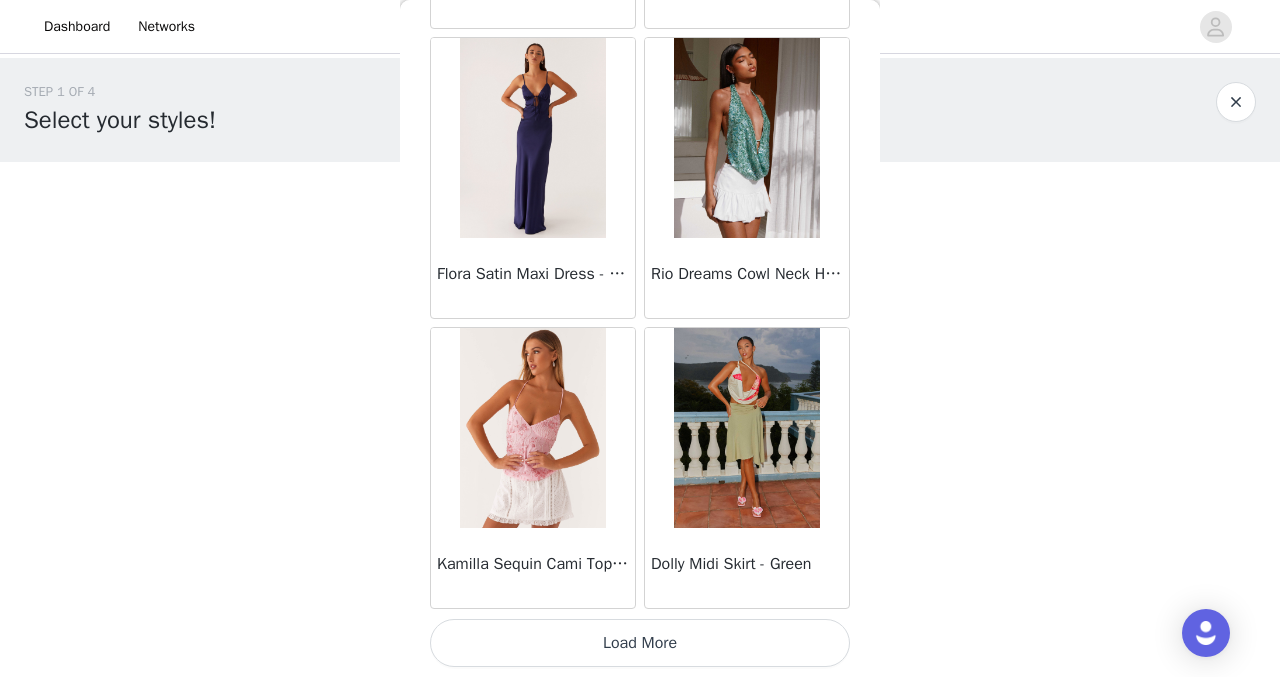 click on "Load More" at bounding box center [640, 643] 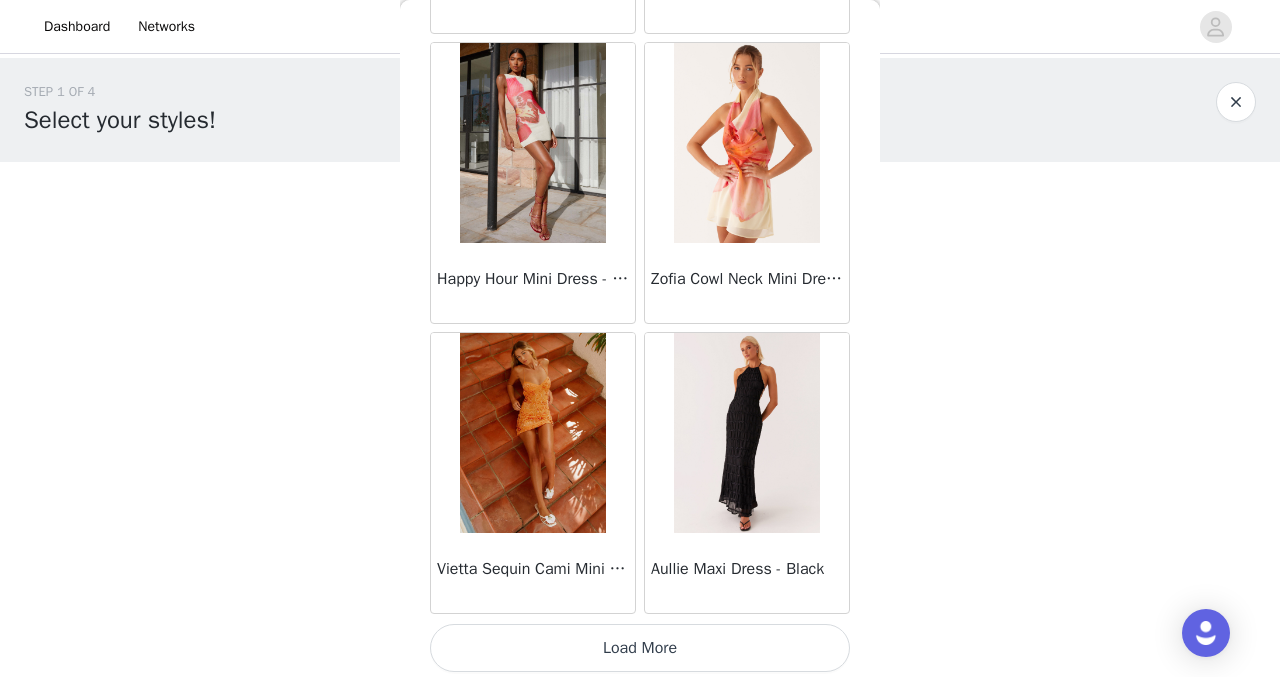 scroll, scrollTop: 22683, scrollLeft: 0, axis: vertical 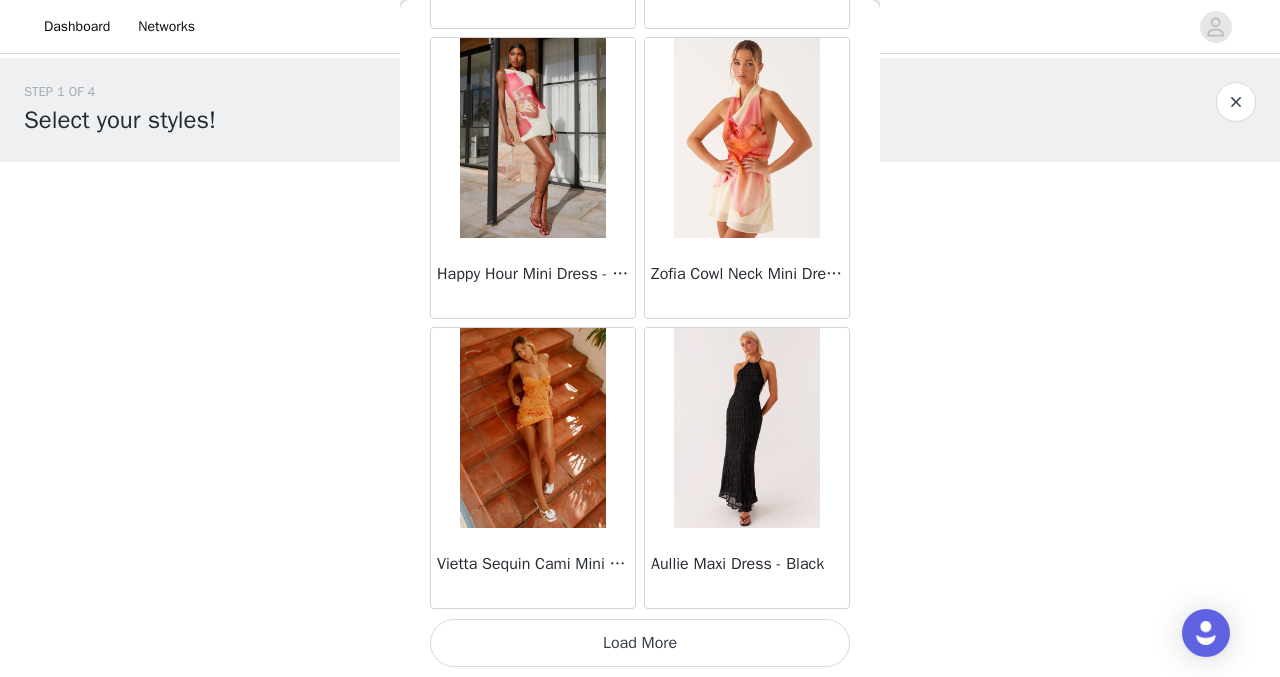 click on "Load More" at bounding box center (640, 643) 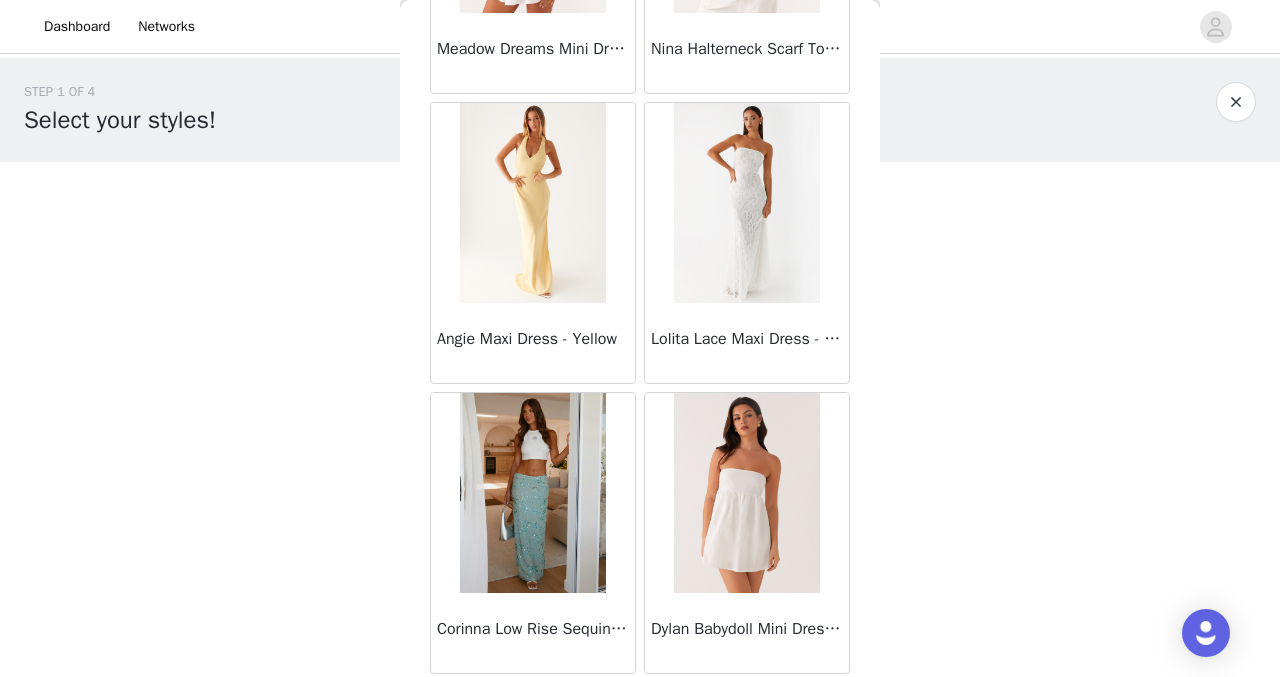 scroll, scrollTop: 25583, scrollLeft: 0, axis: vertical 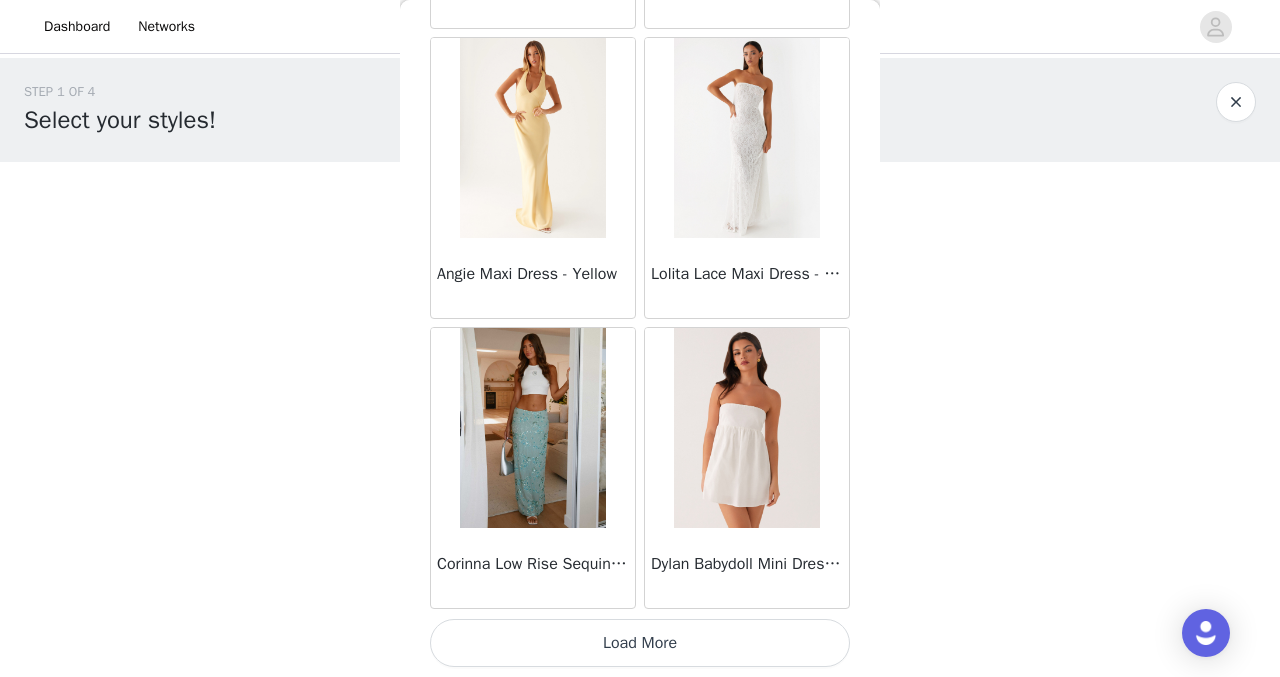 click on "Load More" at bounding box center (640, 643) 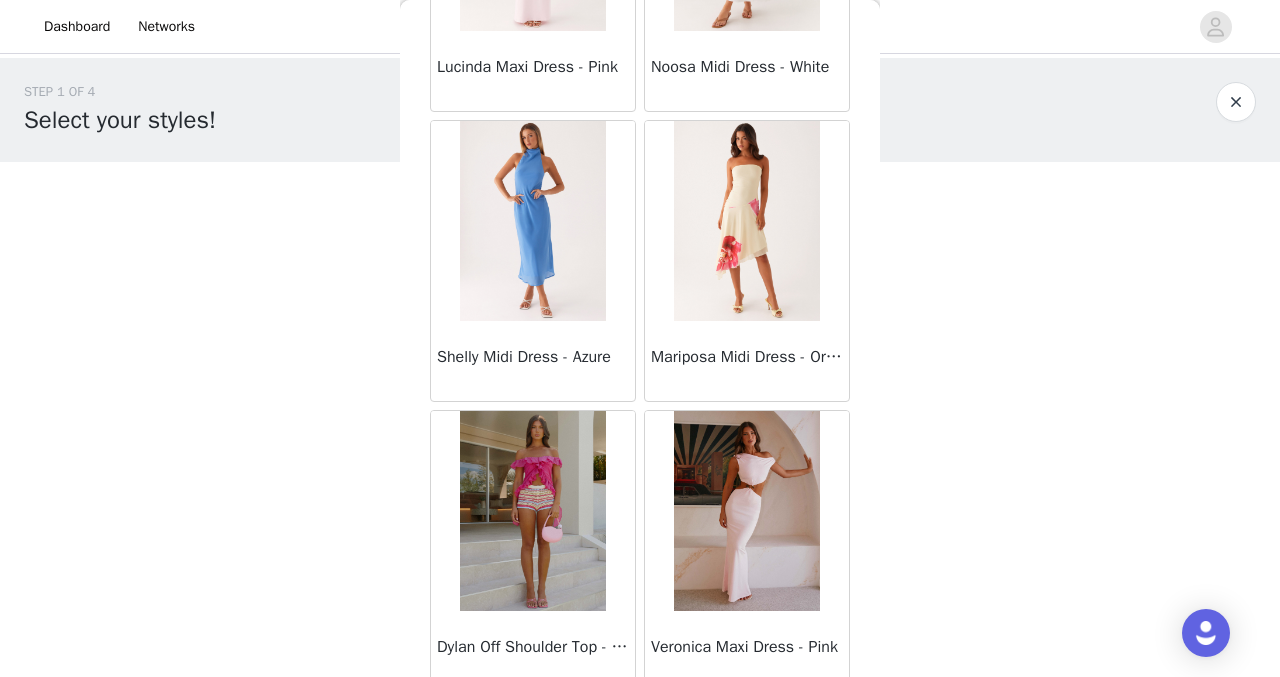 scroll, scrollTop: 28483, scrollLeft: 0, axis: vertical 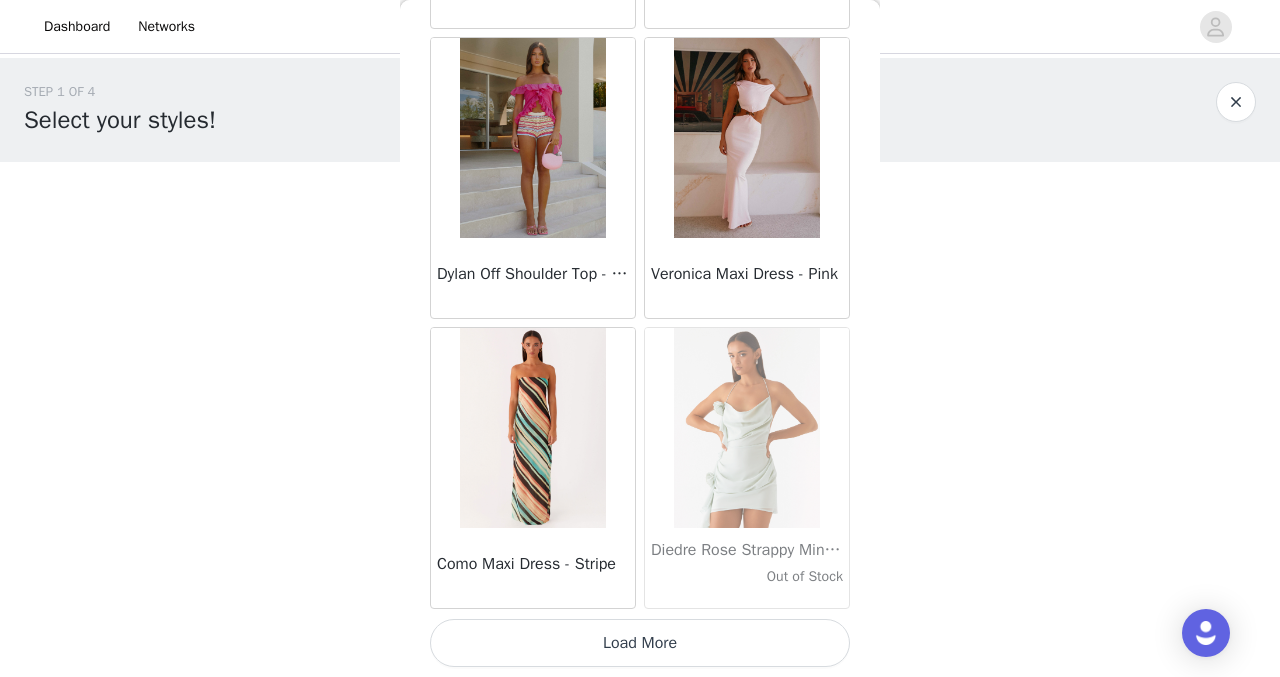 click on "Load More" at bounding box center [640, 643] 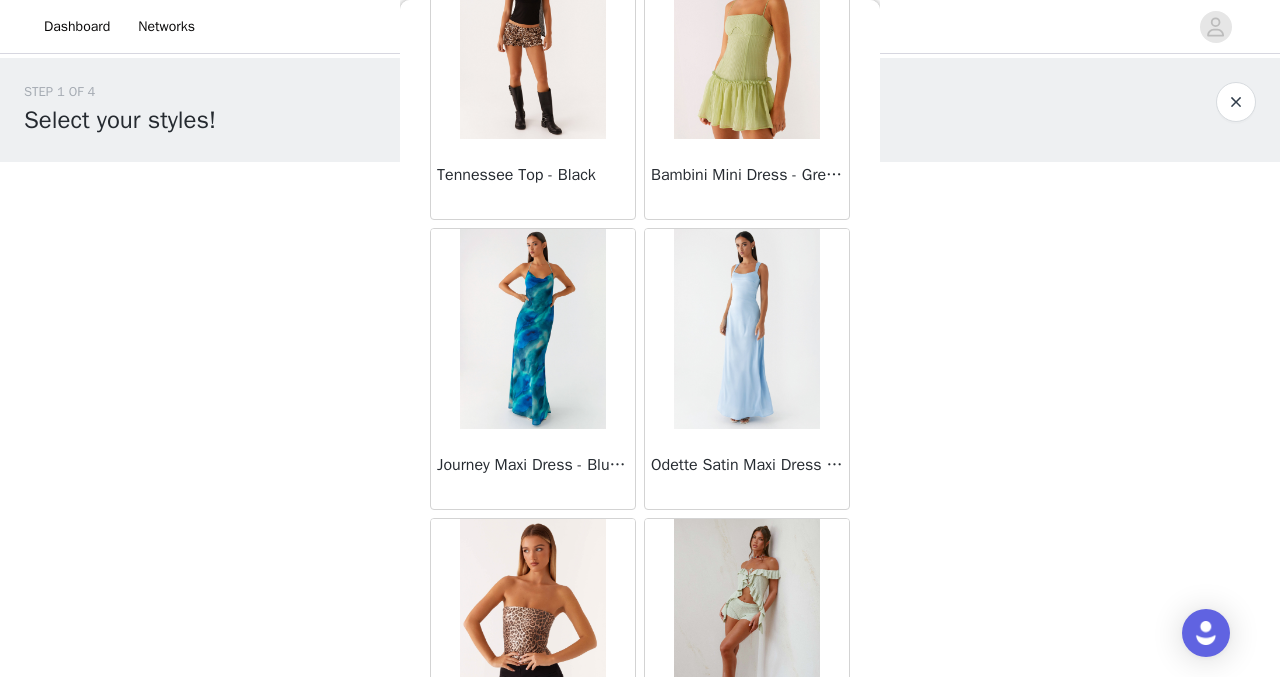 scroll, scrollTop: 31383, scrollLeft: 0, axis: vertical 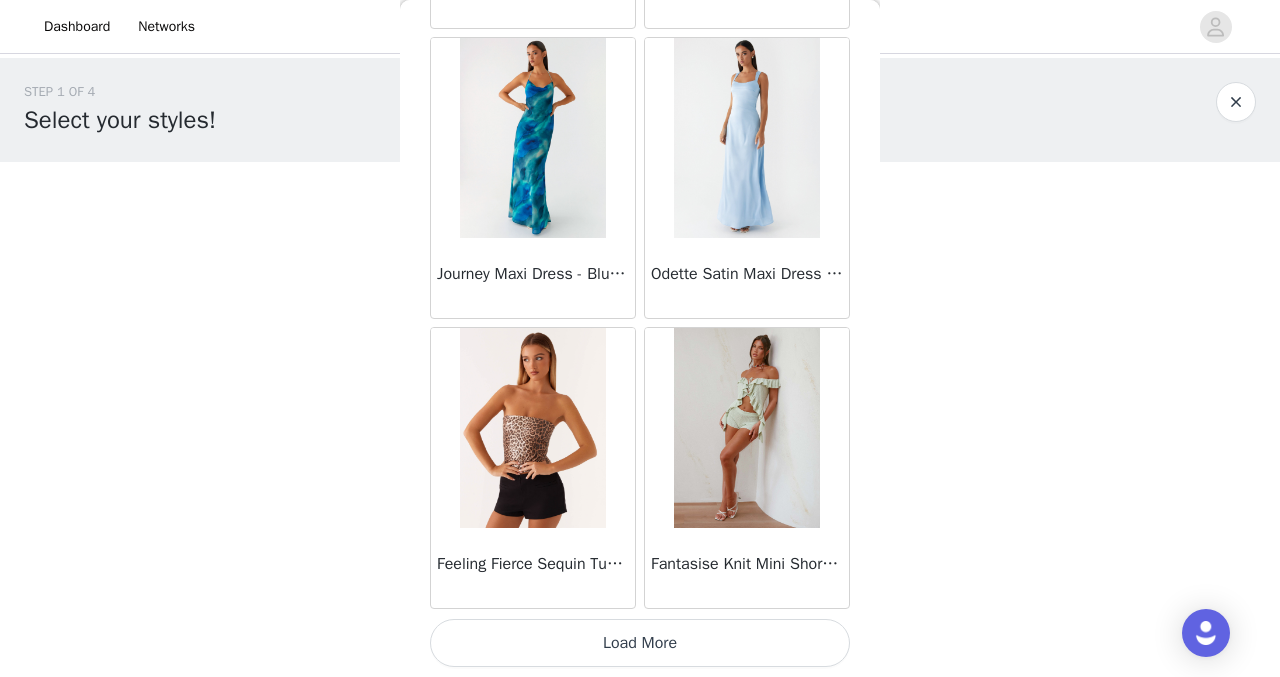 click on "Load More" at bounding box center (640, 643) 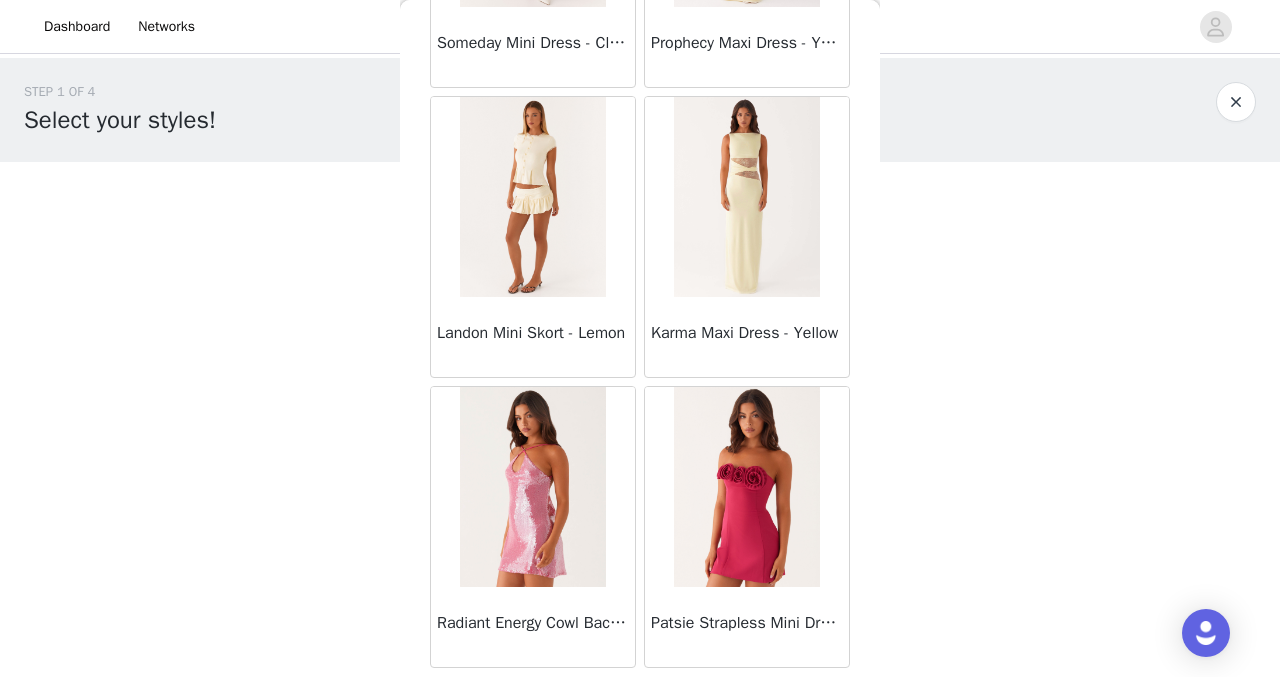 scroll, scrollTop: 34283, scrollLeft: 0, axis: vertical 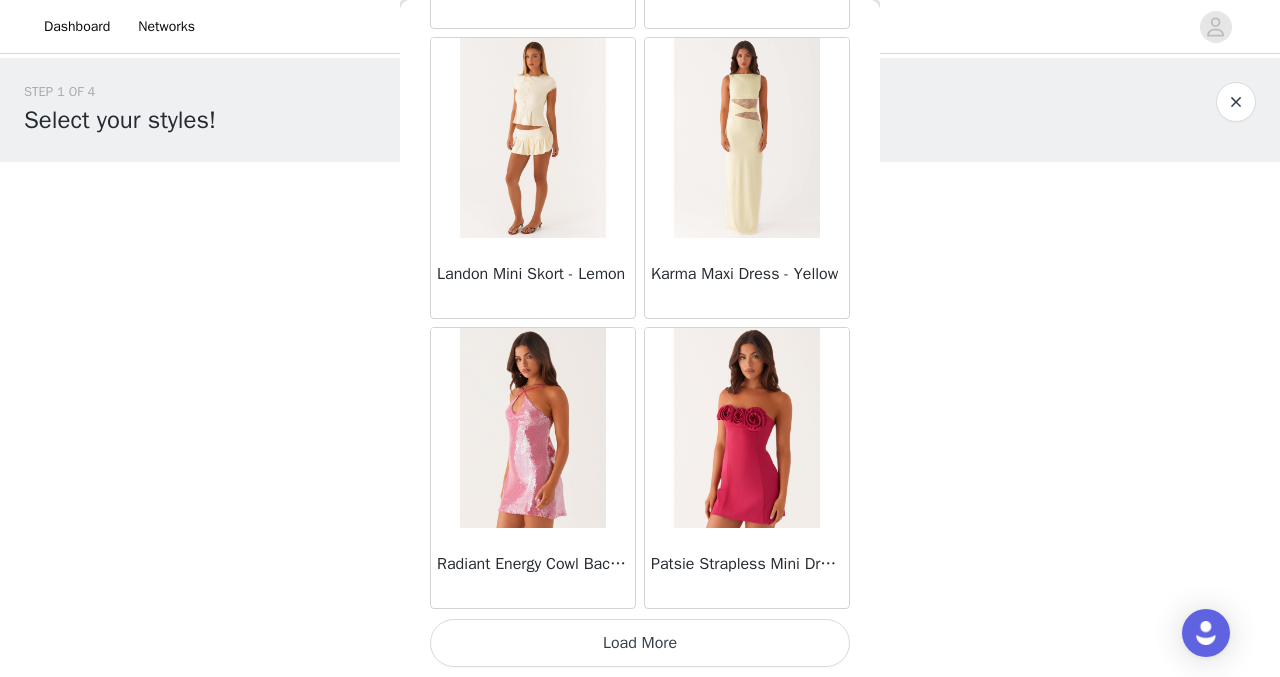 click on "Load More" at bounding box center (640, 643) 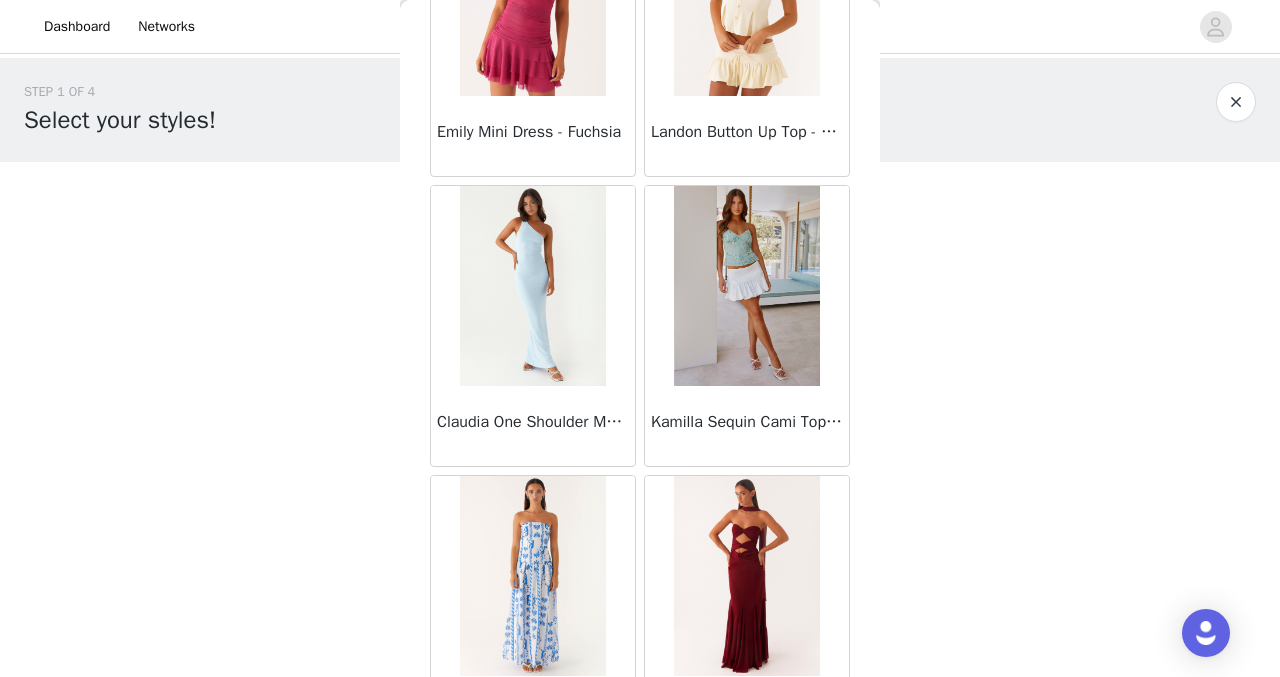scroll, scrollTop: 37183, scrollLeft: 0, axis: vertical 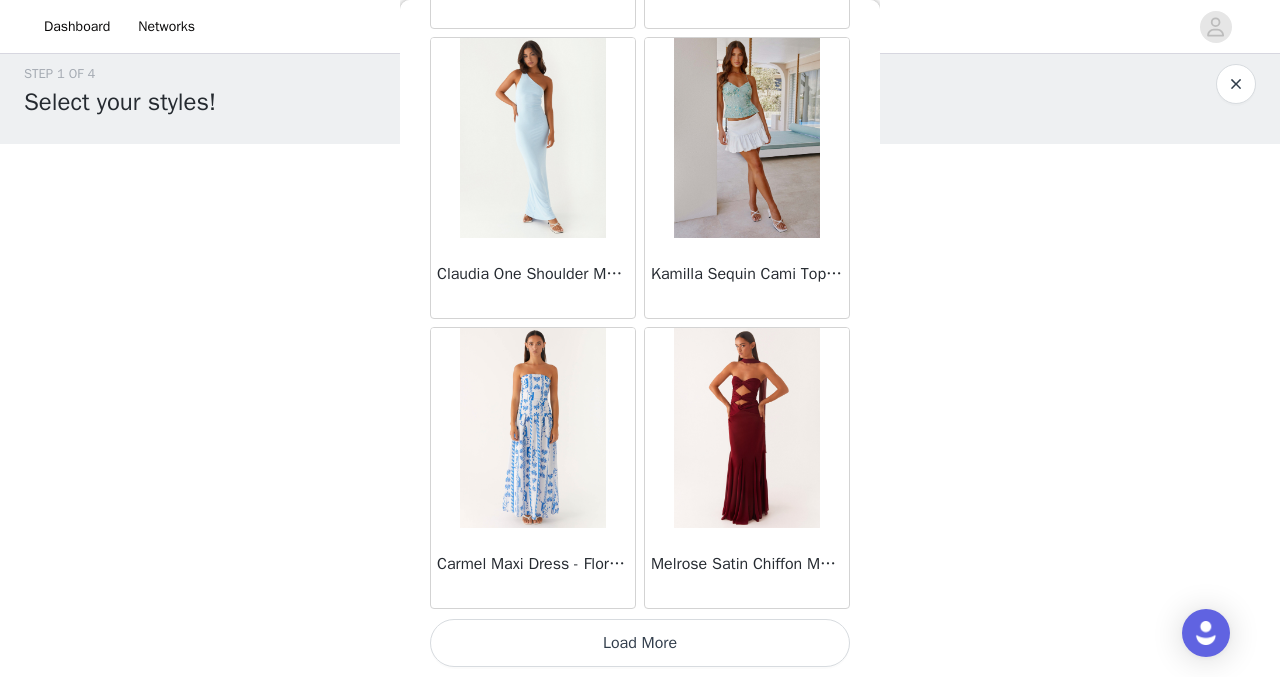 click on "Load More" at bounding box center [640, 643] 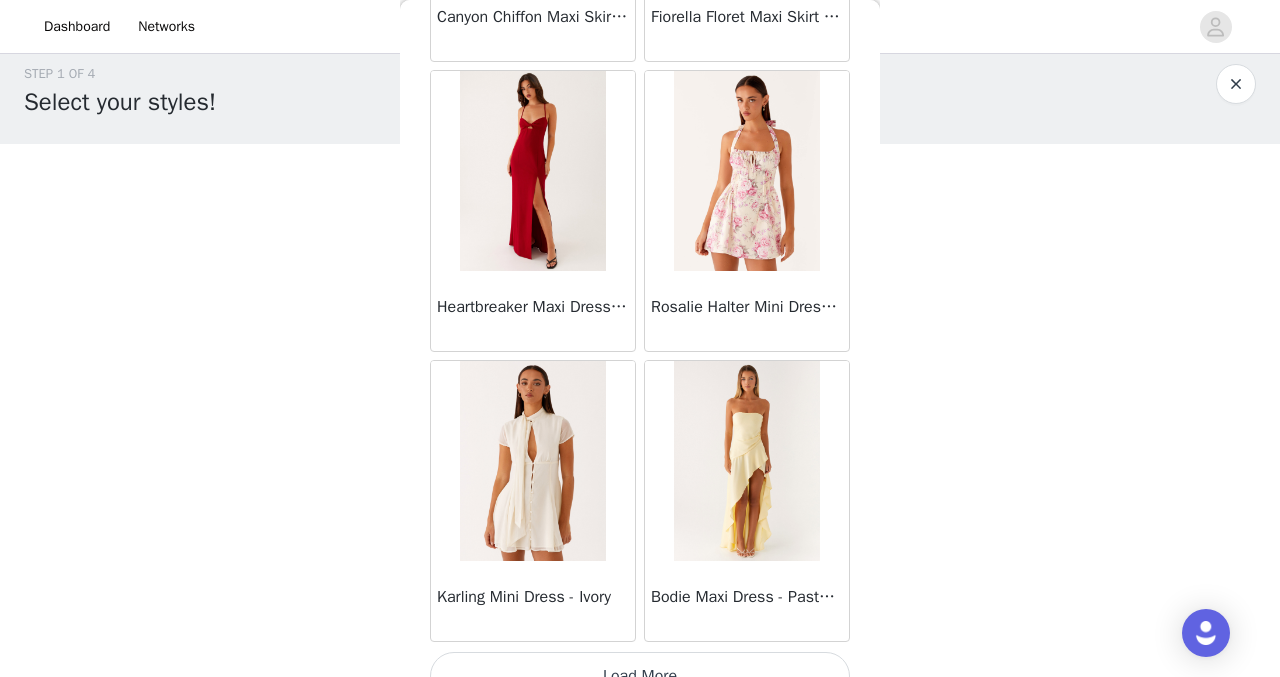 scroll, scrollTop: 40083, scrollLeft: 0, axis: vertical 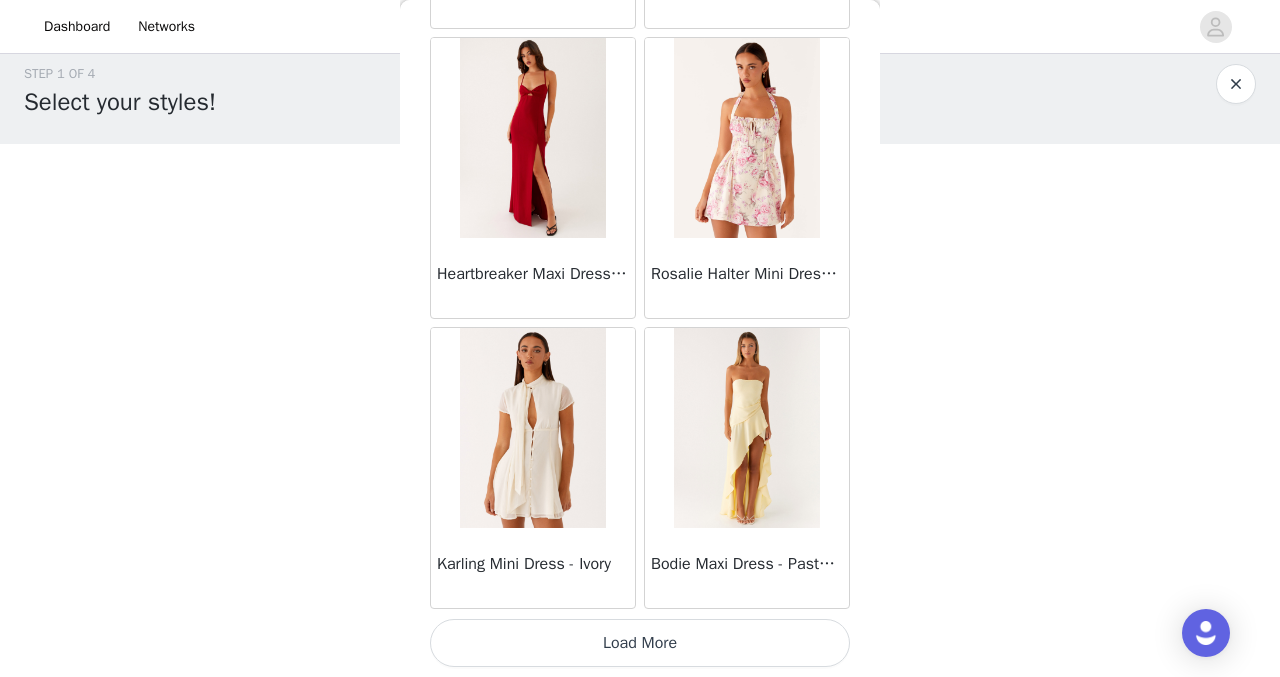 click on "Load More" at bounding box center (640, 643) 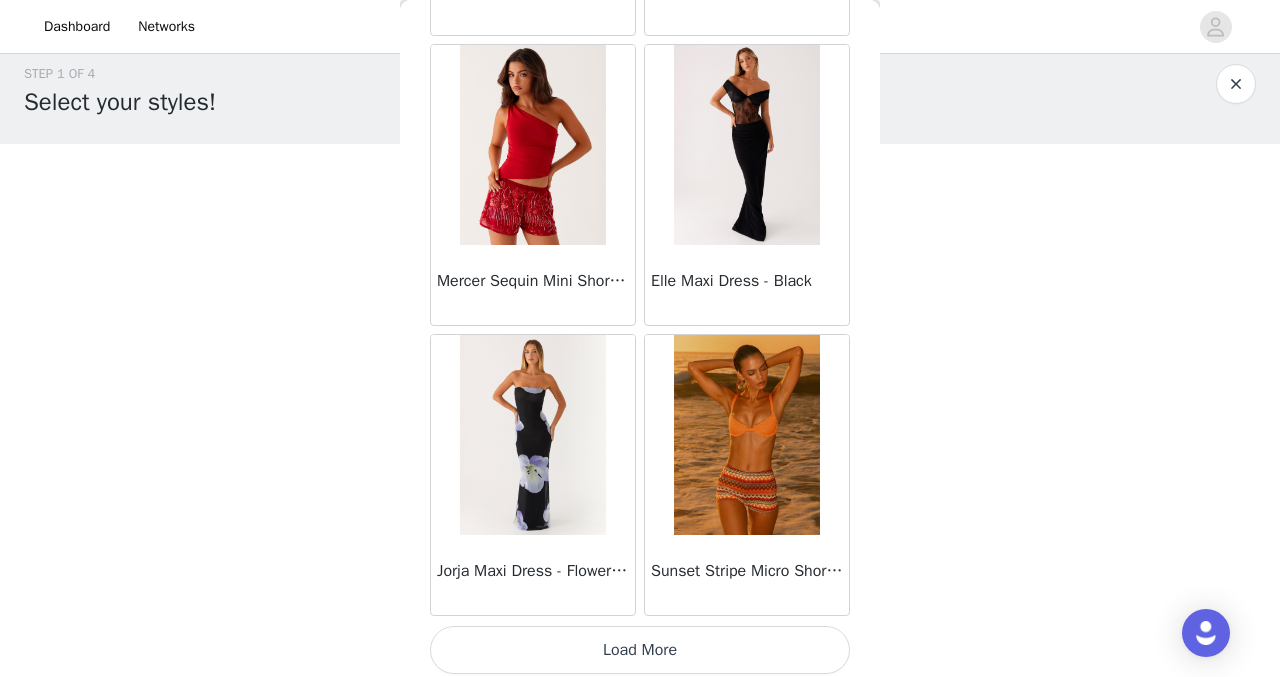 scroll, scrollTop: 42983, scrollLeft: 0, axis: vertical 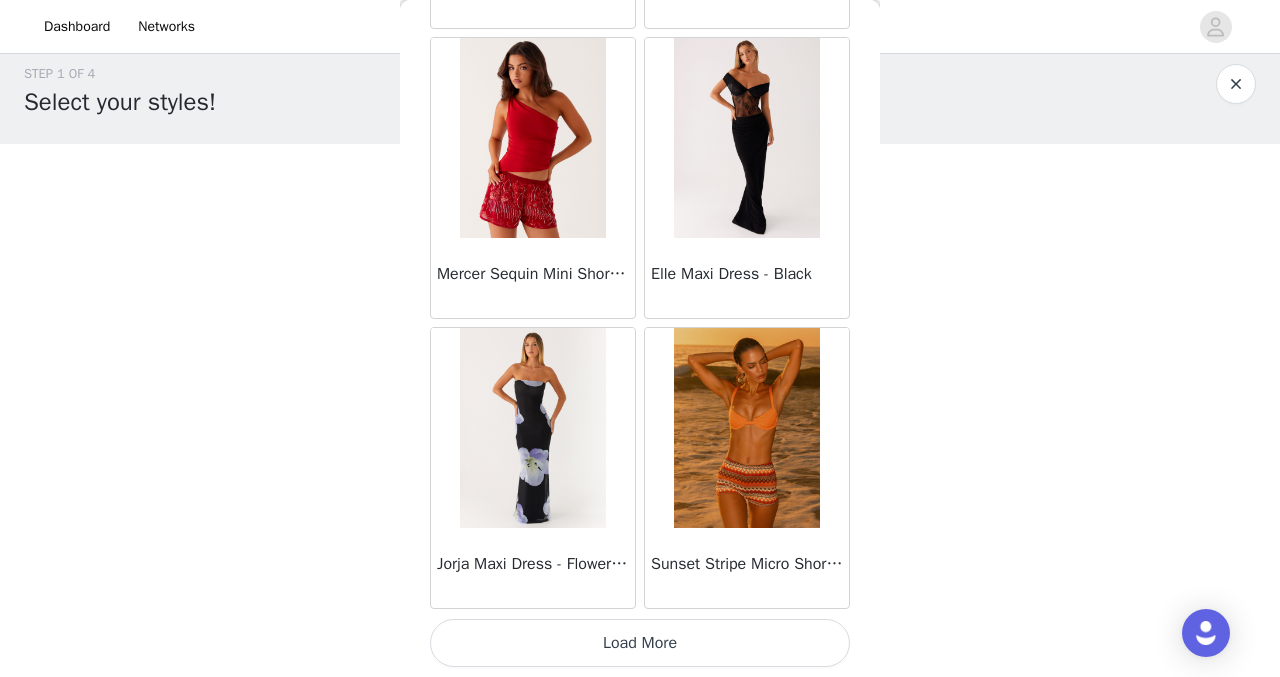 click on "Load More" at bounding box center (640, 643) 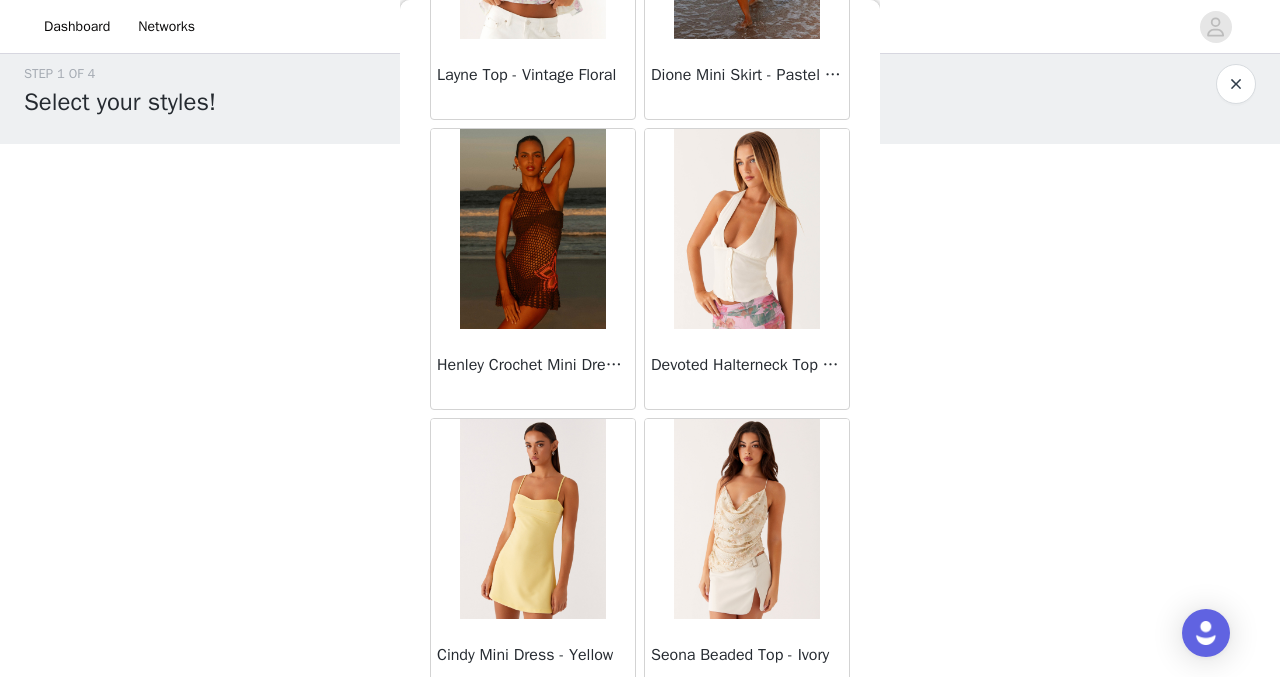 scroll, scrollTop: 45793, scrollLeft: 0, axis: vertical 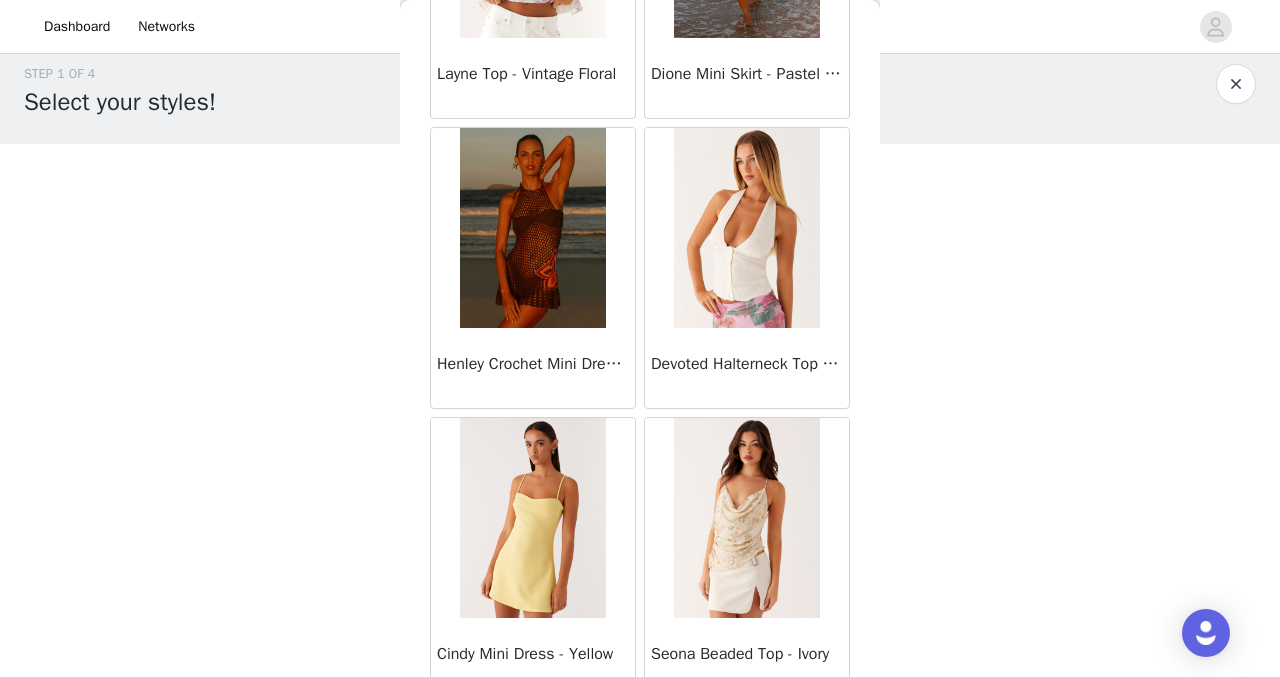 click at bounding box center (746, 228) 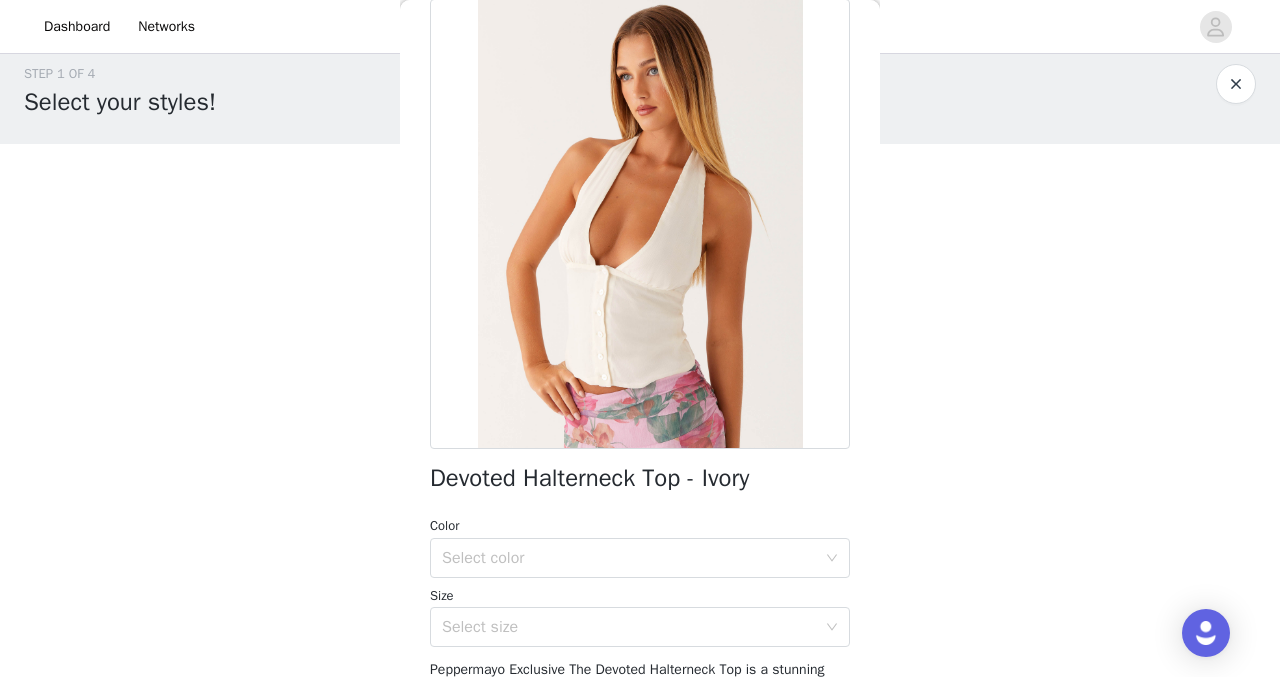 scroll, scrollTop: 164, scrollLeft: 0, axis: vertical 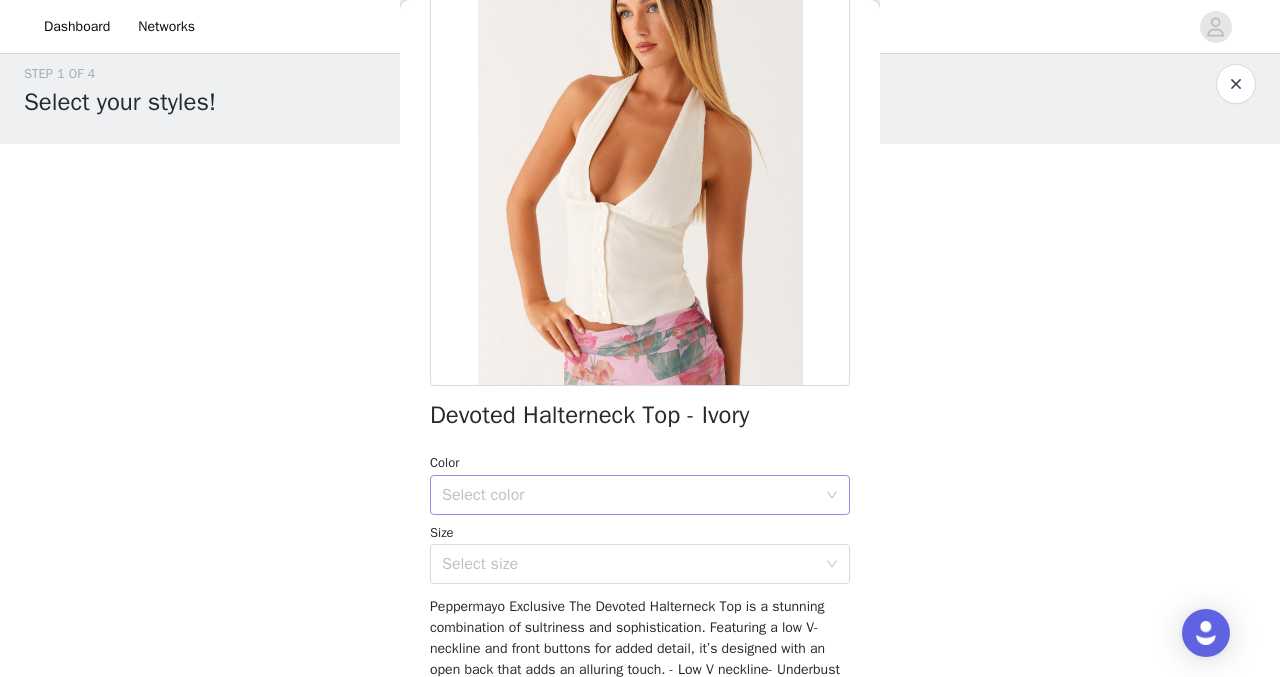 click on "Select color" at bounding box center (629, 495) 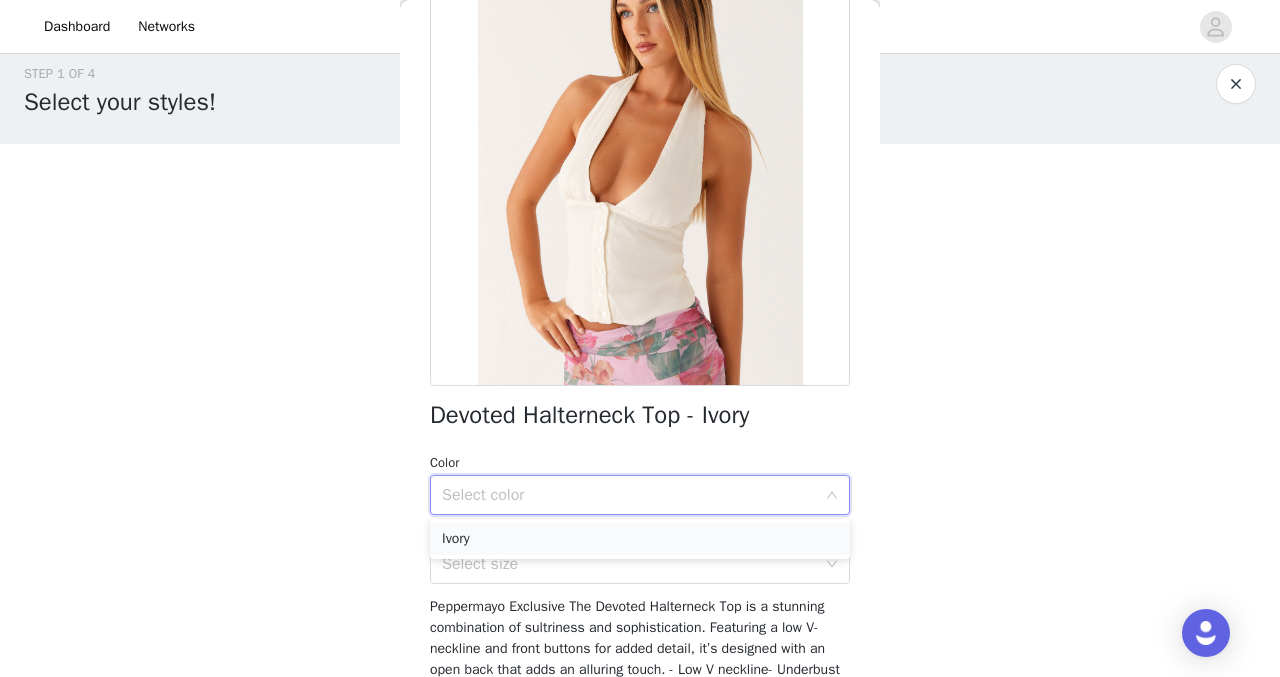 click on "Ivory" at bounding box center [640, 539] 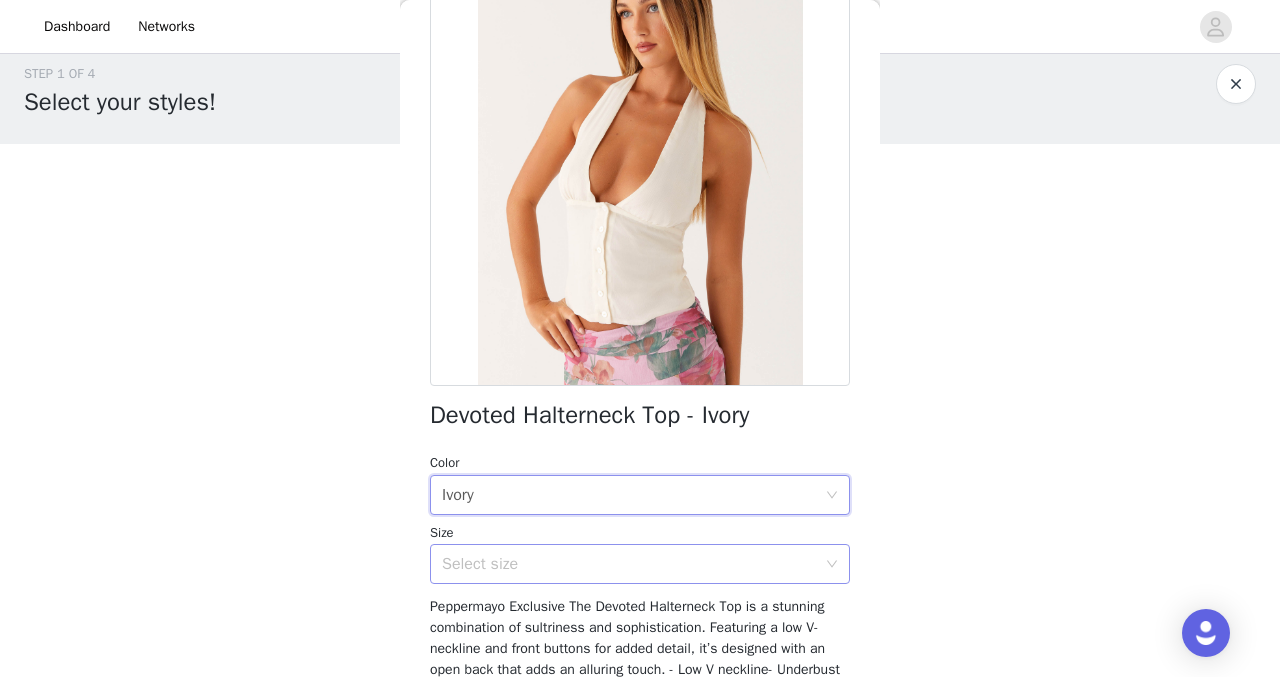 click on "Select size" at bounding box center [629, 564] 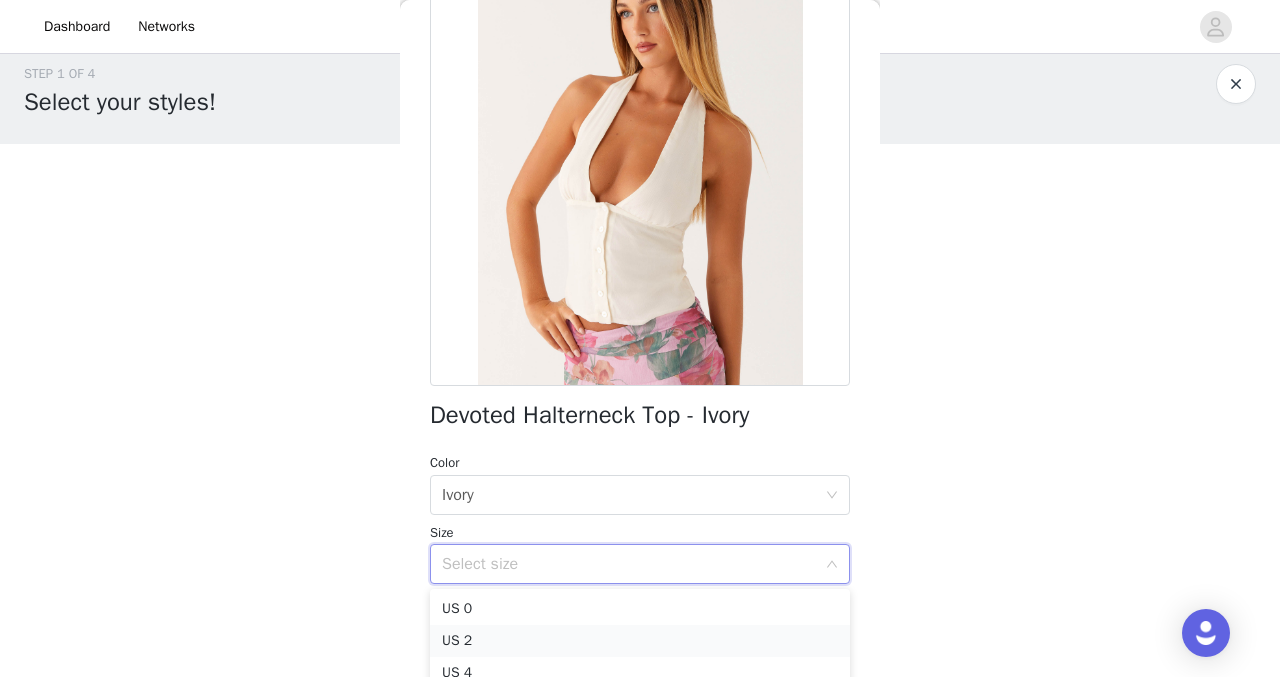 click on "US 2" at bounding box center (640, 641) 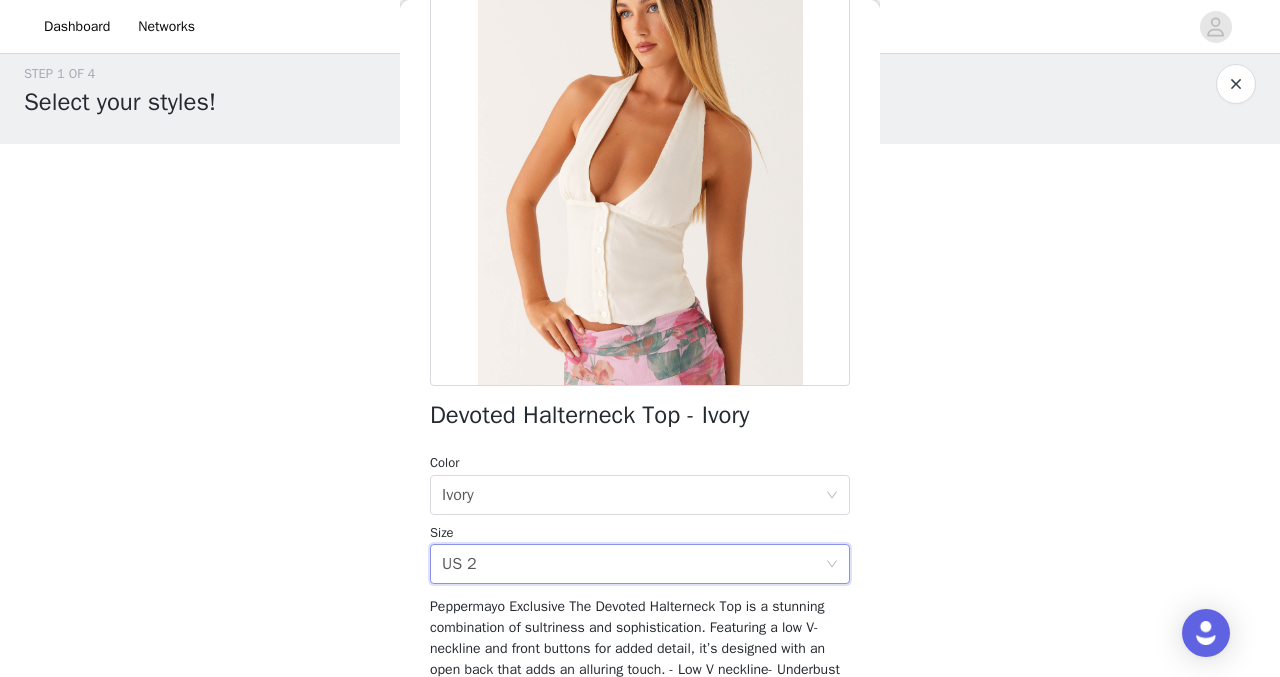 scroll, scrollTop: 356, scrollLeft: 0, axis: vertical 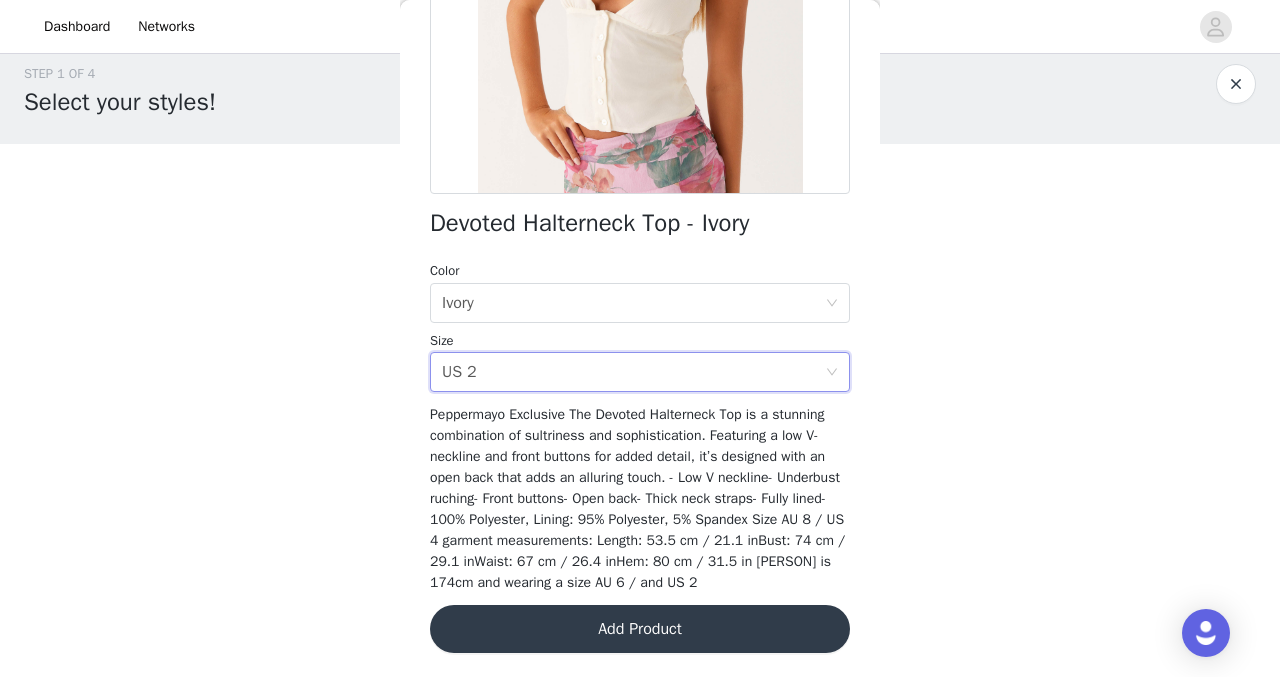 click on "Add Product" at bounding box center (640, 629) 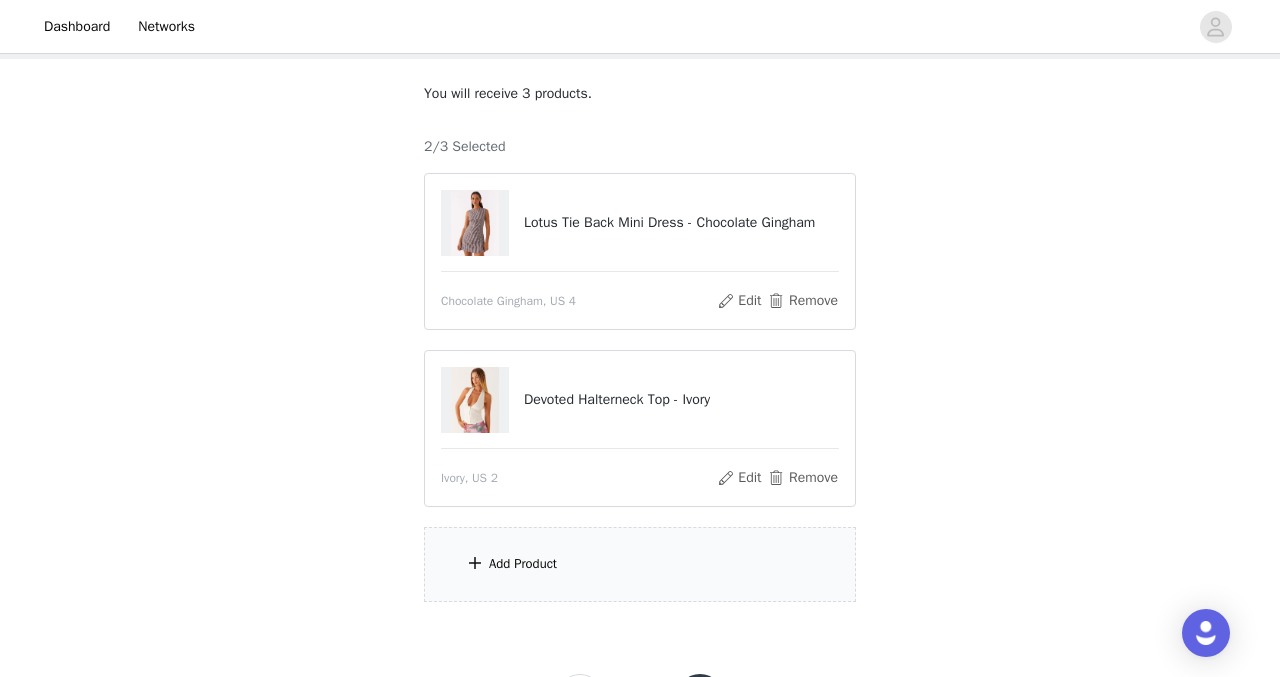 scroll, scrollTop: 195, scrollLeft: 0, axis: vertical 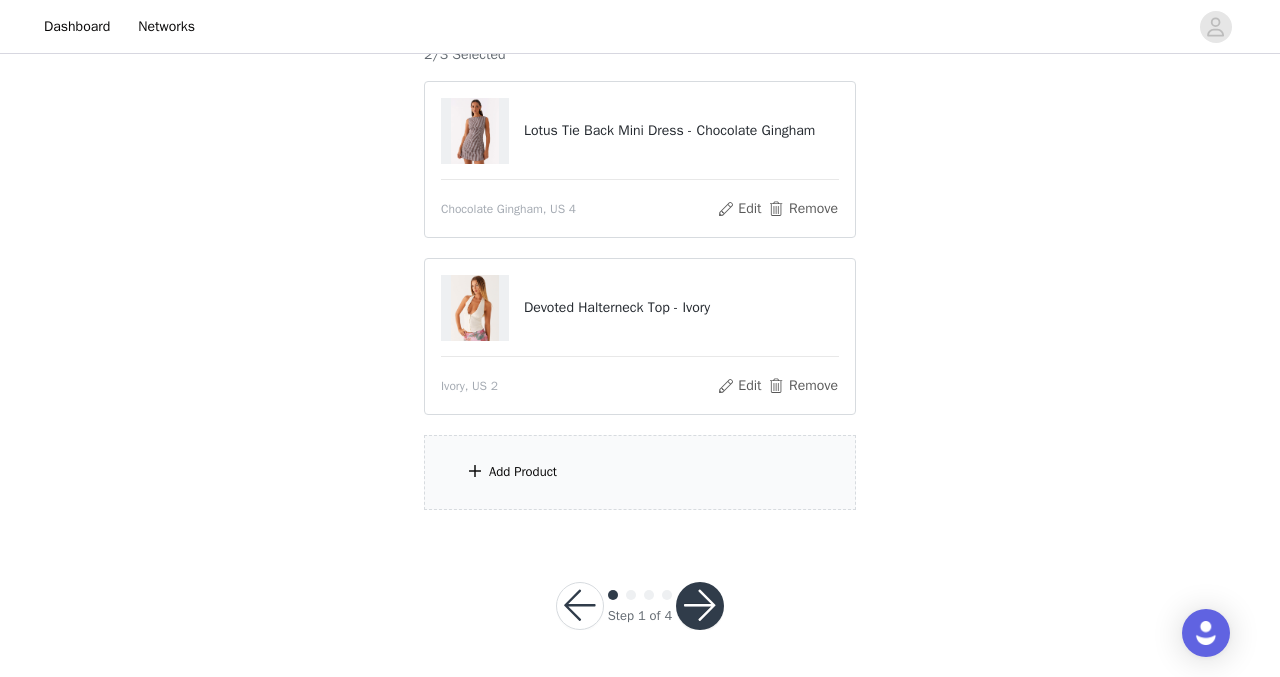 click at bounding box center (475, 471) 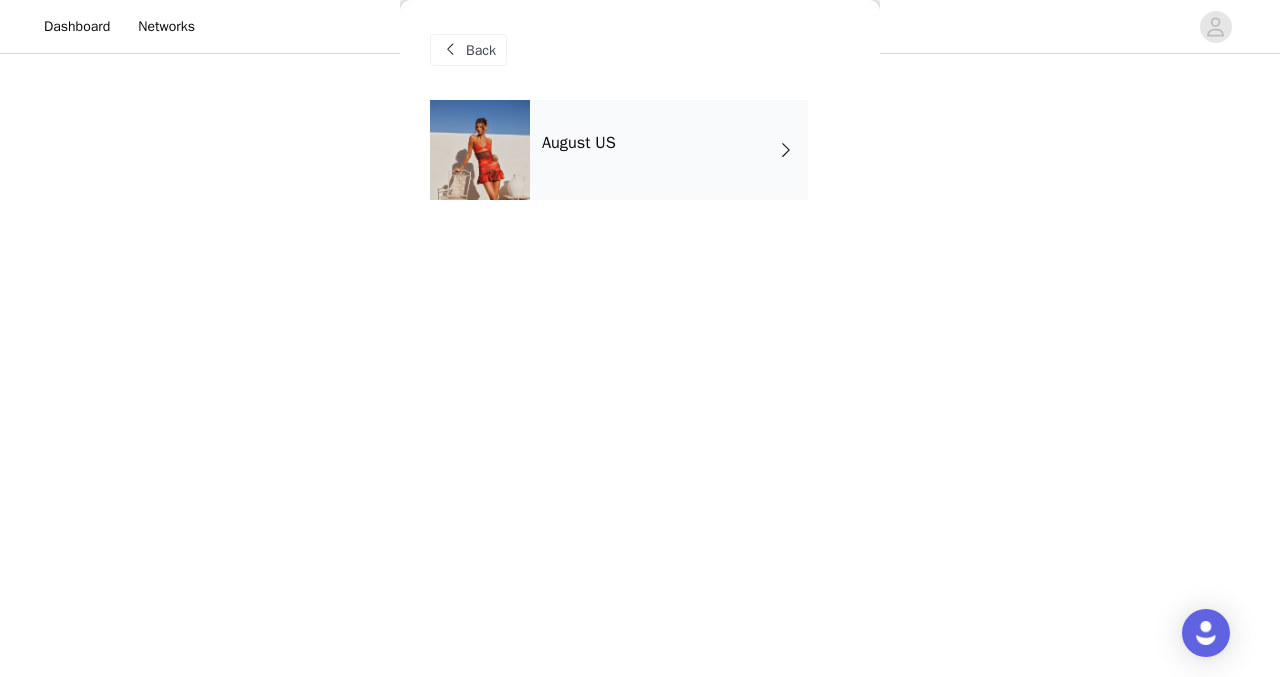 click on "August US" at bounding box center [669, 150] 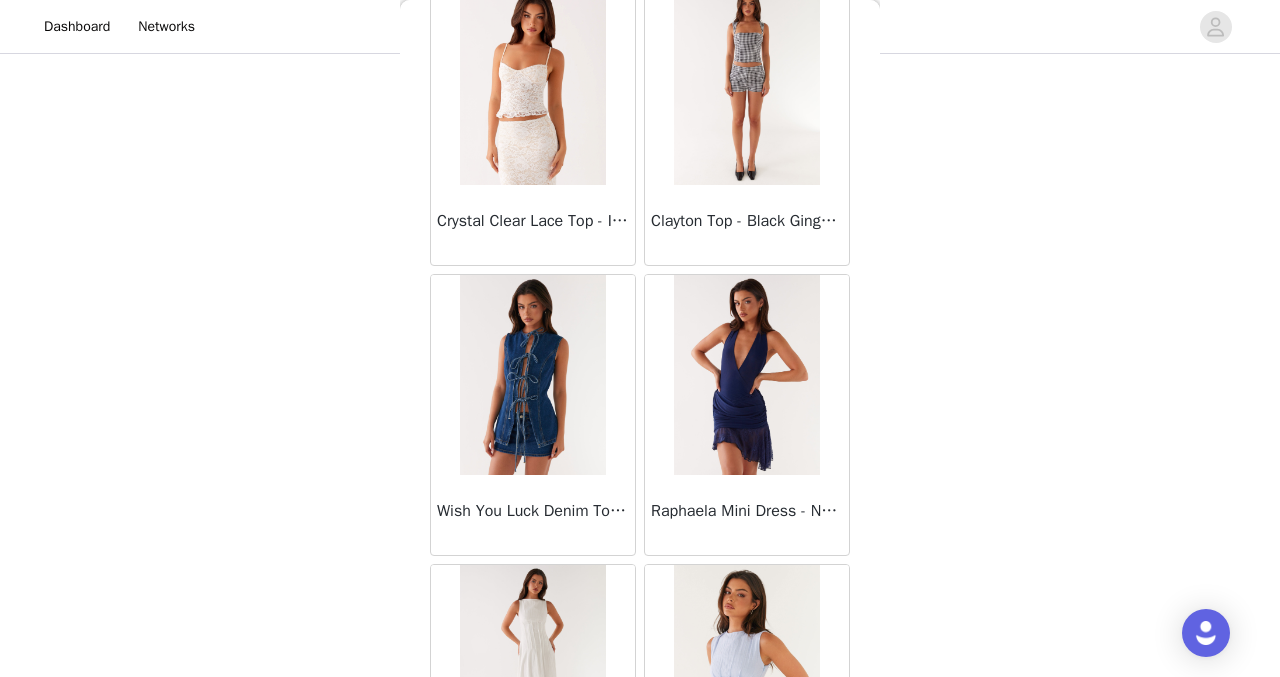 scroll, scrollTop: 2383, scrollLeft: 0, axis: vertical 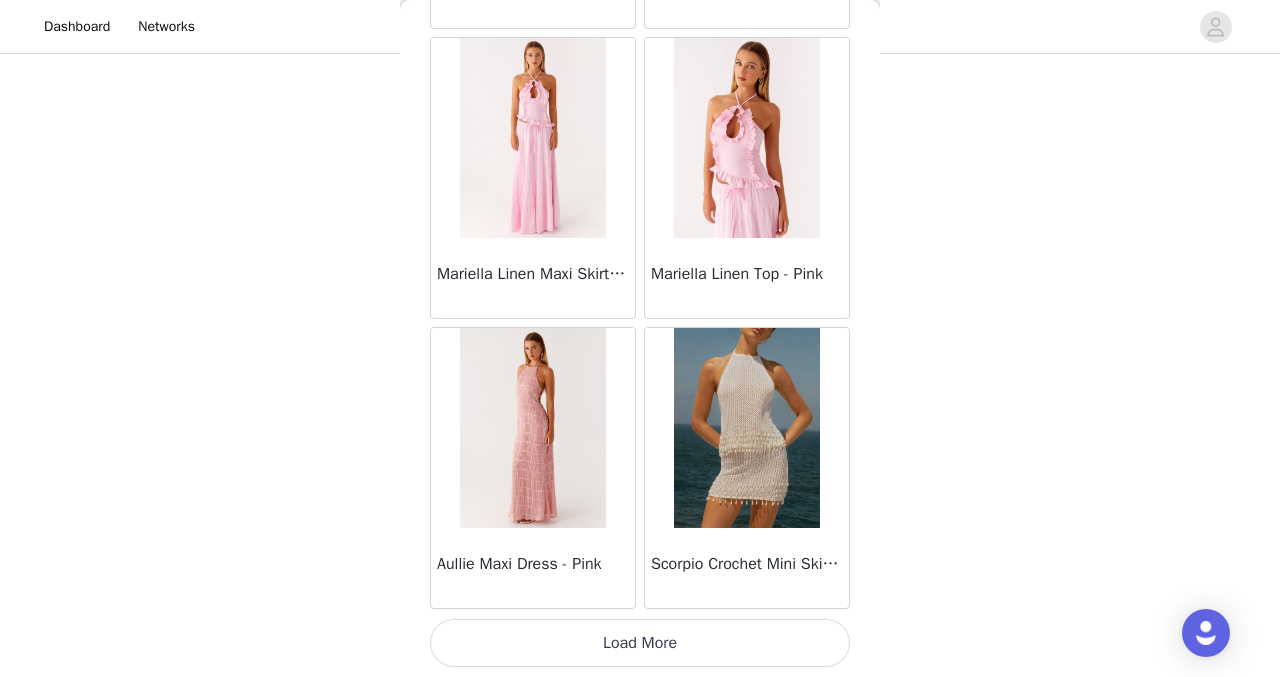 click on "Load More" at bounding box center [640, 643] 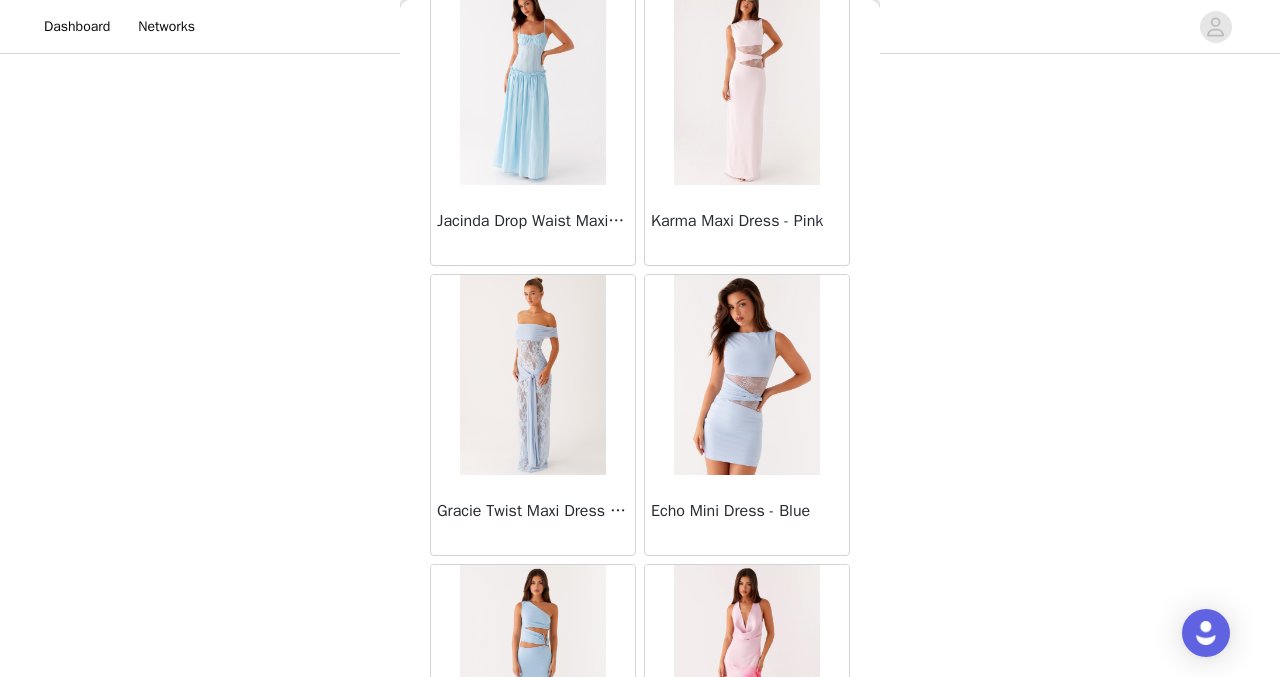 scroll, scrollTop: 5283, scrollLeft: 0, axis: vertical 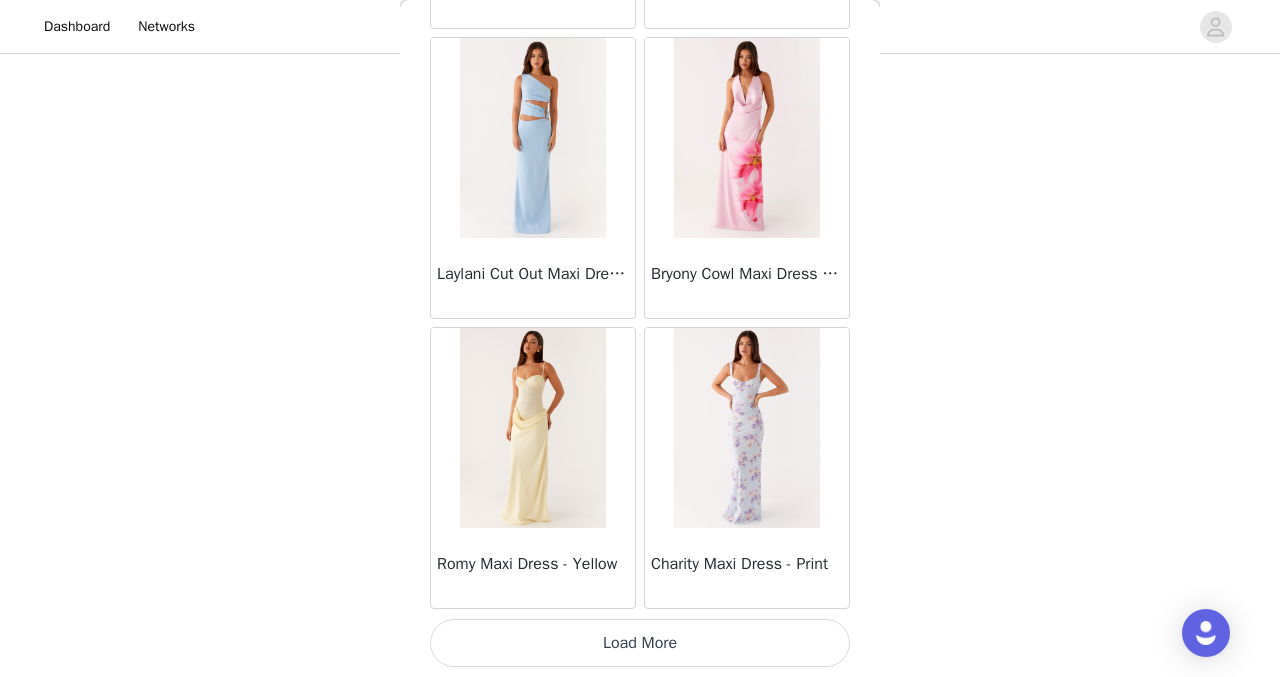 click on "Load More" at bounding box center [640, 643] 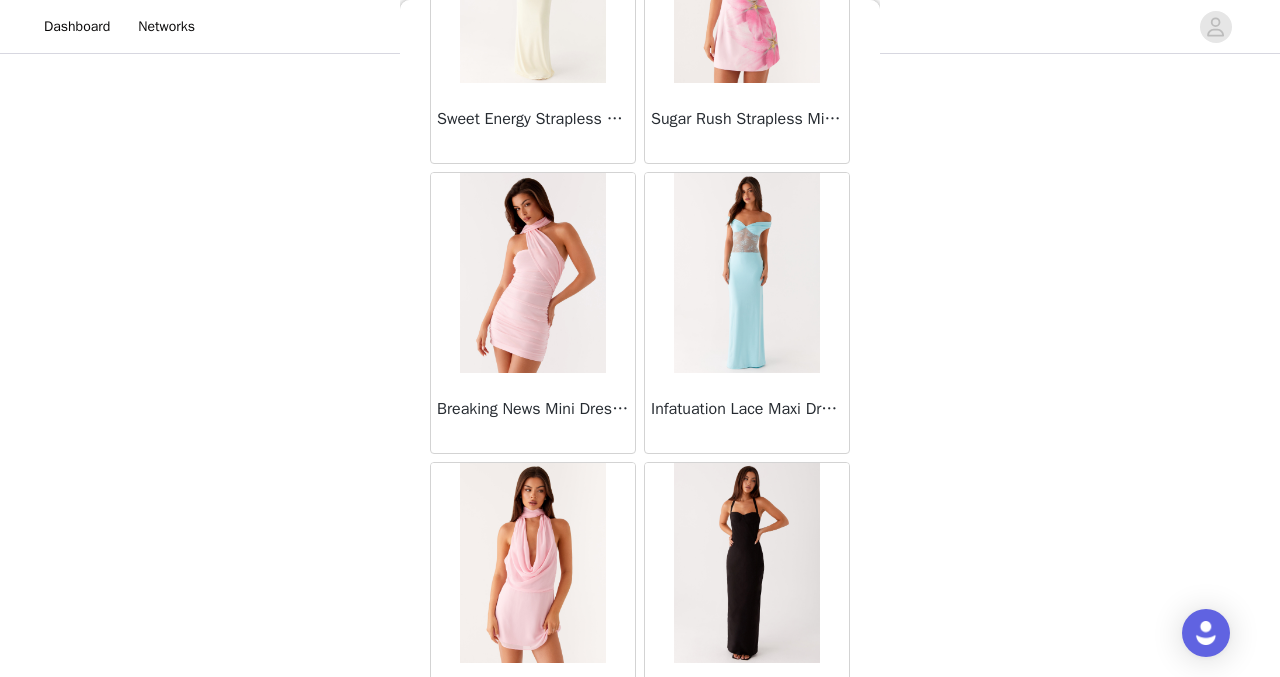 scroll, scrollTop: 8183, scrollLeft: 0, axis: vertical 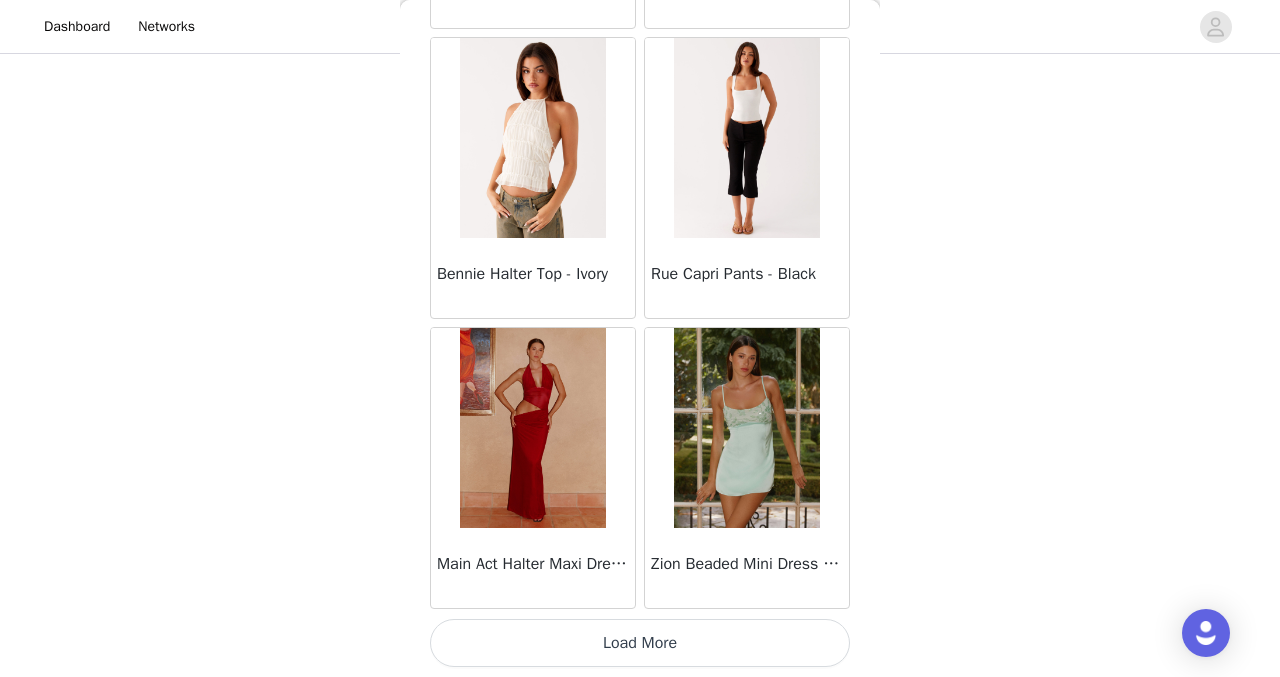 click on "Load More" at bounding box center (640, 643) 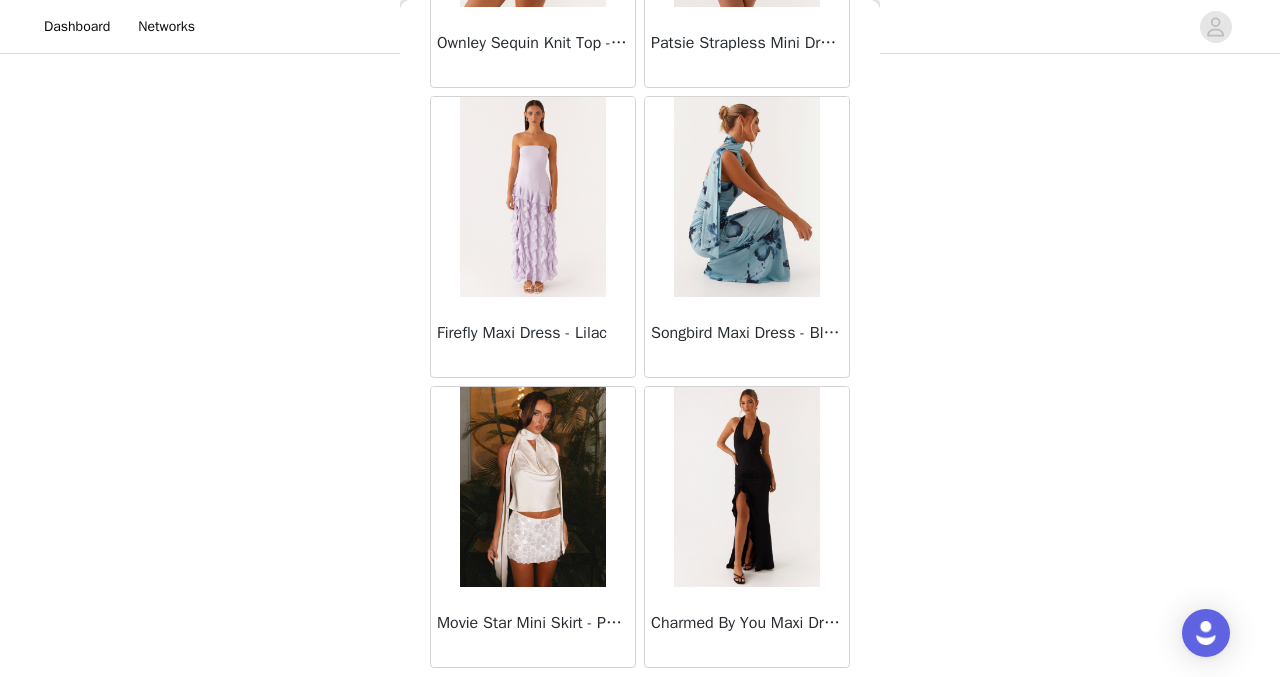 scroll, scrollTop: 11083, scrollLeft: 0, axis: vertical 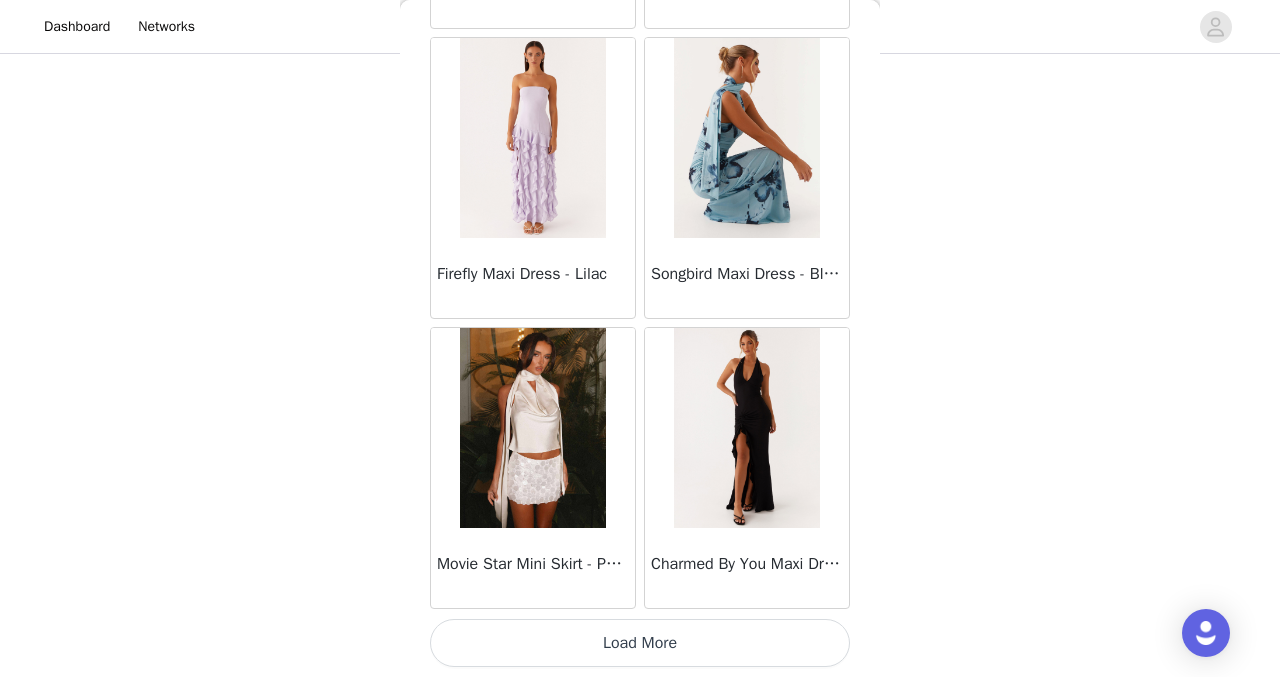 click on "Load More" at bounding box center (640, 643) 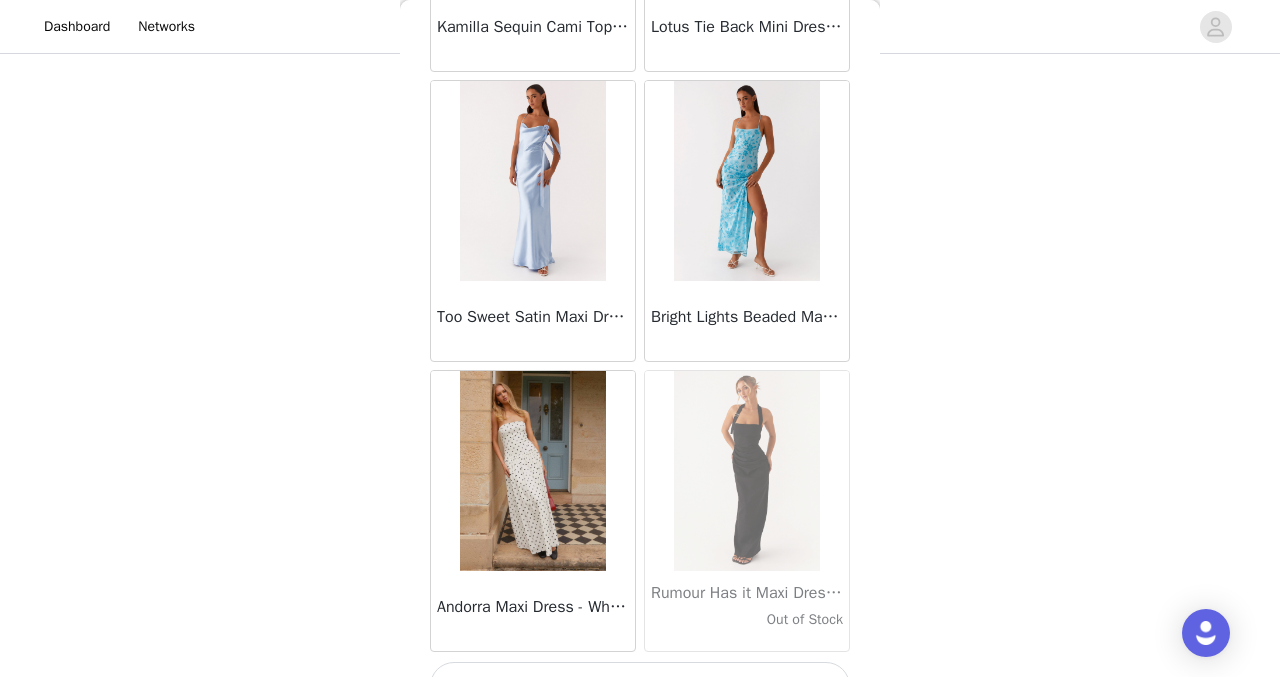 scroll, scrollTop: 13983, scrollLeft: 0, axis: vertical 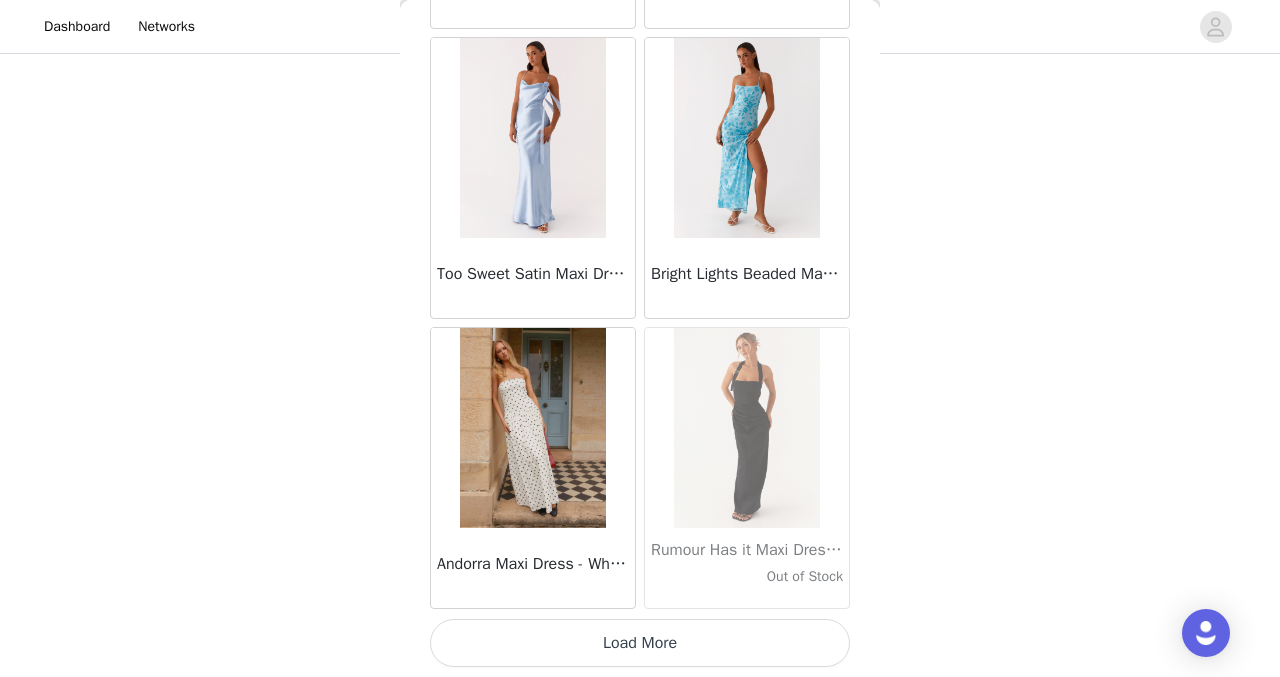 click on "Load More" at bounding box center (640, 643) 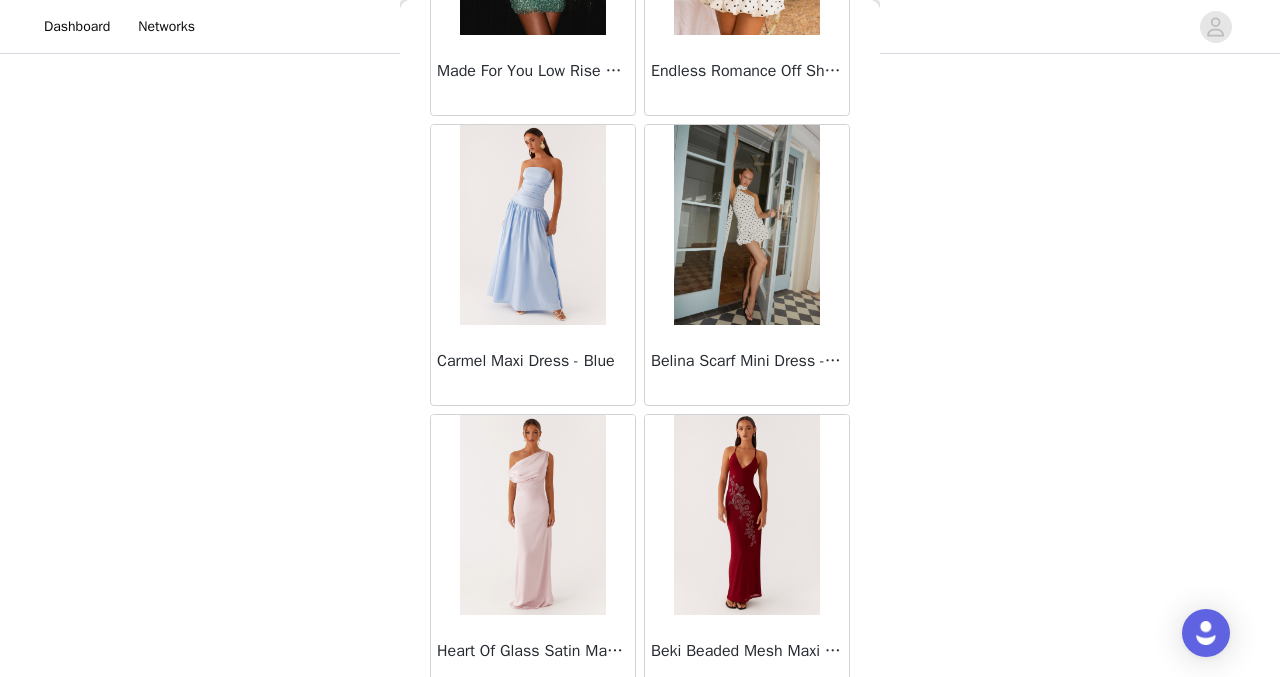 scroll, scrollTop: 16883, scrollLeft: 0, axis: vertical 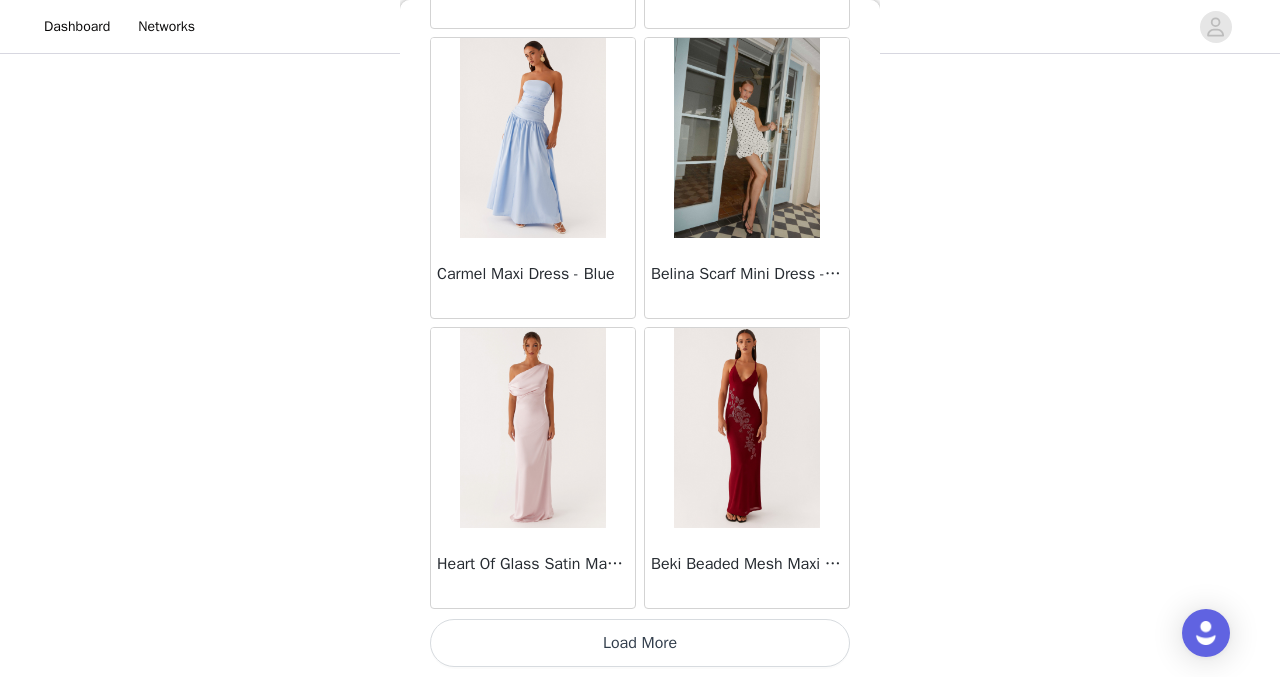 click on "Load More" at bounding box center (640, 643) 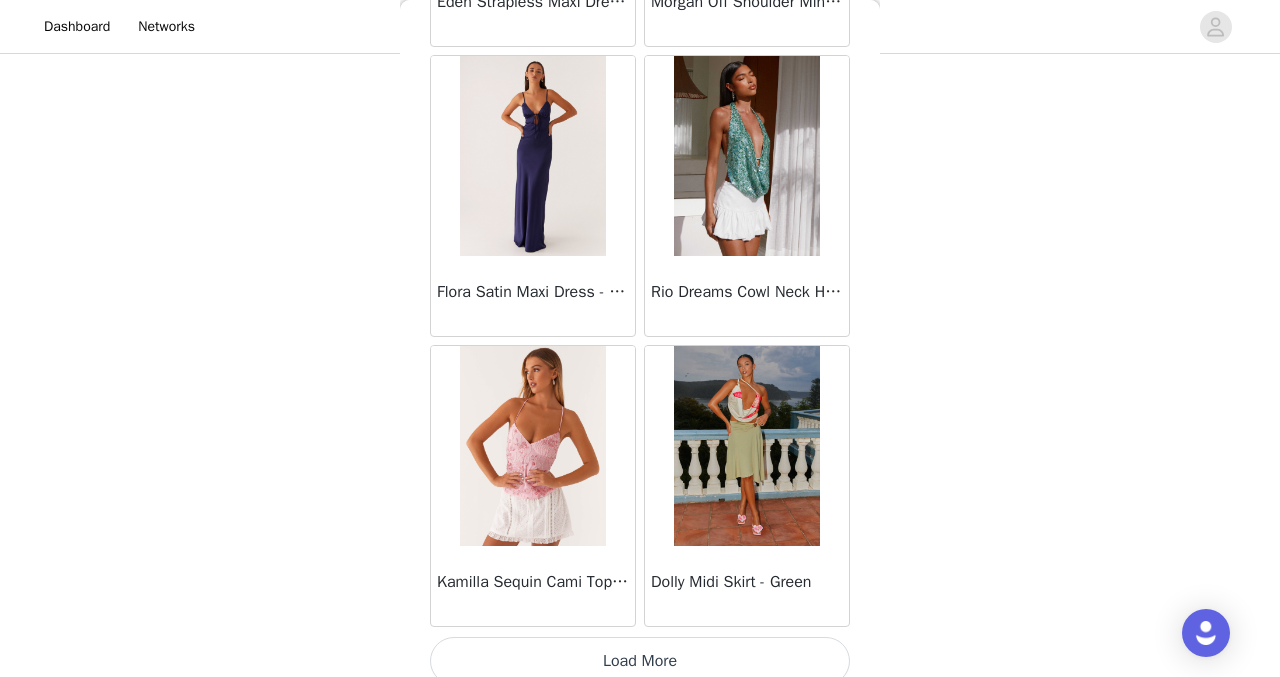scroll, scrollTop: 19783, scrollLeft: 0, axis: vertical 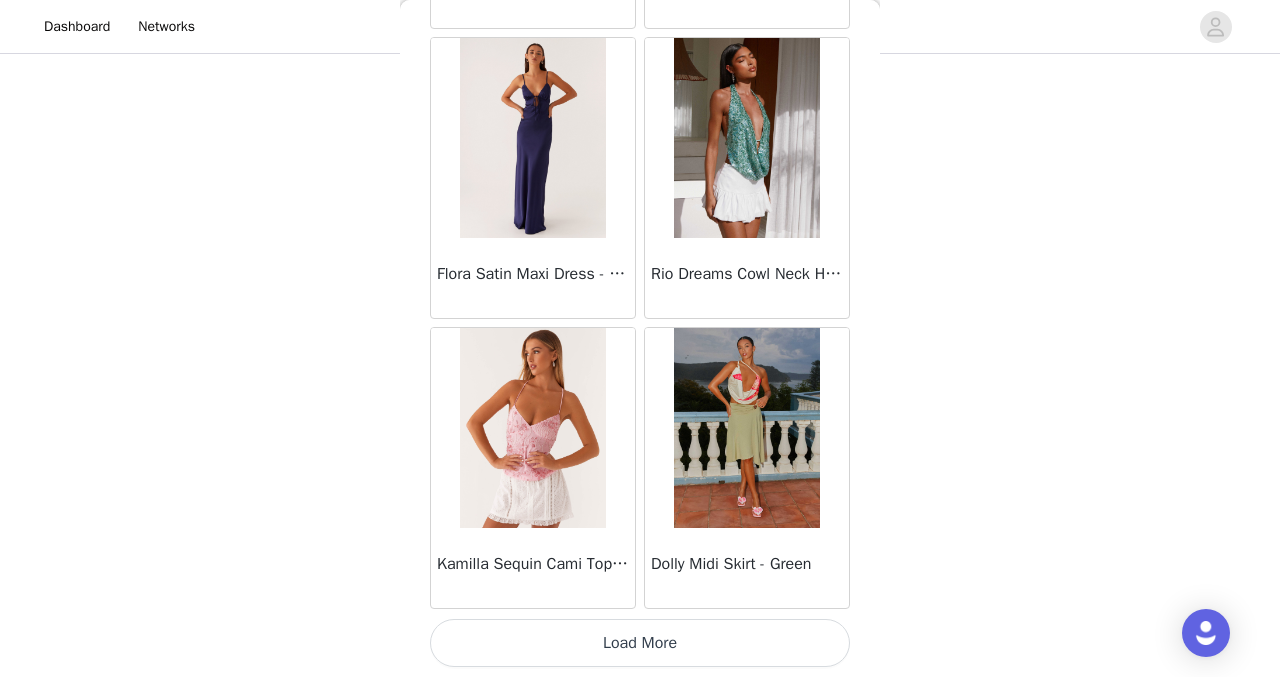 click on "Load More" at bounding box center (640, 643) 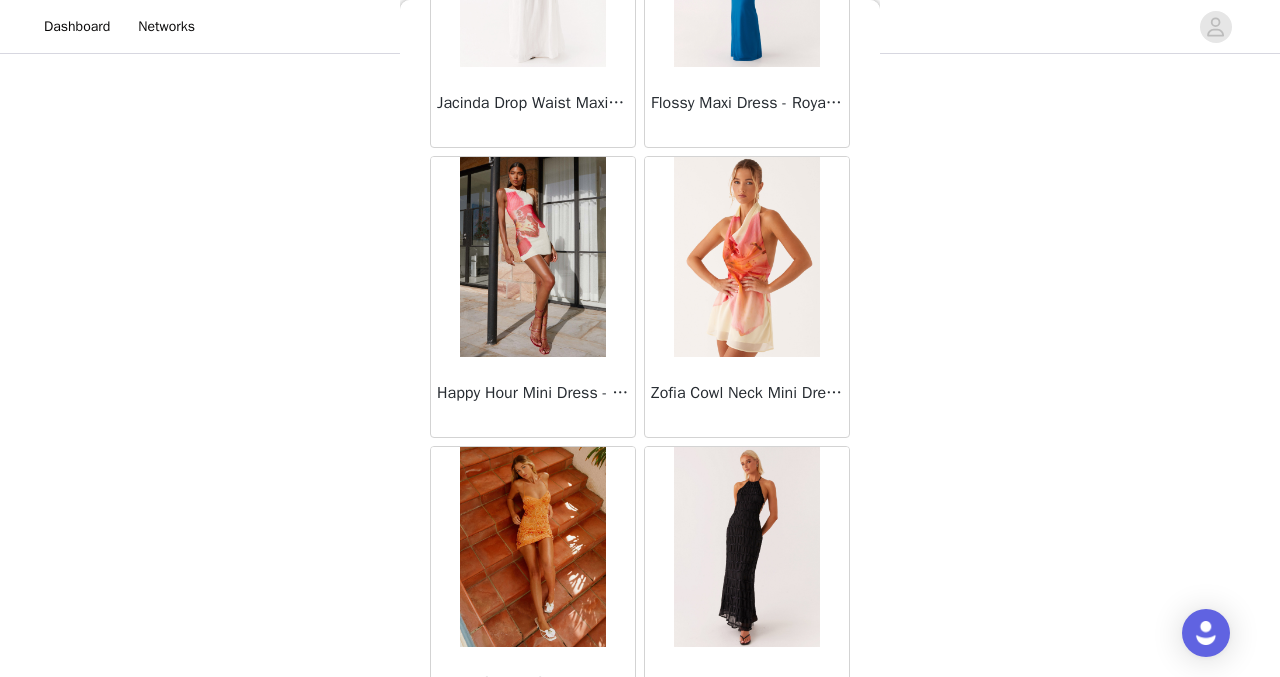 scroll, scrollTop: 22683, scrollLeft: 0, axis: vertical 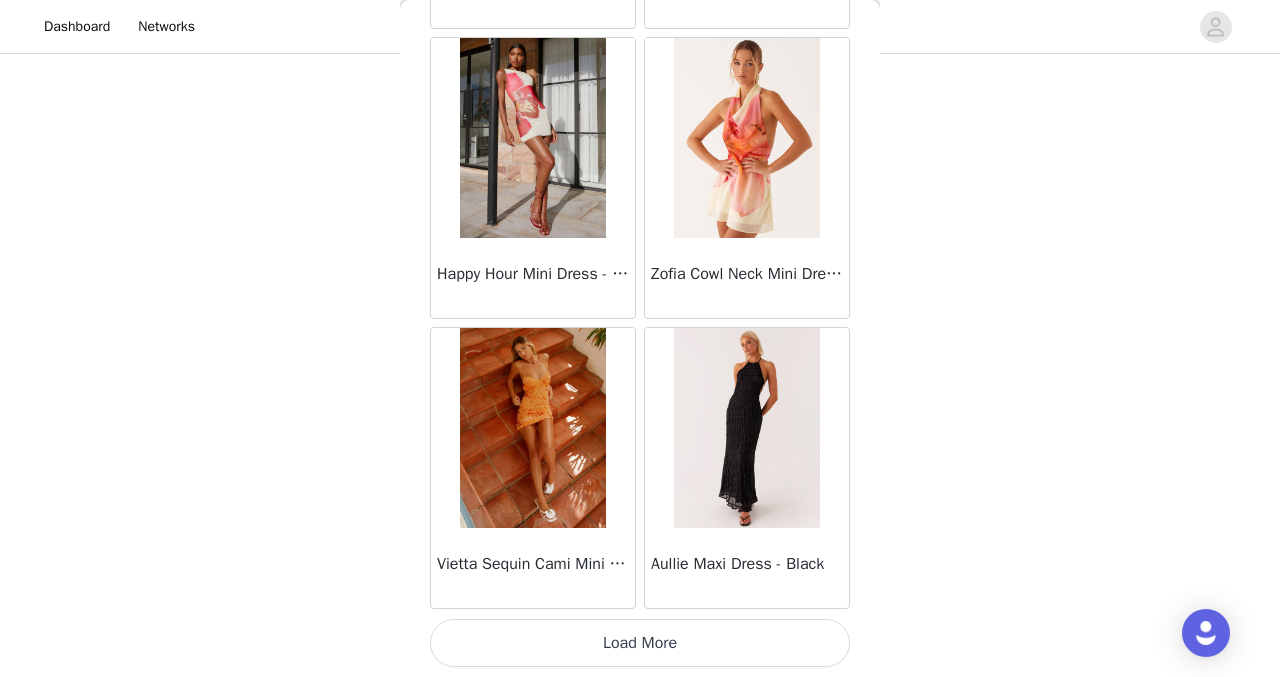 click on "Load More" at bounding box center [640, 643] 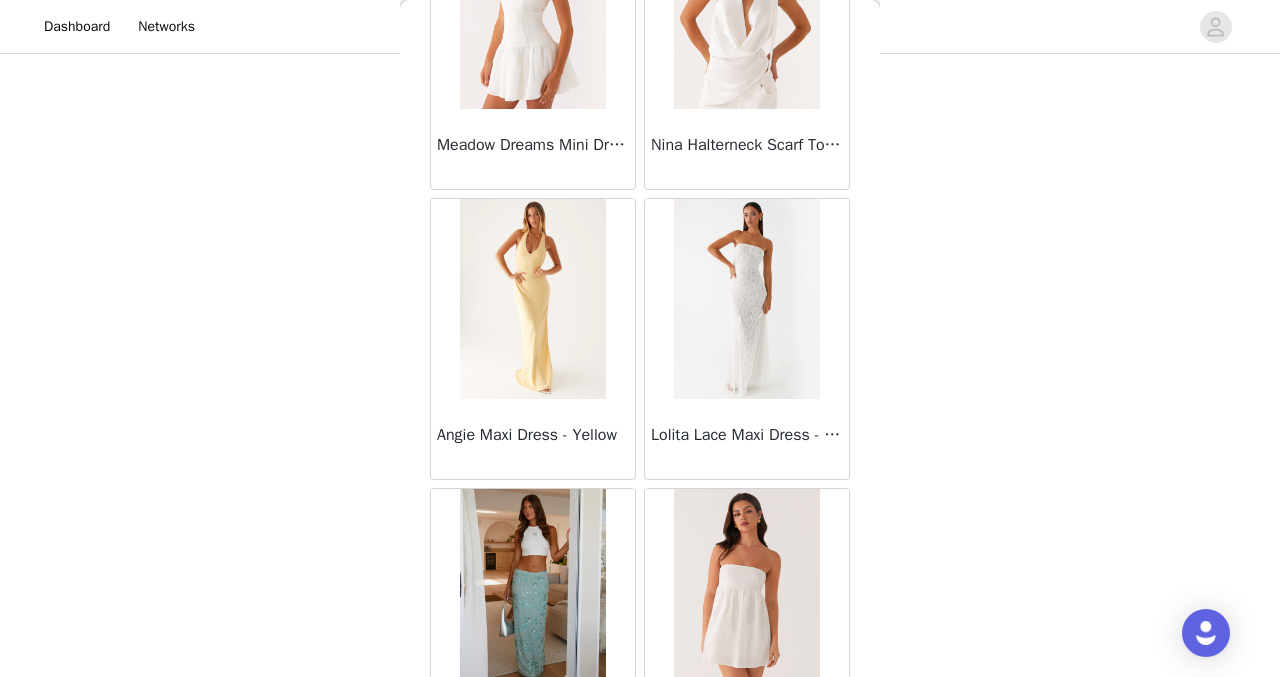 scroll, scrollTop: 25583, scrollLeft: 0, axis: vertical 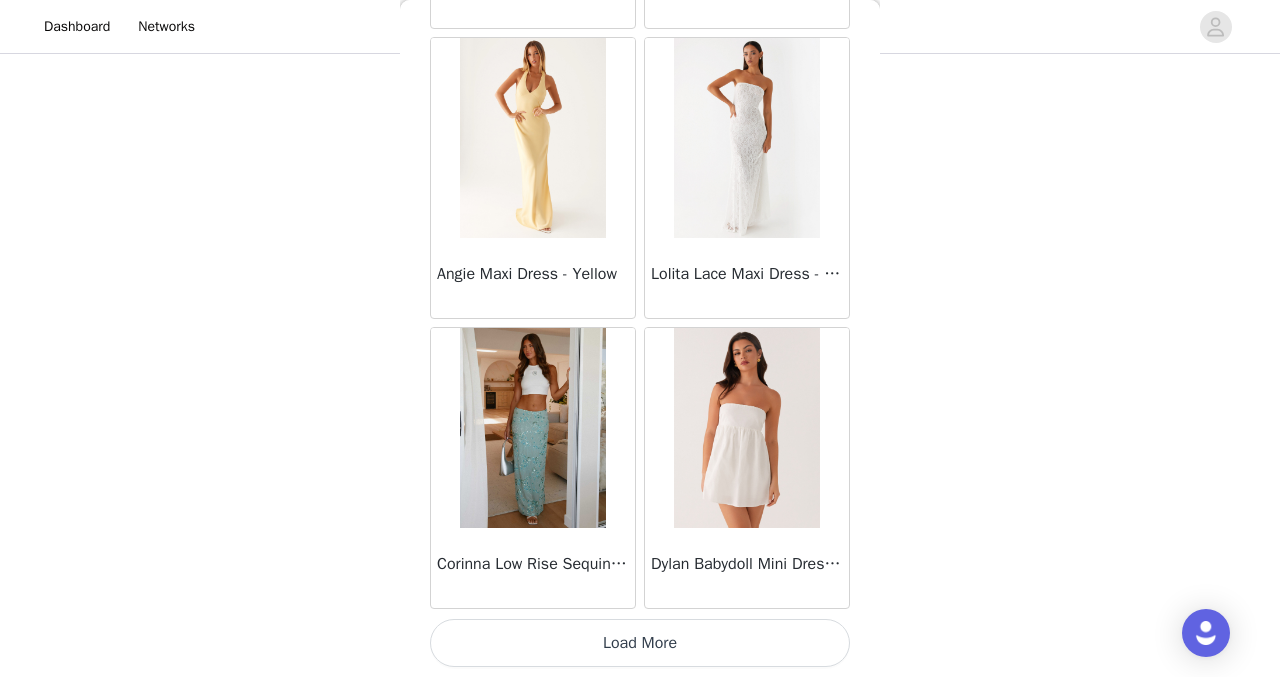 click on "Load More" at bounding box center [640, 643] 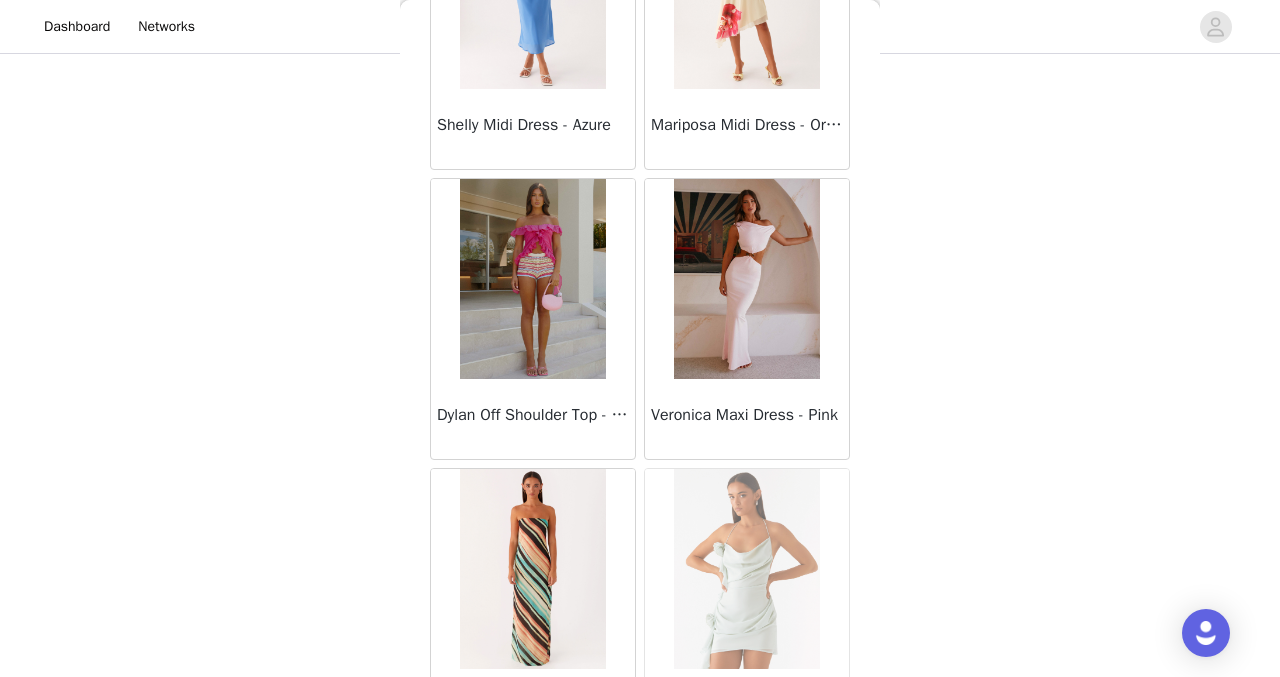 scroll, scrollTop: 28483, scrollLeft: 0, axis: vertical 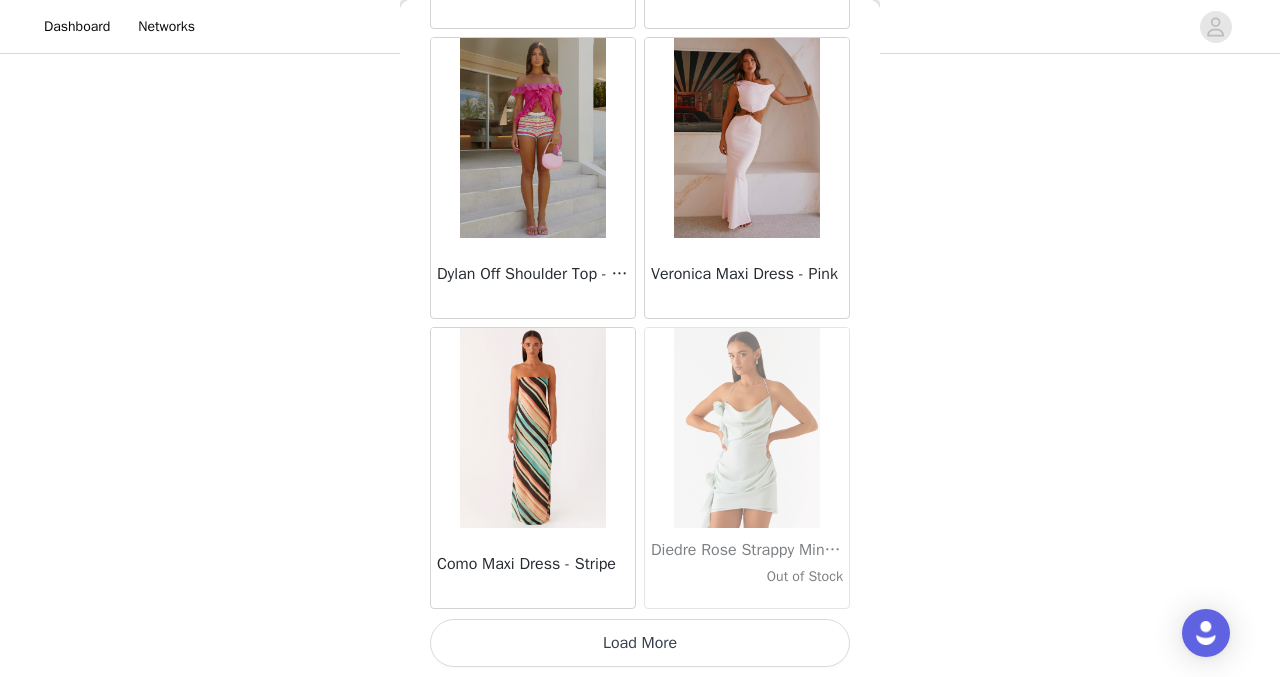 click on "Load More" at bounding box center [640, 643] 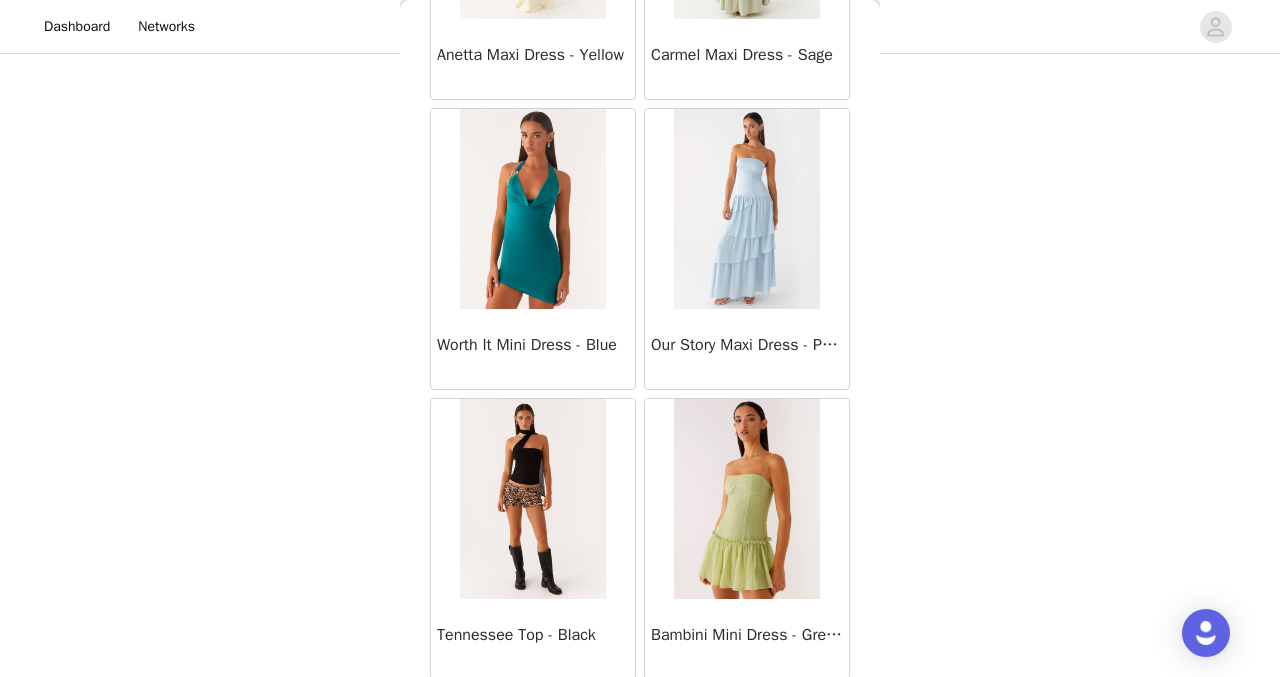 scroll, scrollTop: 31383, scrollLeft: 0, axis: vertical 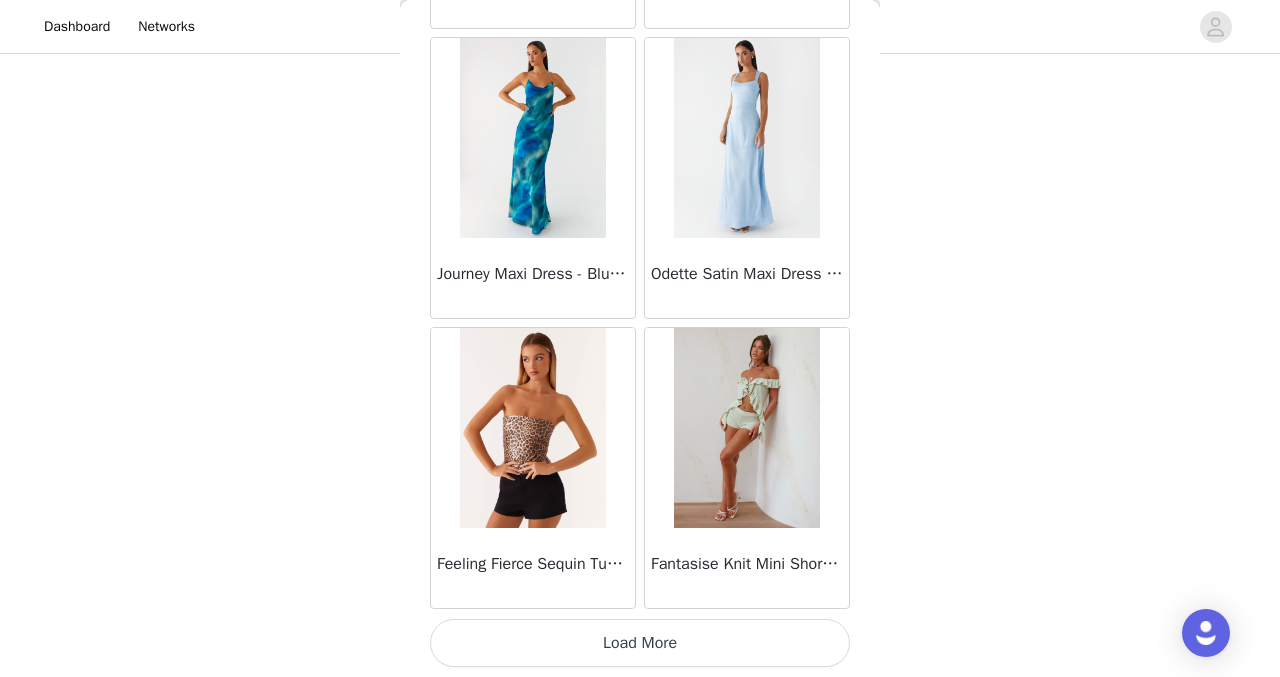 click on "Load More" at bounding box center [640, 643] 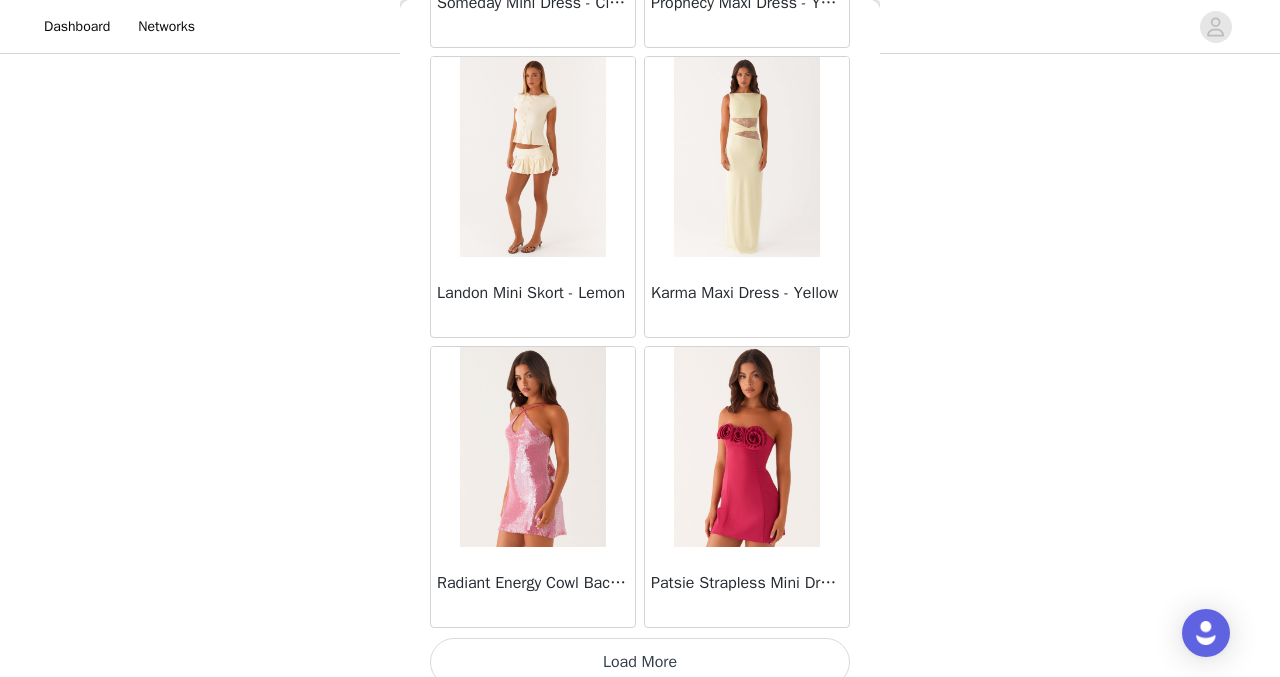 scroll, scrollTop: 34283, scrollLeft: 0, axis: vertical 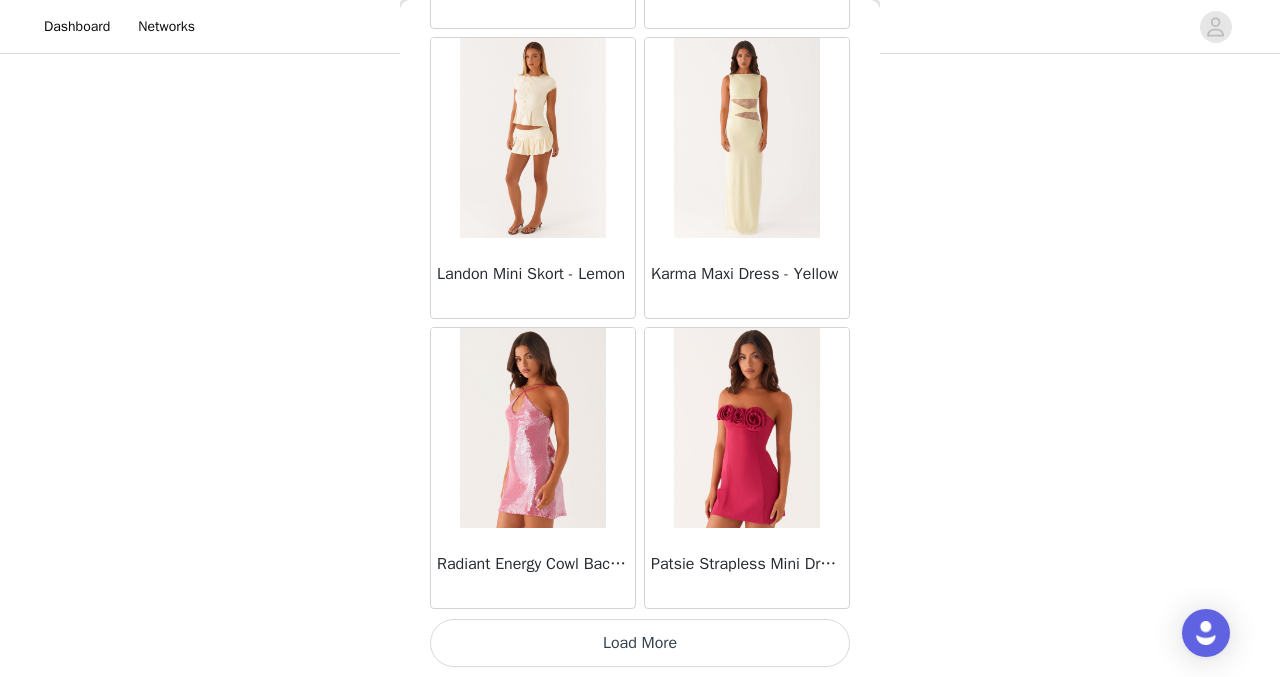 click on "Load More" at bounding box center (640, 643) 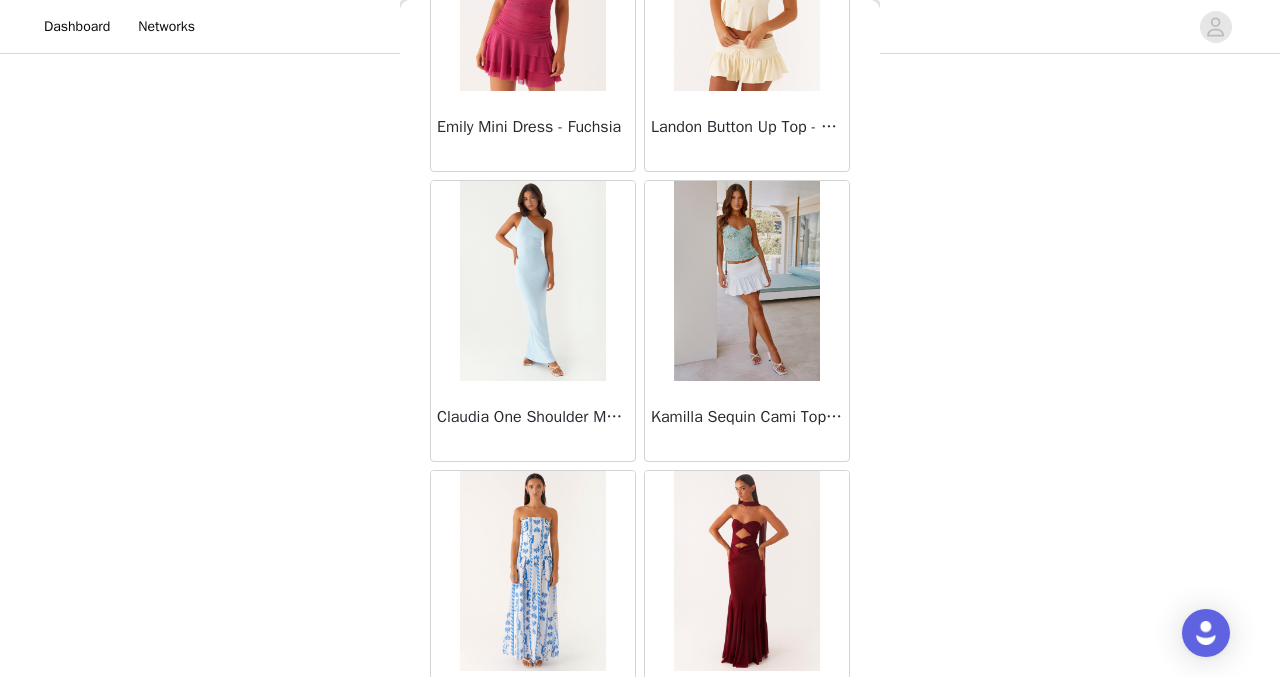 scroll, scrollTop: 37183, scrollLeft: 0, axis: vertical 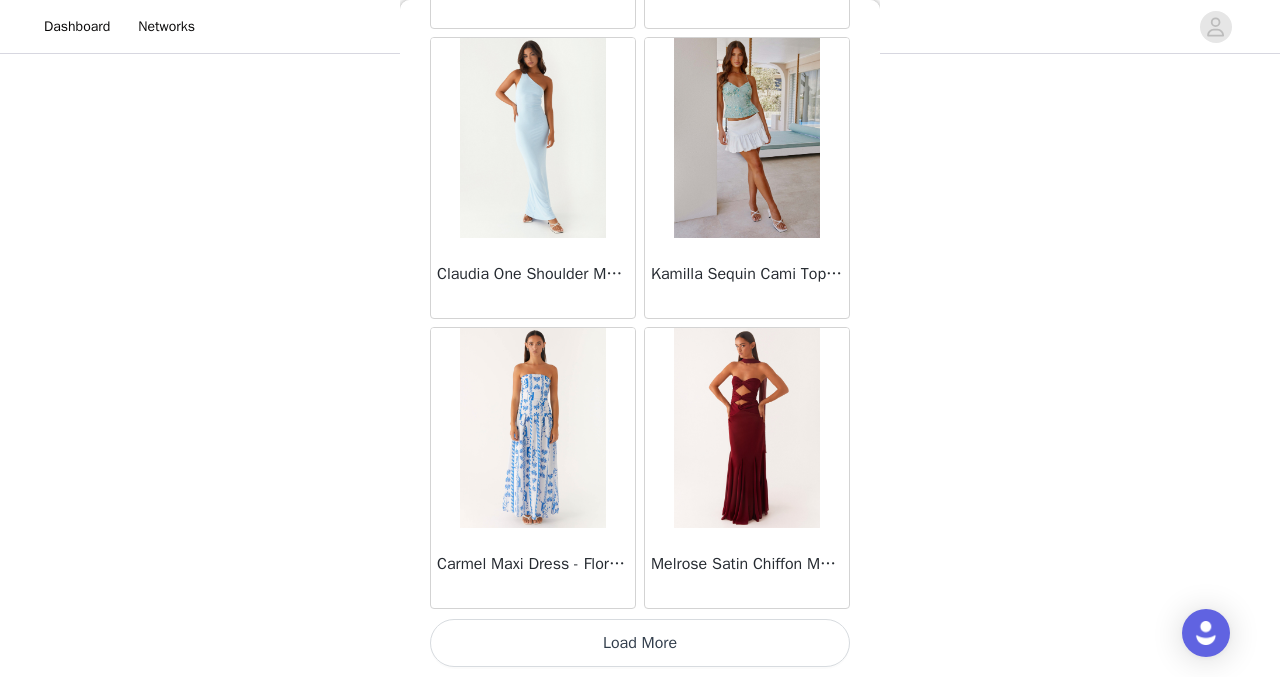 click on "Load More" at bounding box center [640, 643] 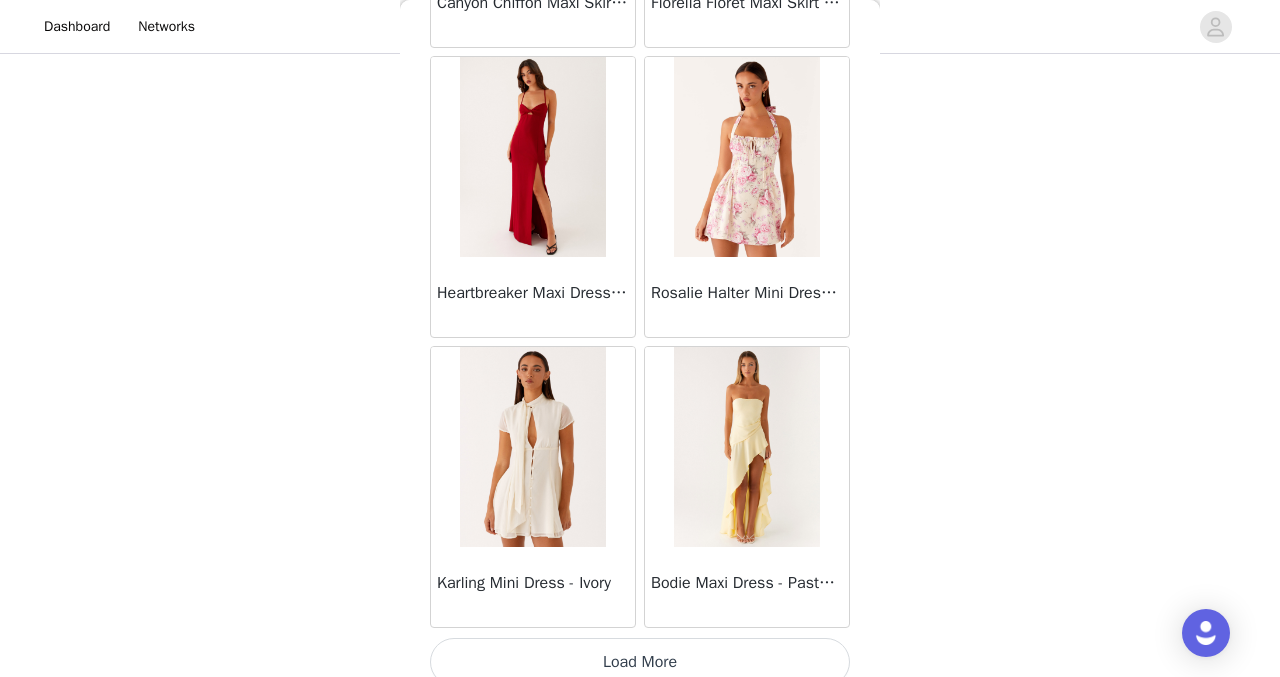 scroll, scrollTop: 40083, scrollLeft: 0, axis: vertical 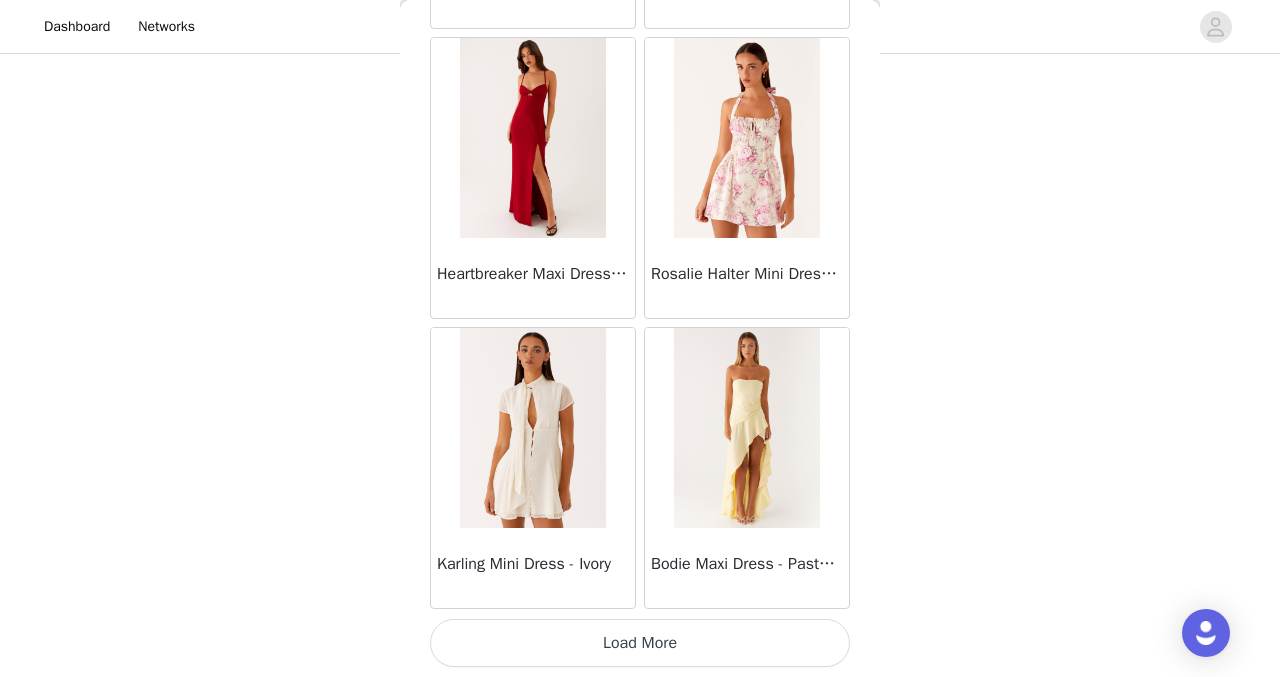 click on "Load More" at bounding box center [640, 643] 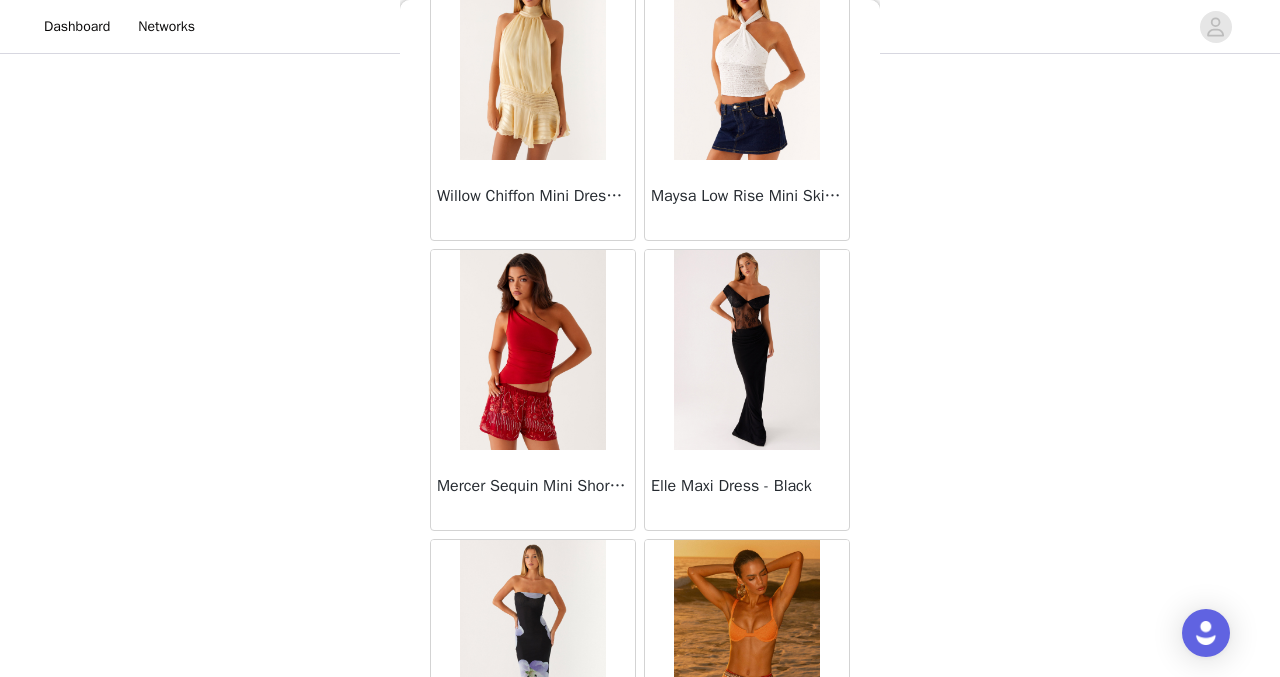 scroll, scrollTop: 42983, scrollLeft: 0, axis: vertical 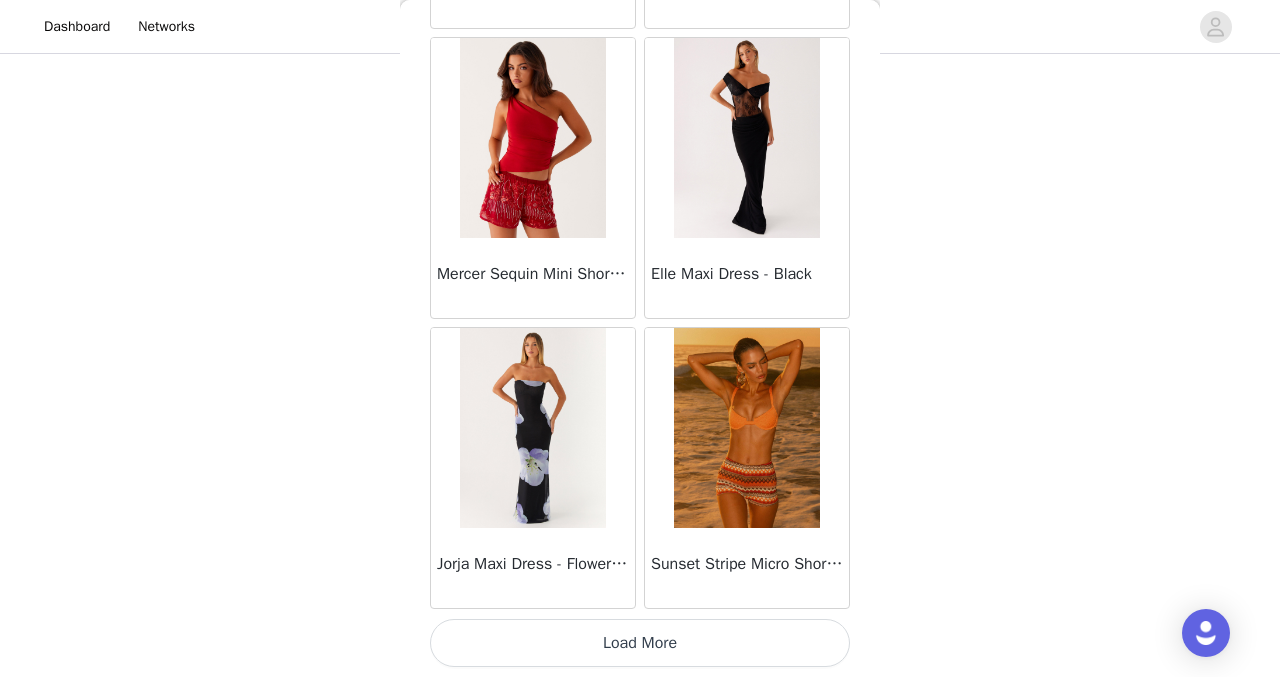 click on "Load More" at bounding box center [640, 643] 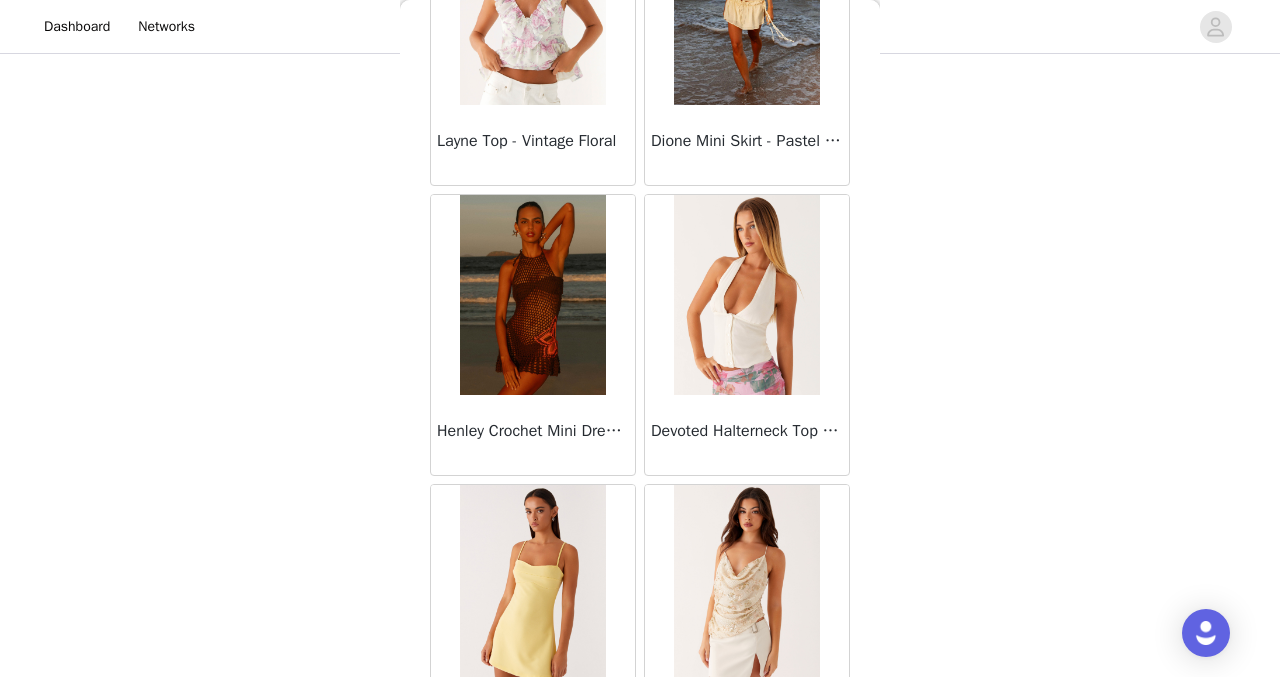 scroll, scrollTop: 45883, scrollLeft: 0, axis: vertical 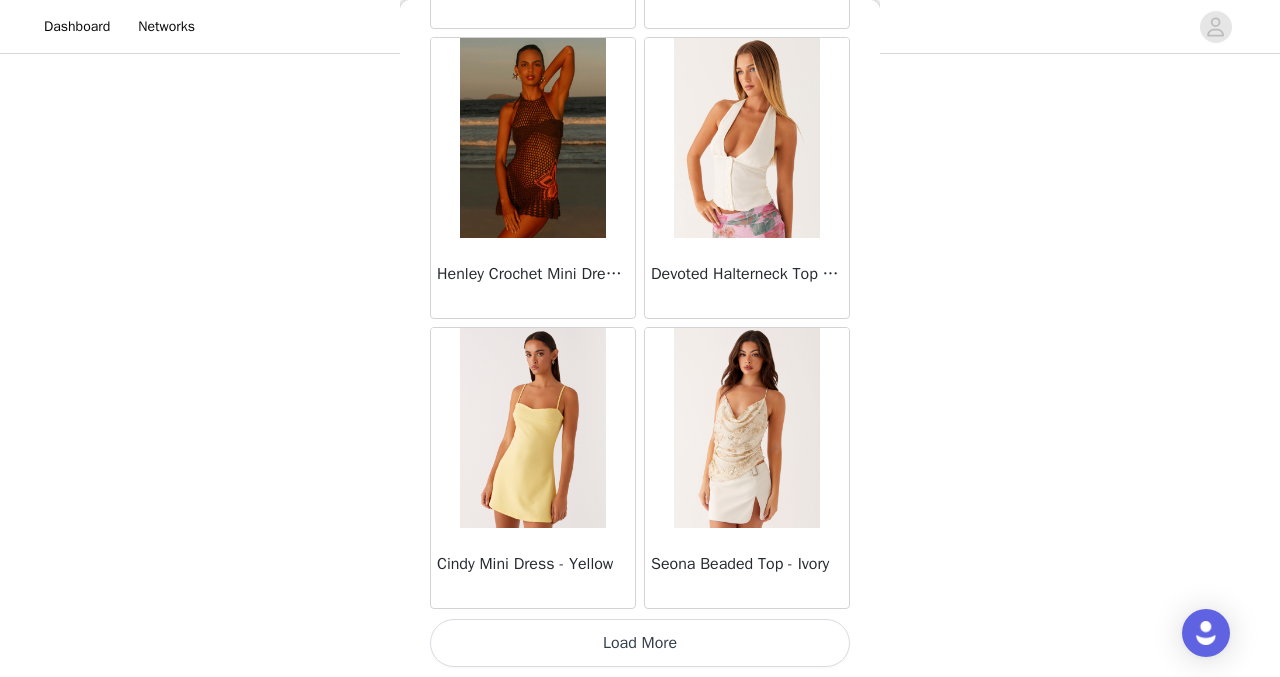 click at bounding box center [746, 428] 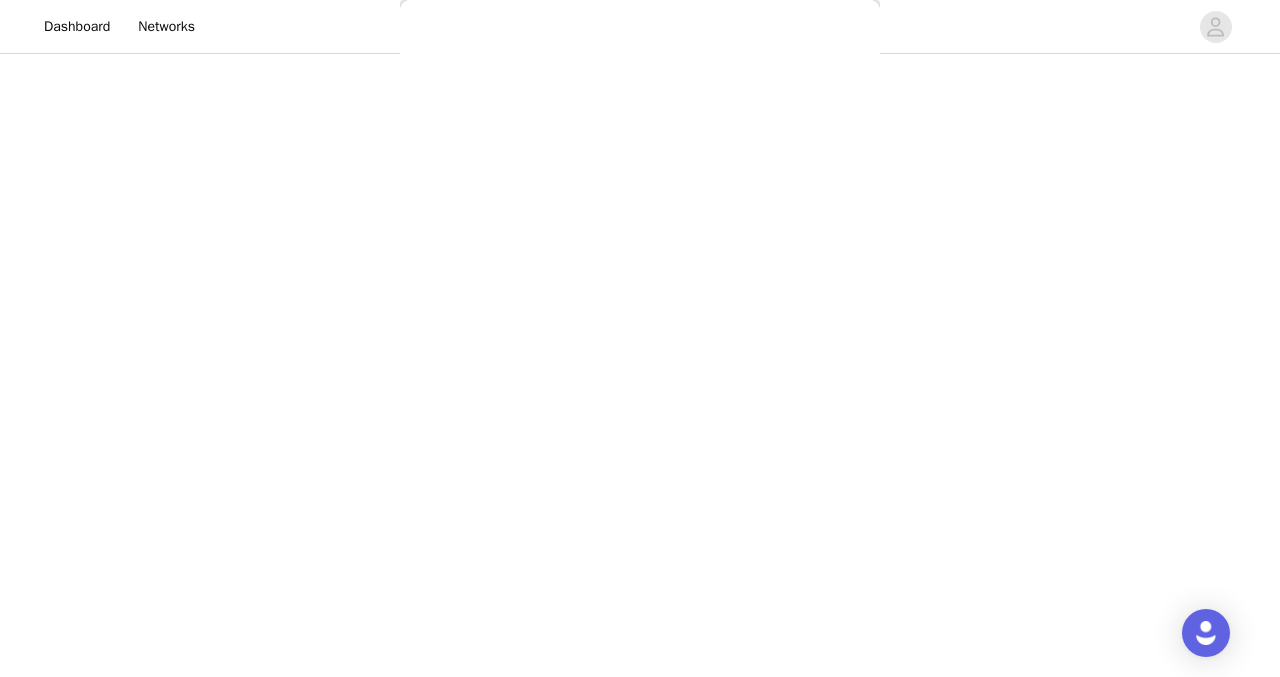 scroll, scrollTop: 377, scrollLeft: 0, axis: vertical 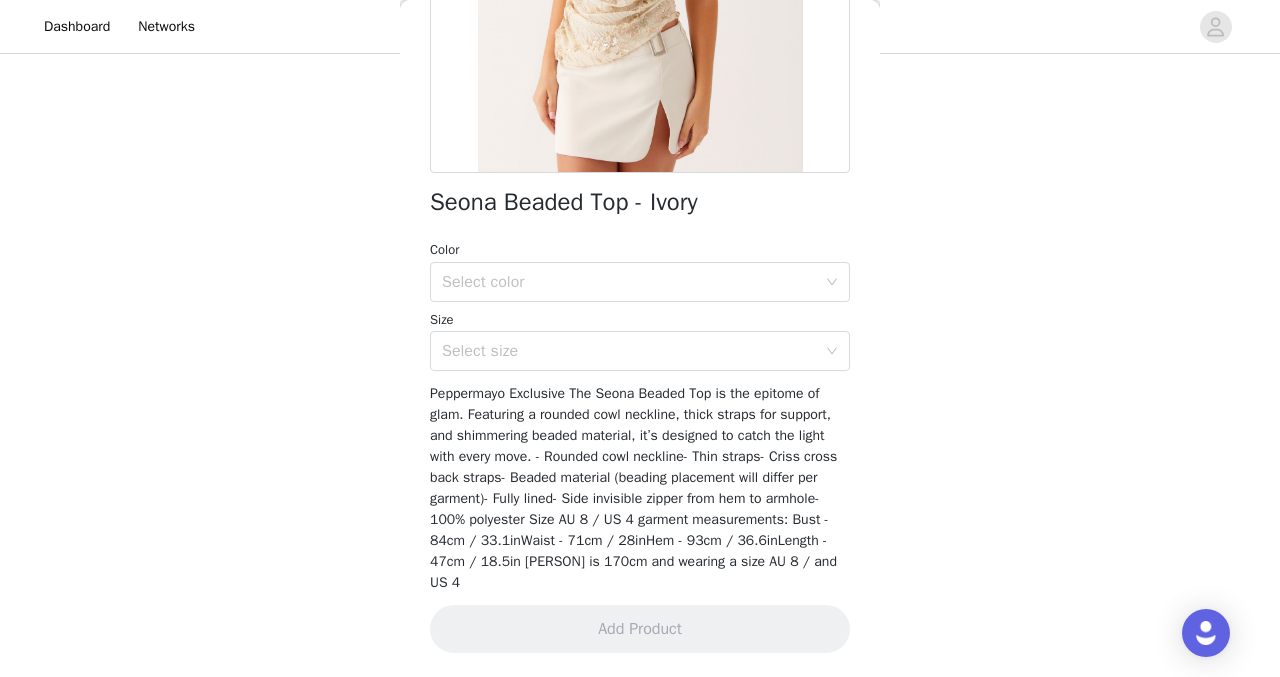 click on "Color" at bounding box center [640, 250] 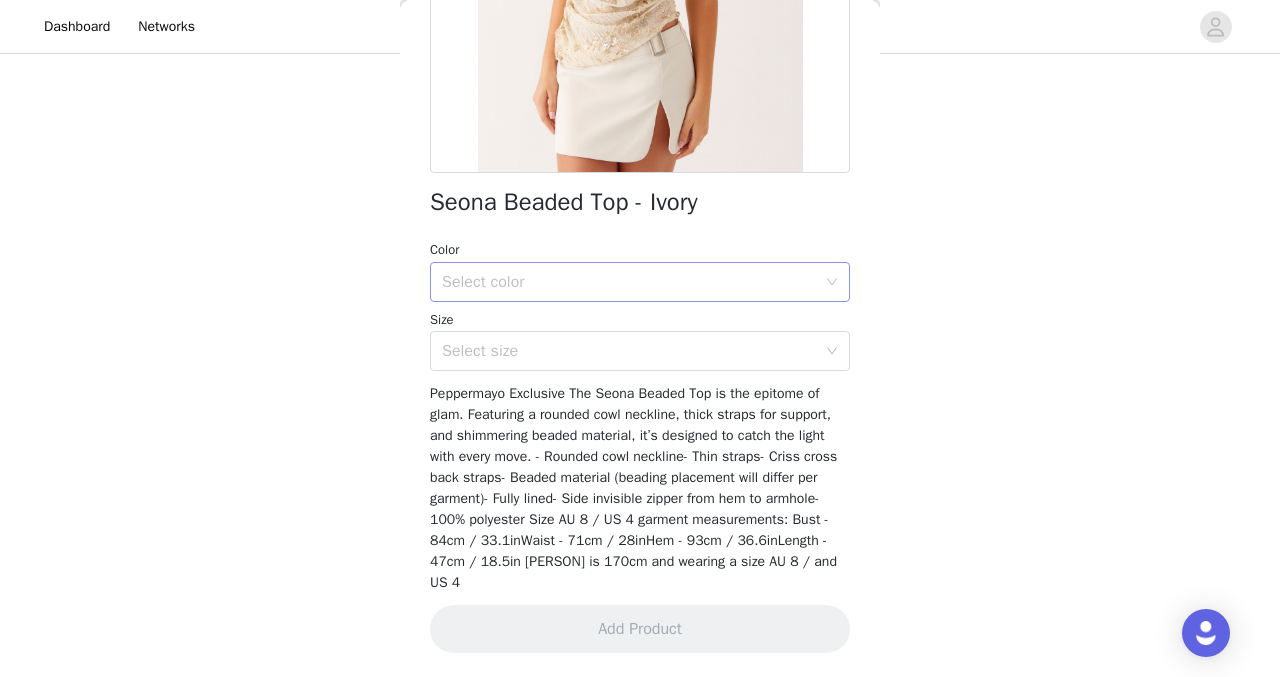 click on "Select color" at bounding box center (629, 282) 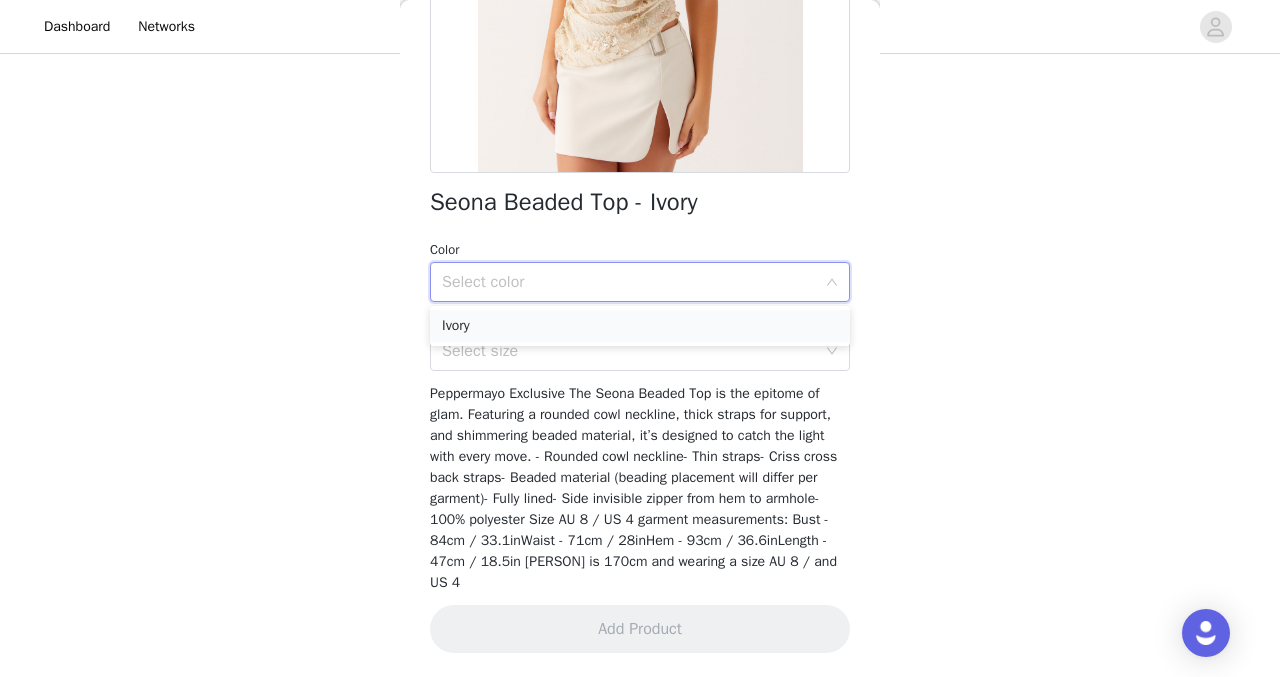 click on "Ivory" at bounding box center (640, 326) 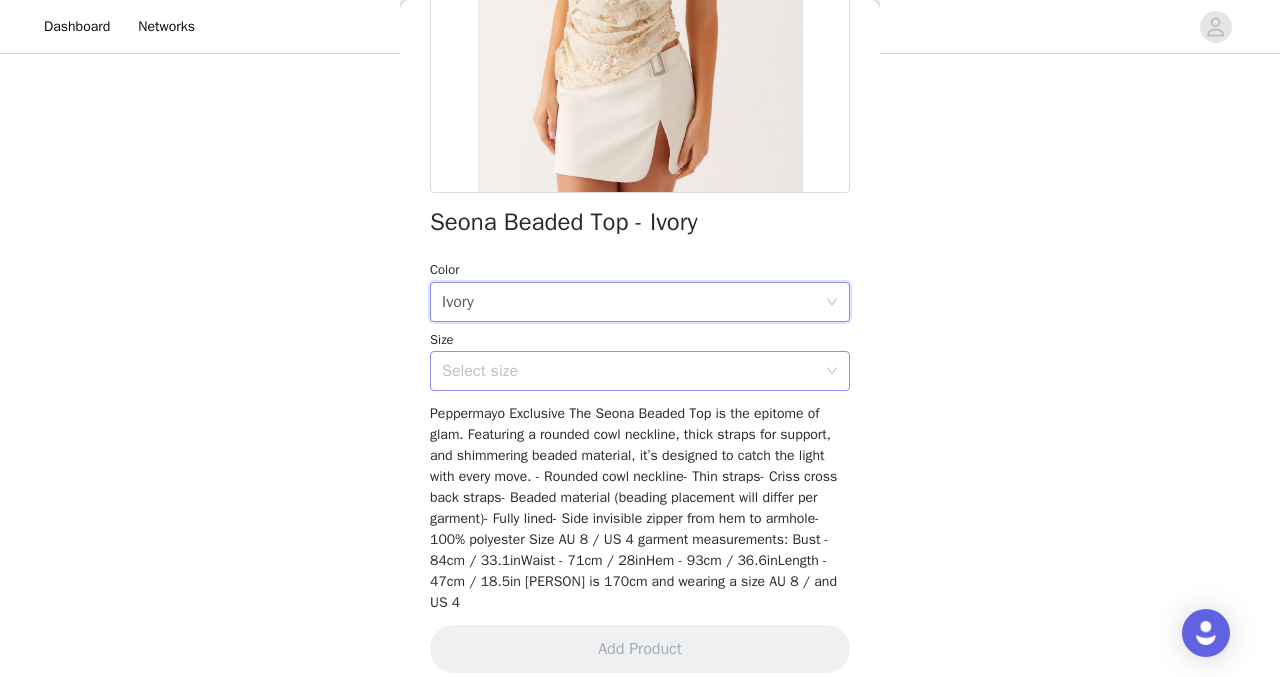 scroll, scrollTop: 377, scrollLeft: 0, axis: vertical 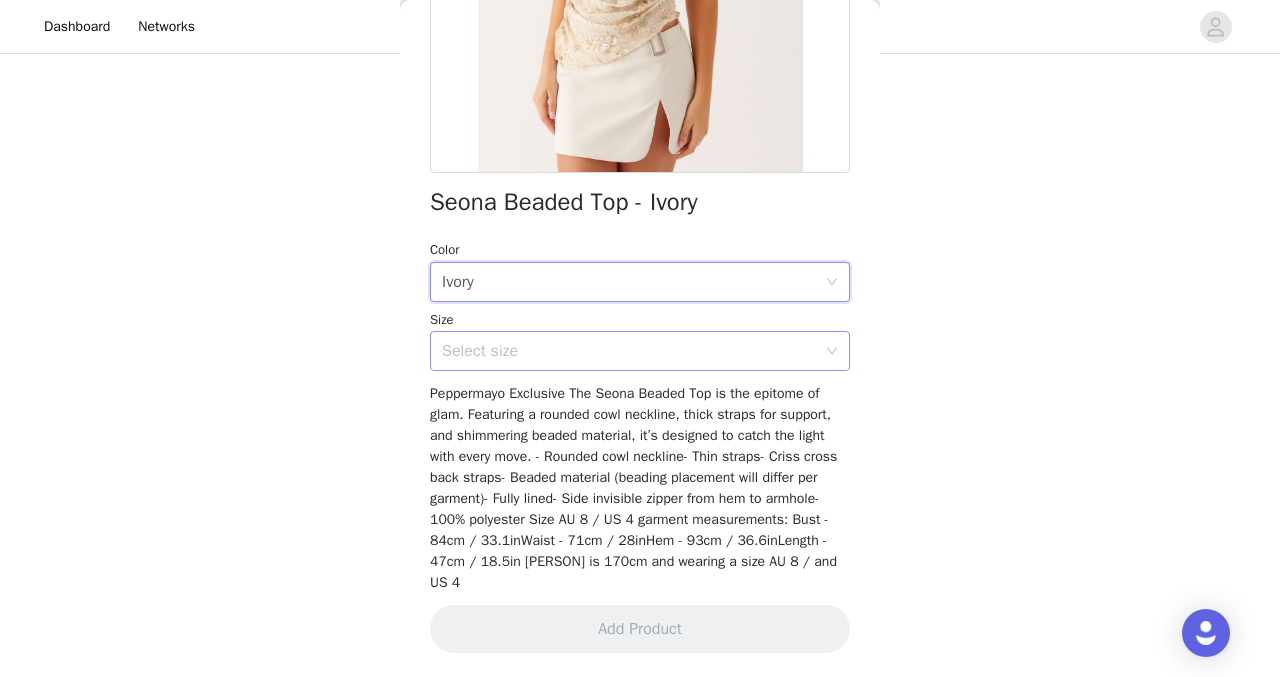 click on "Select size" at bounding box center (633, 351) 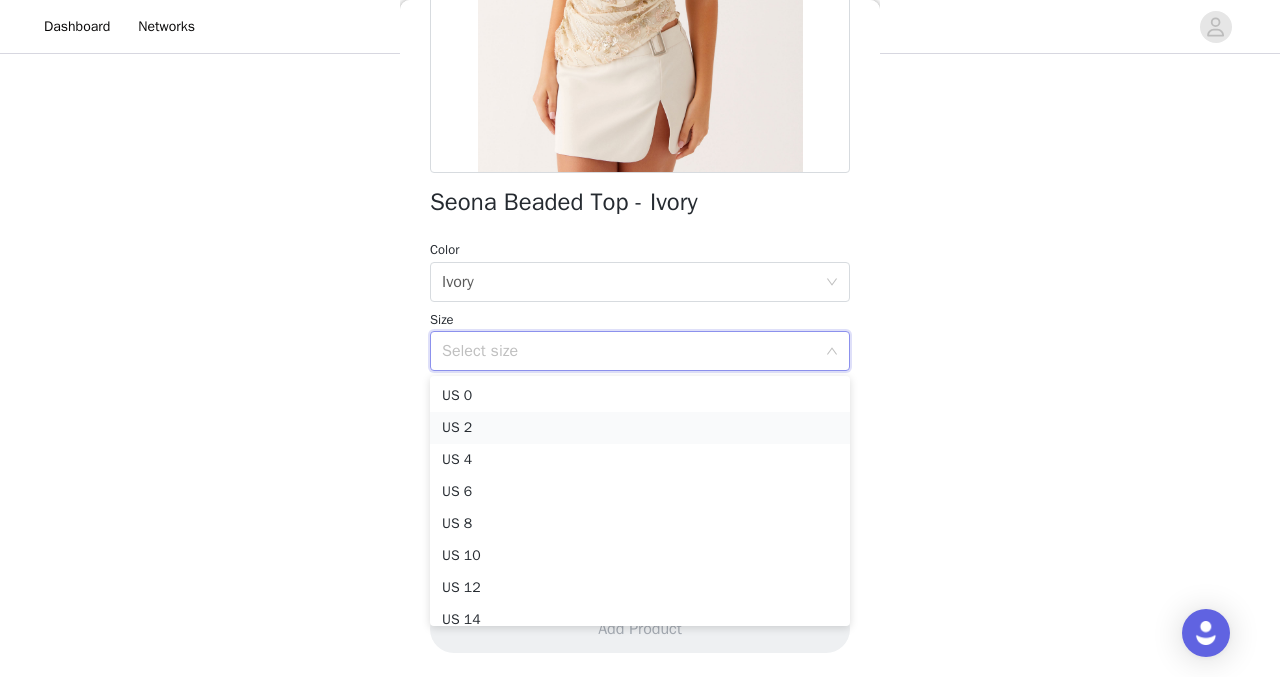 click on "US 2" at bounding box center [640, 428] 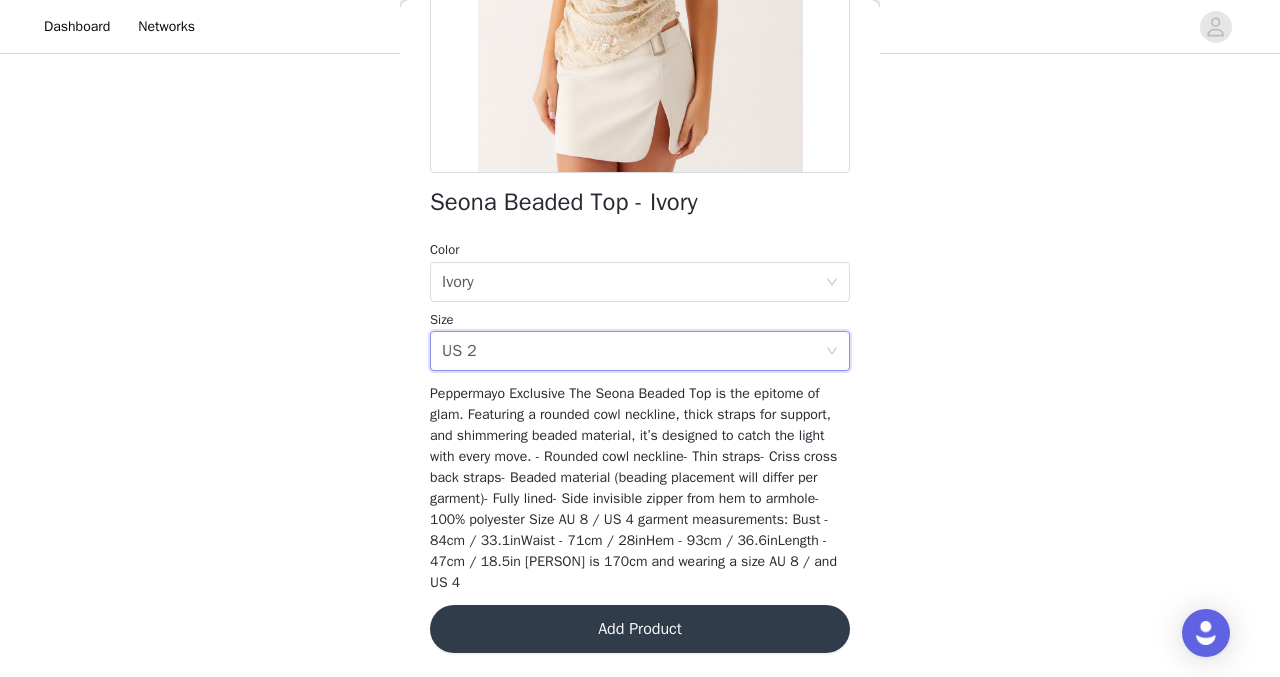 click on "Add Product" at bounding box center [640, 629] 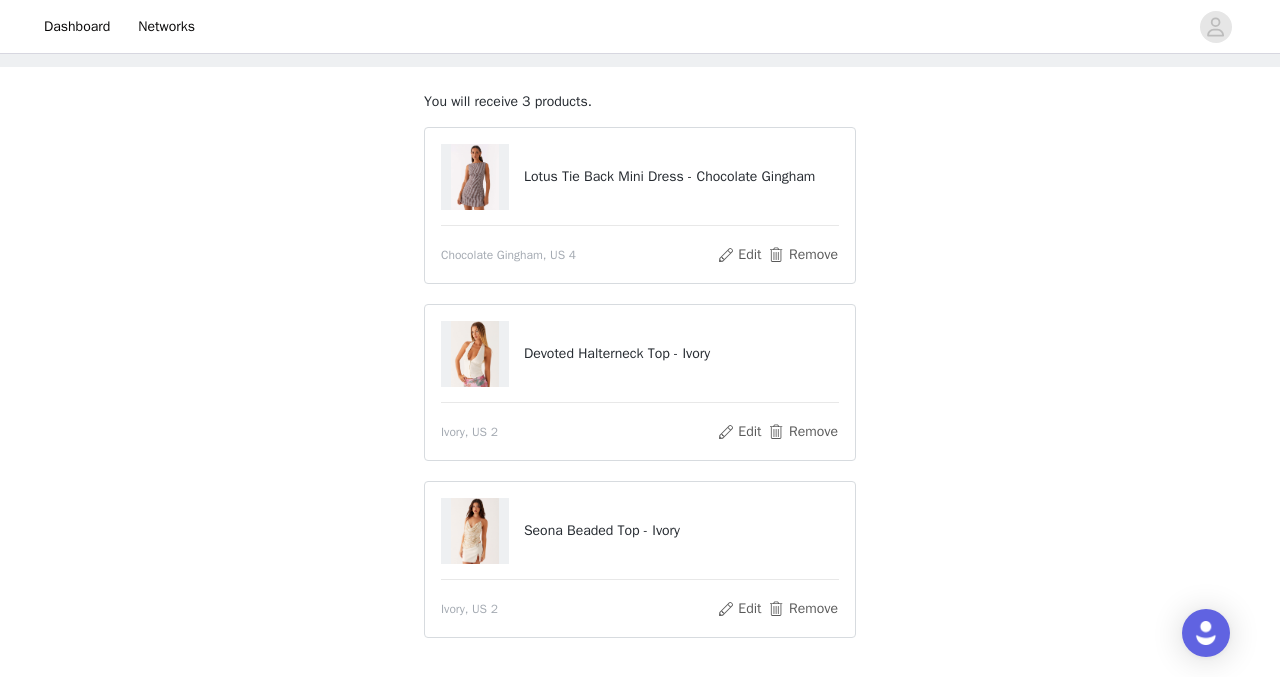 scroll, scrollTop: 243, scrollLeft: 0, axis: vertical 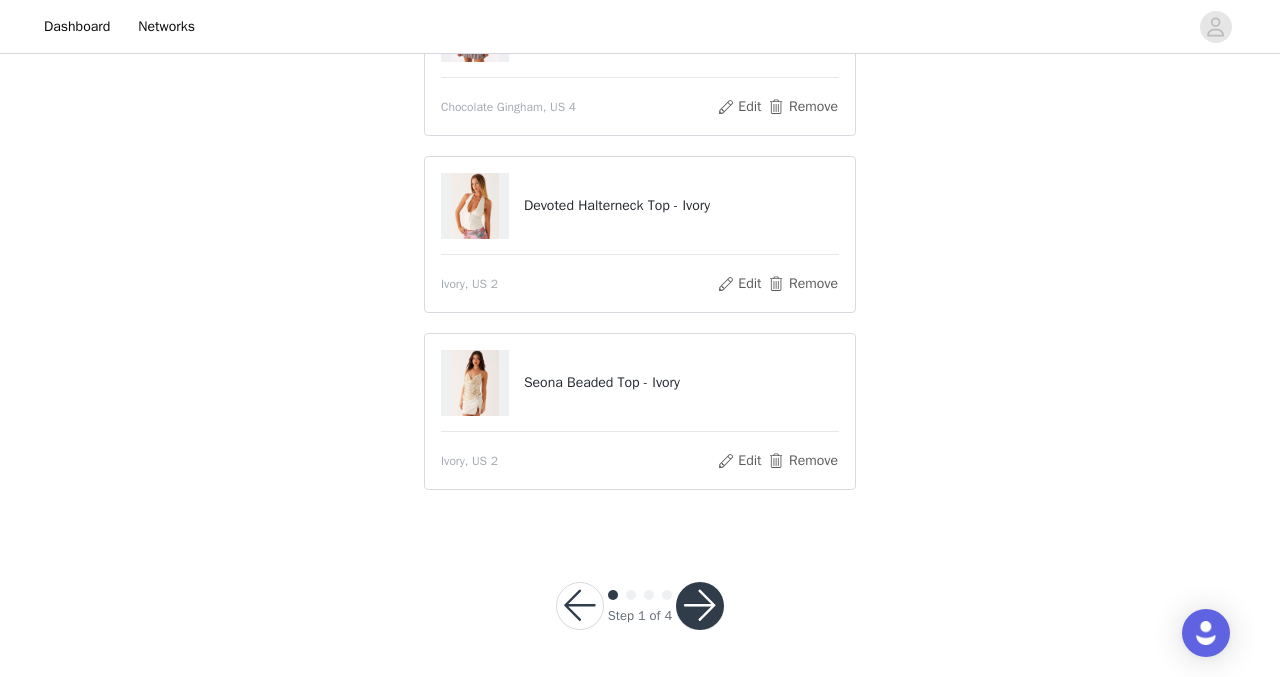 click at bounding box center (700, 606) 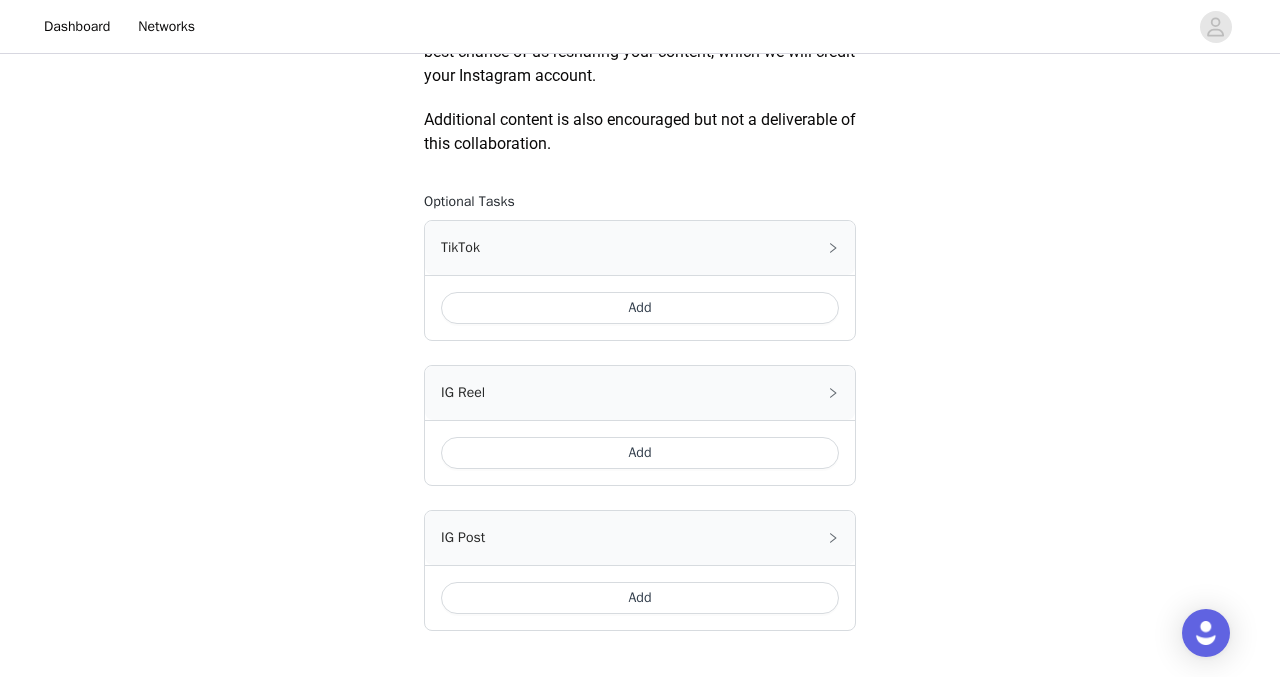 scroll, scrollTop: 1133, scrollLeft: 0, axis: vertical 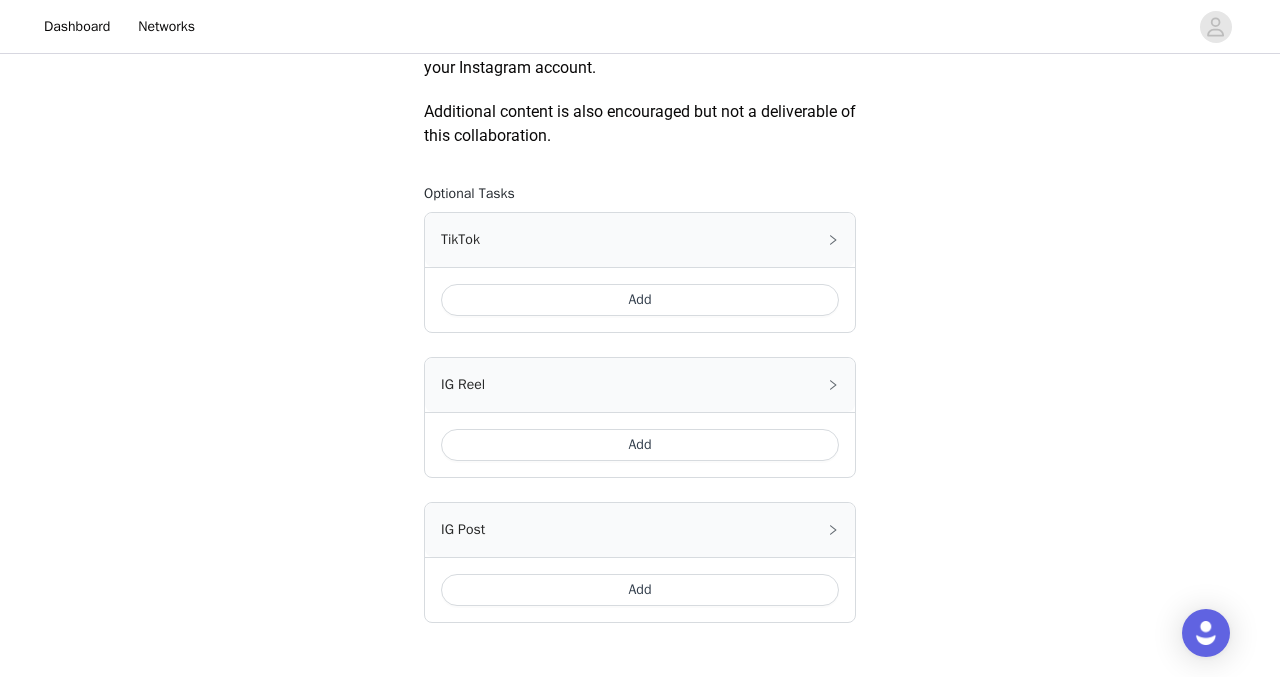 click on "Add" at bounding box center [640, 300] 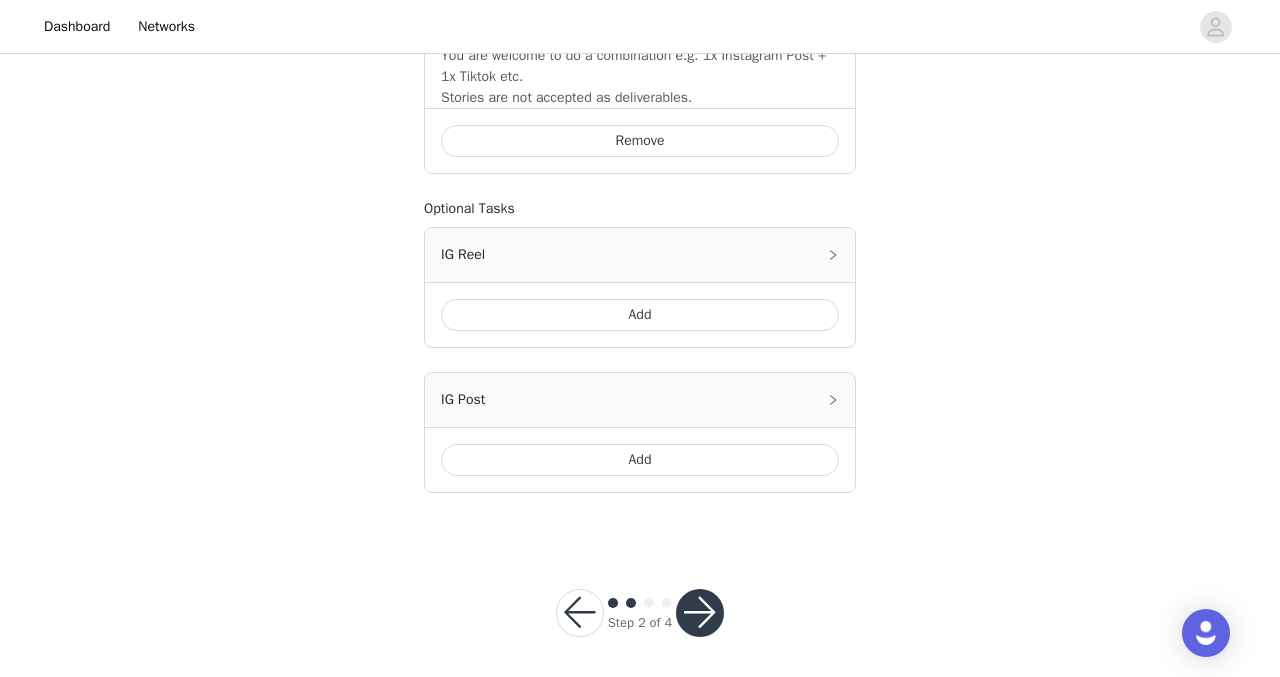 scroll, scrollTop: 1627, scrollLeft: 0, axis: vertical 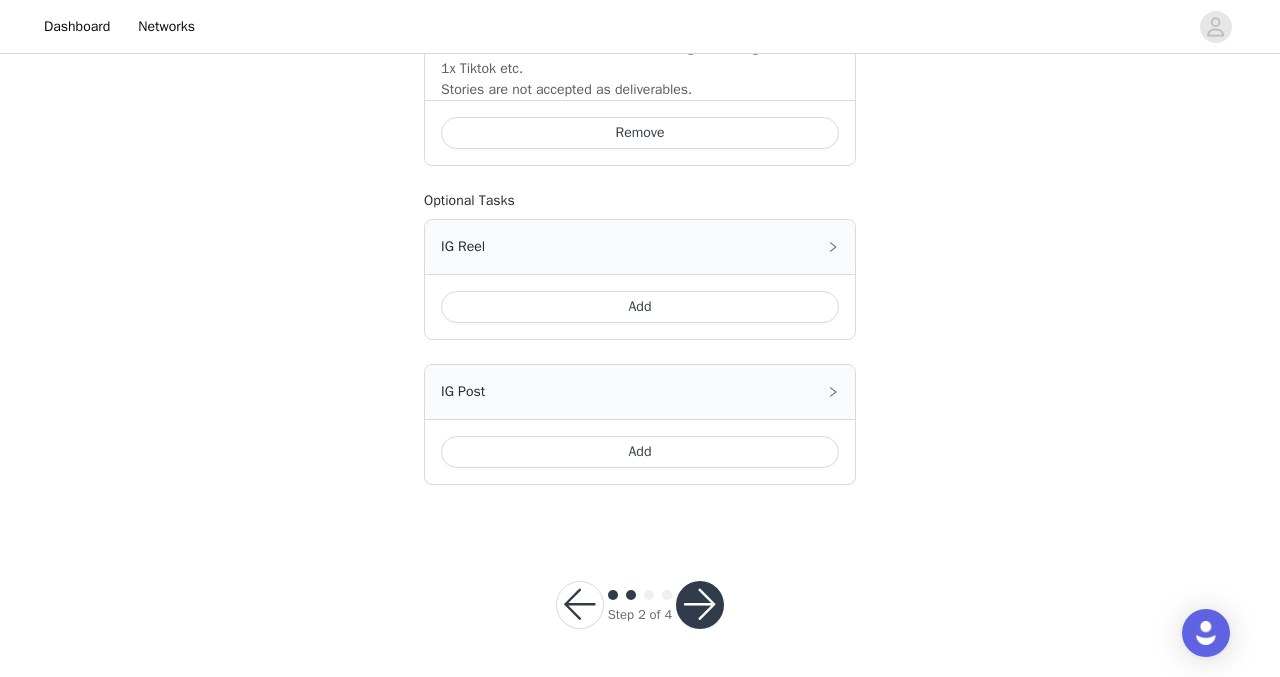 click at bounding box center (700, 605) 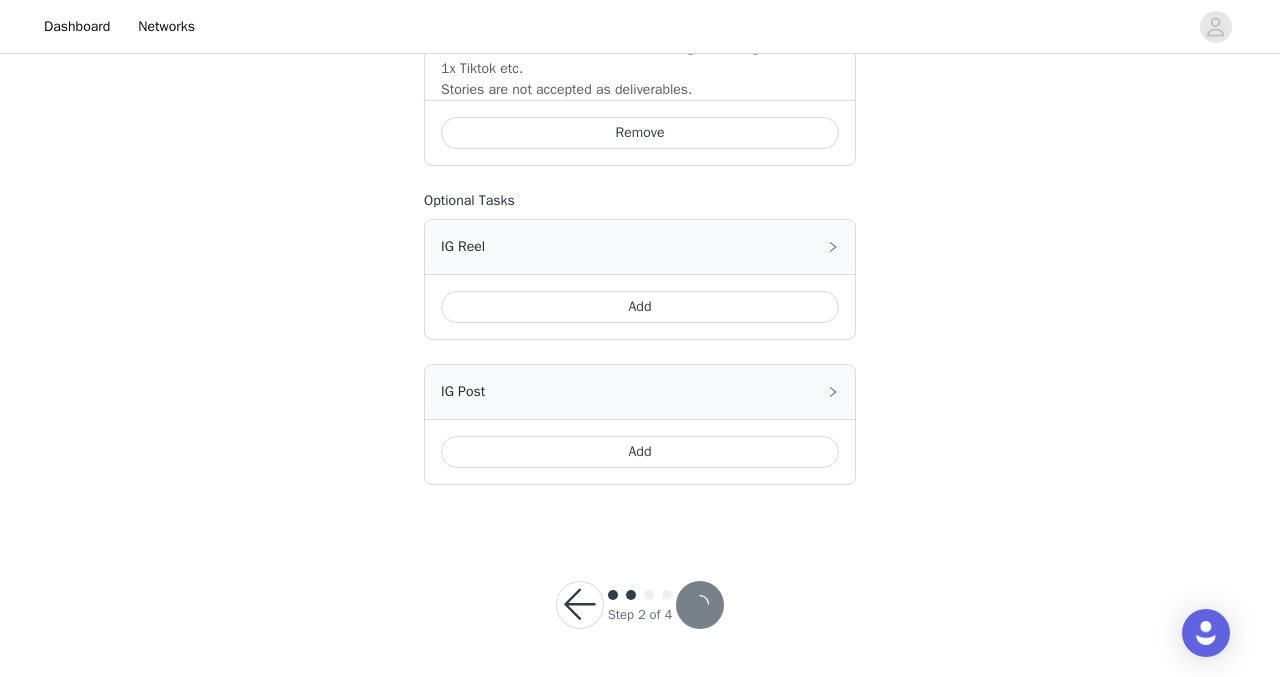 scroll, scrollTop: 0, scrollLeft: 0, axis: both 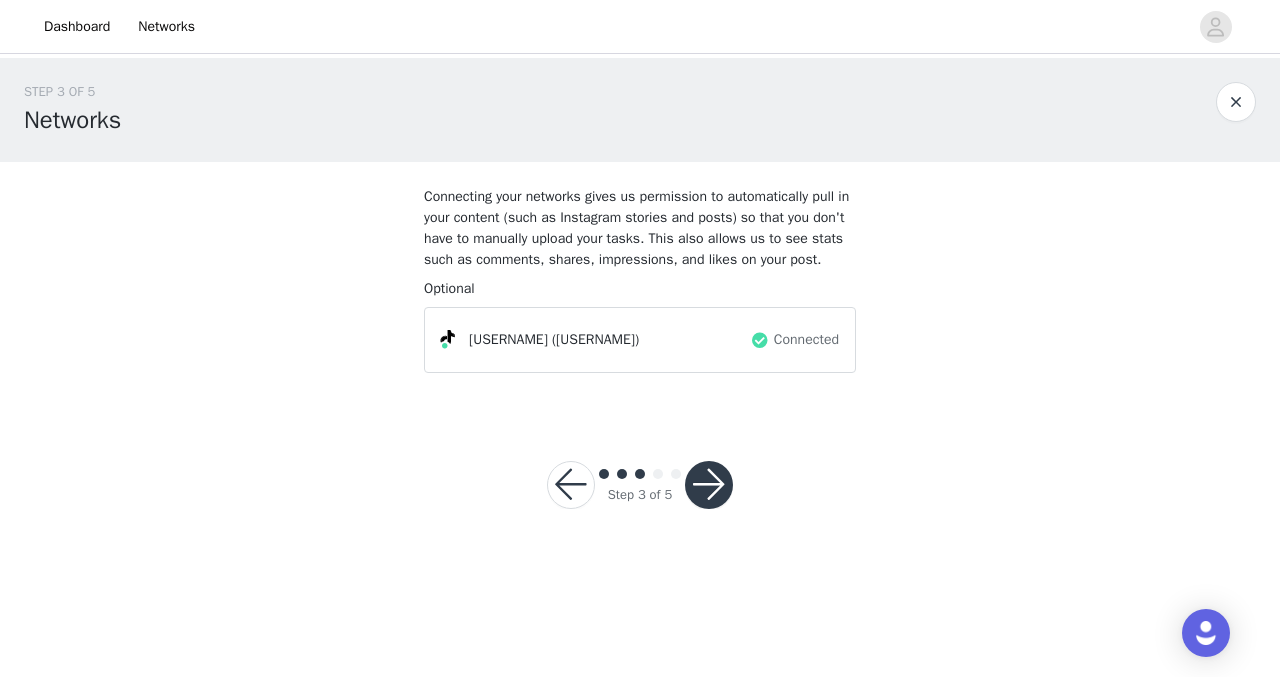 click at bounding box center (709, 485) 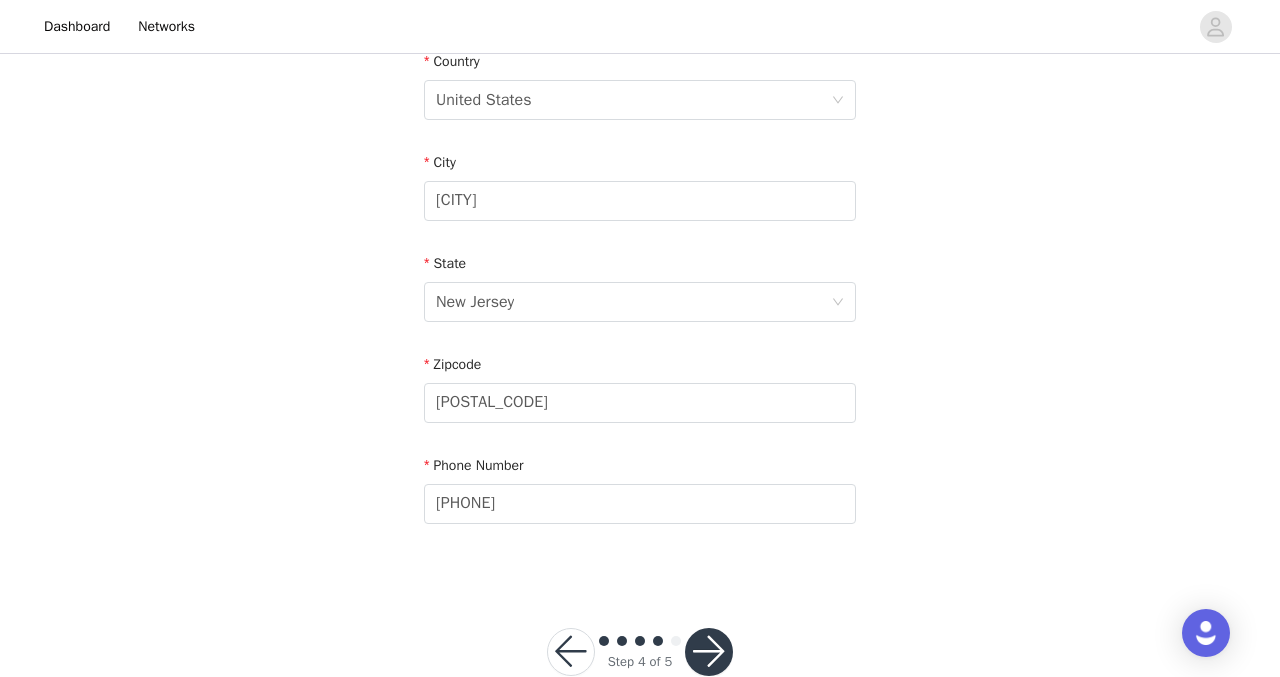 scroll, scrollTop: 686, scrollLeft: 0, axis: vertical 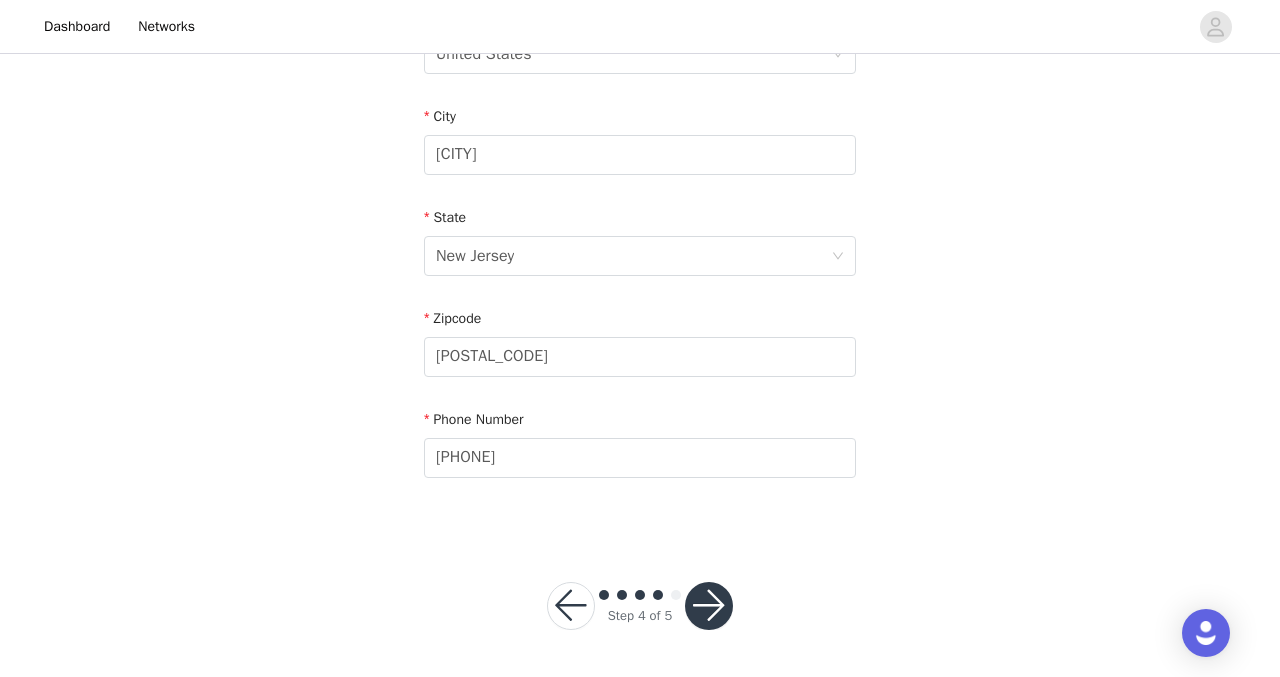 click at bounding box center [709, 606] 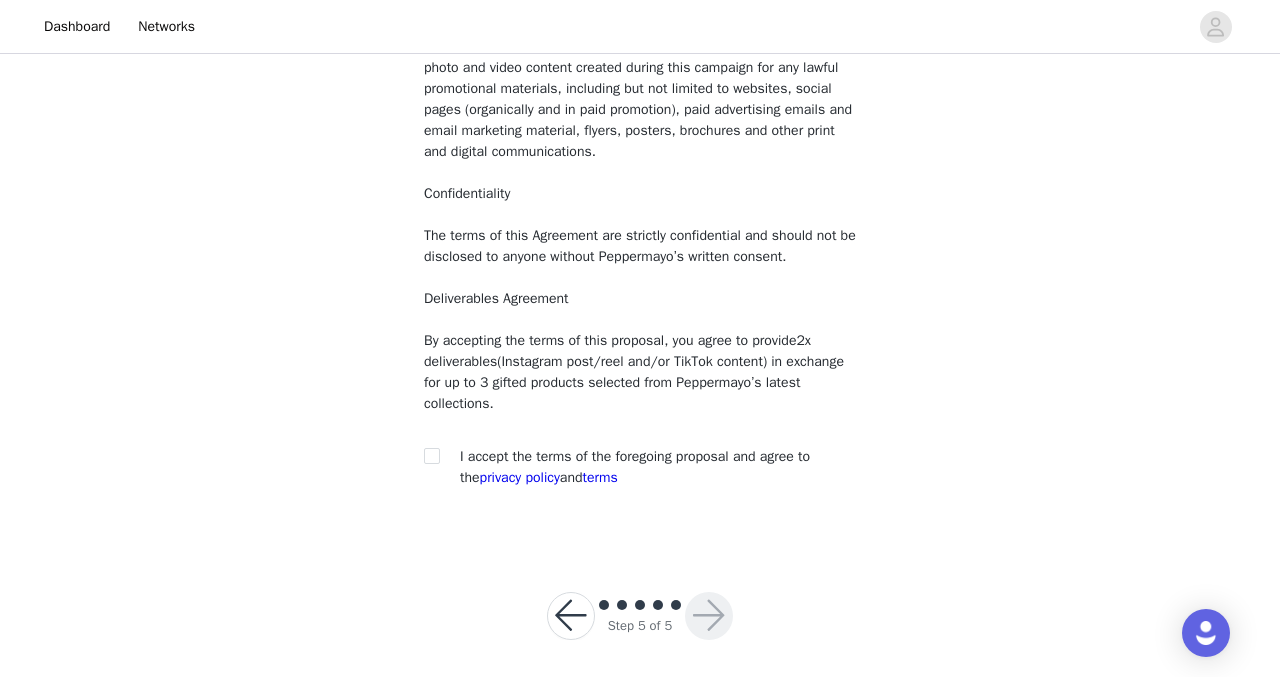 scroll, scrollTop: 247, scrollLeft: 0, axis: vertical 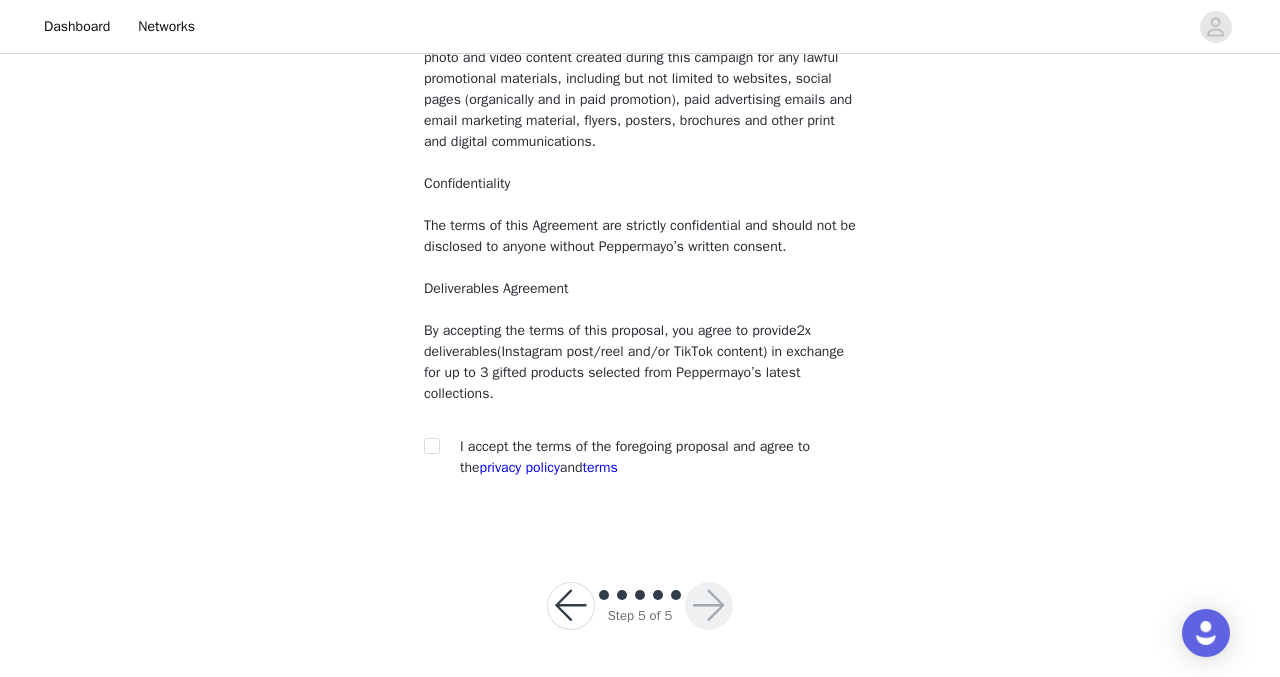 click on "I accept the terms of the foregoing proposal and agree to the
privacy policy
and
terms" at bounding box center [658, 457] 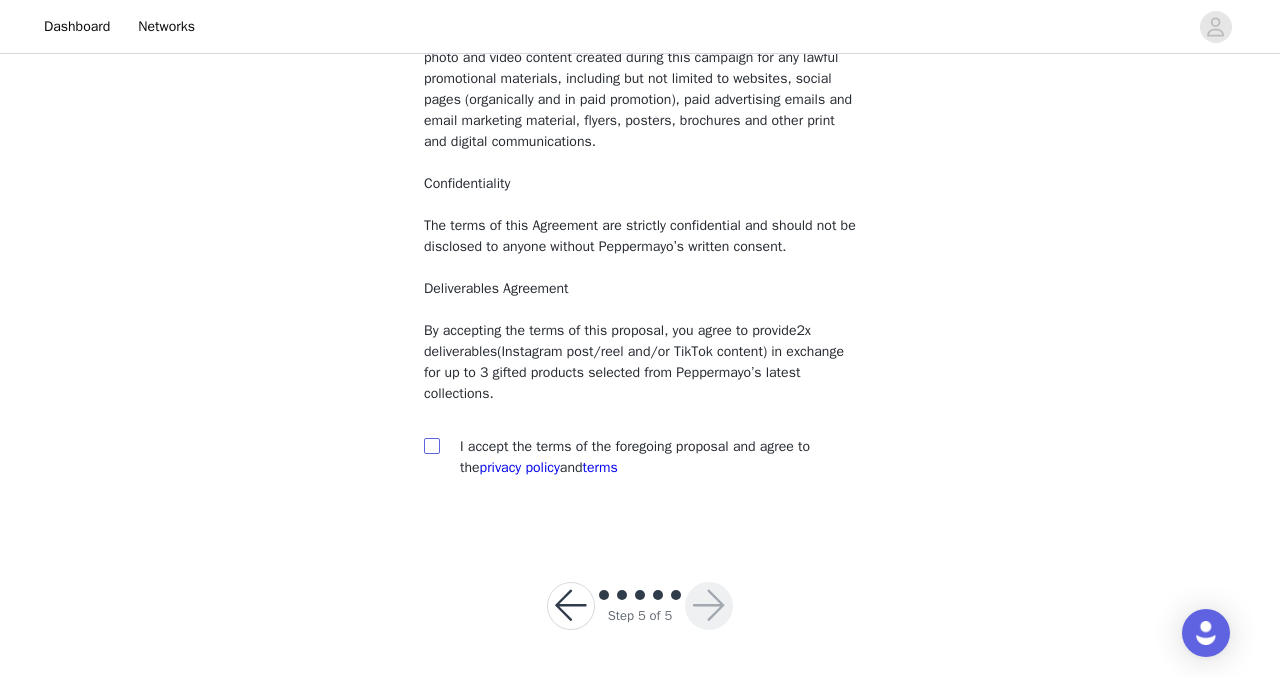 click at bounding box center [432, 446] 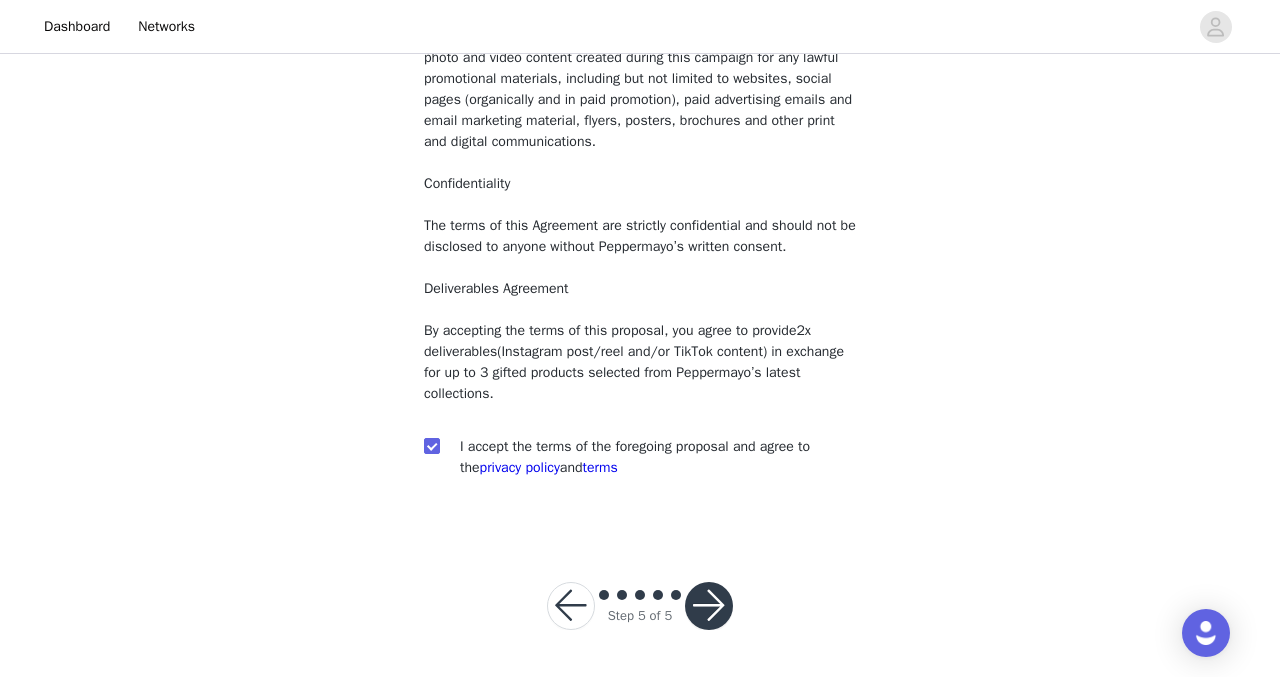 click at bounding box center (709, 606) 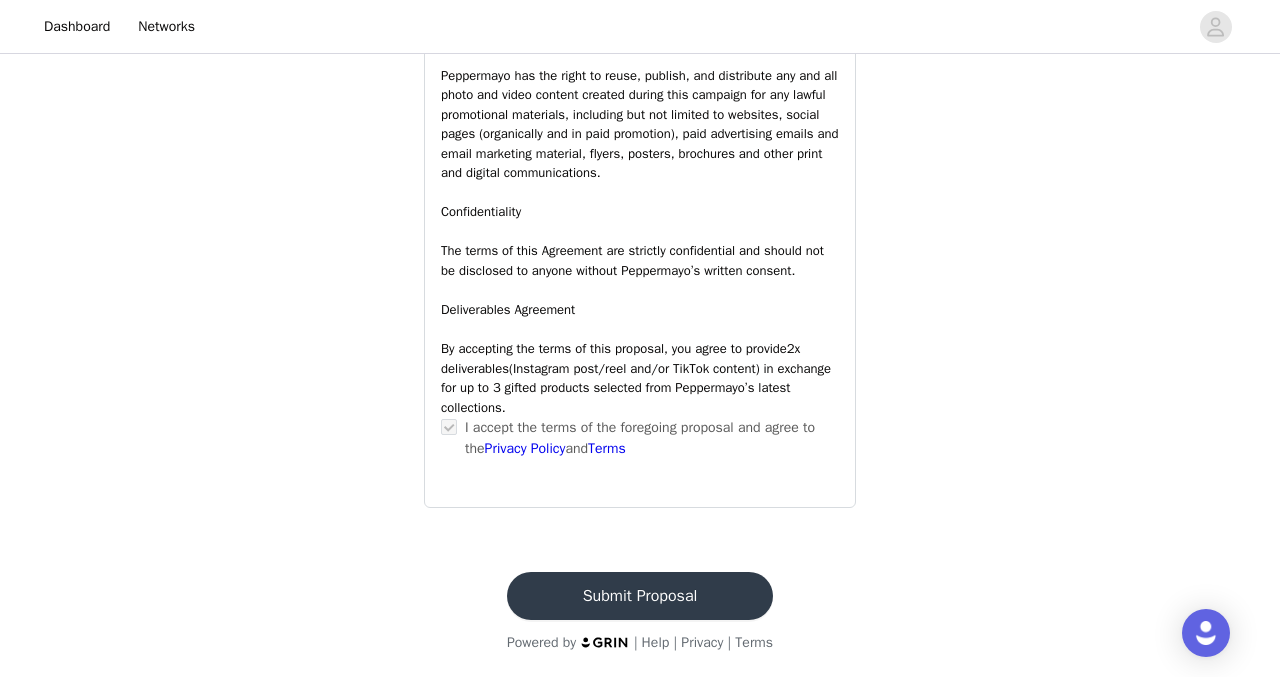 scroll, scrollTop: 1633, scrollLeft: 0, axis: vertical 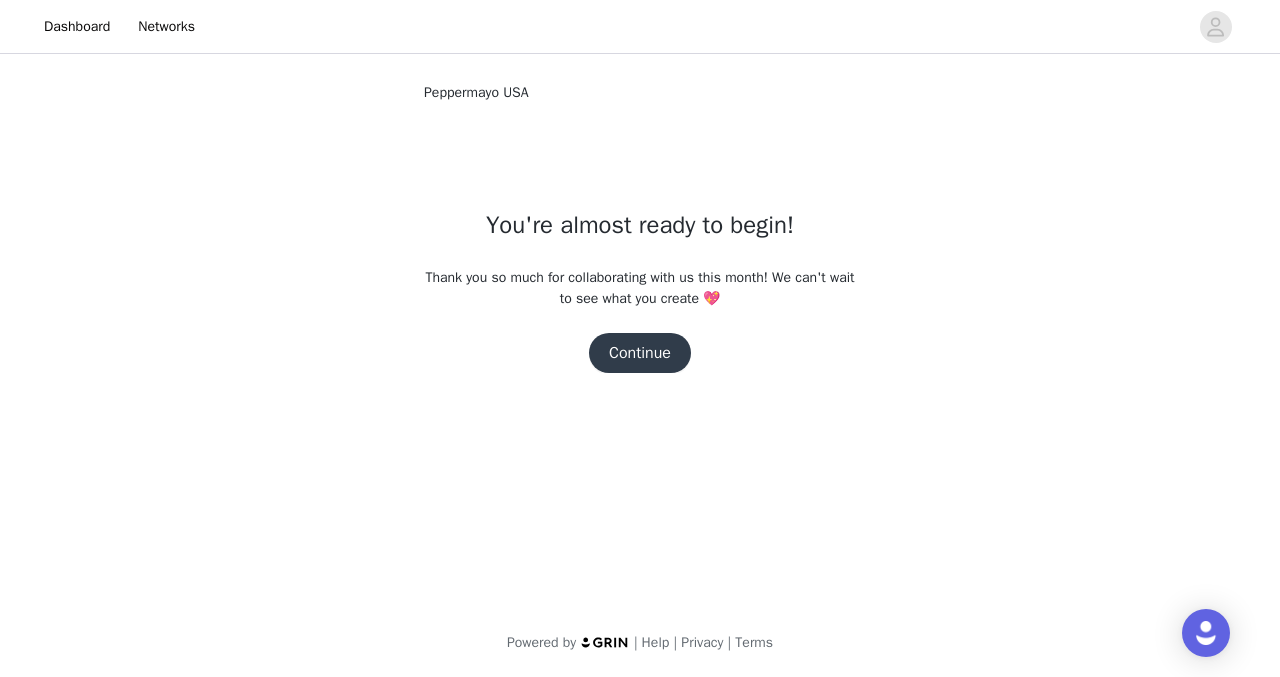 click on "Continue" at bounding box center (640, 353) 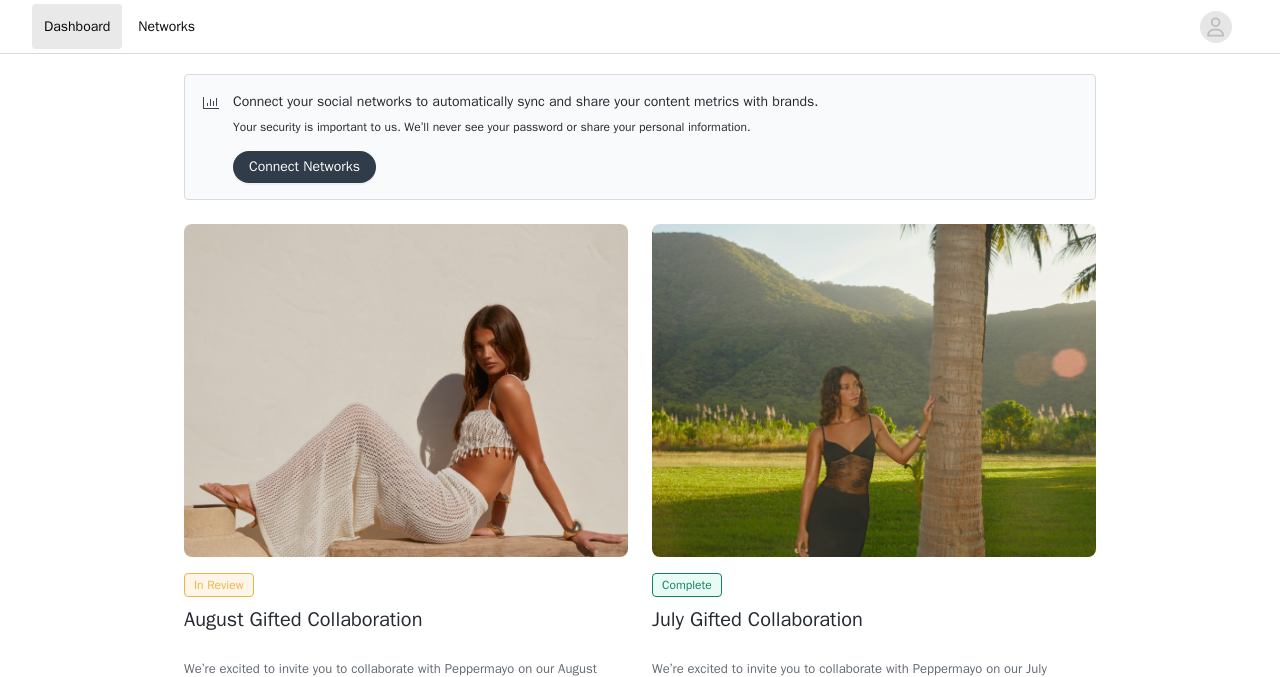 scroll, scrollTop: 0, scrollLeft: 0, axis: both 